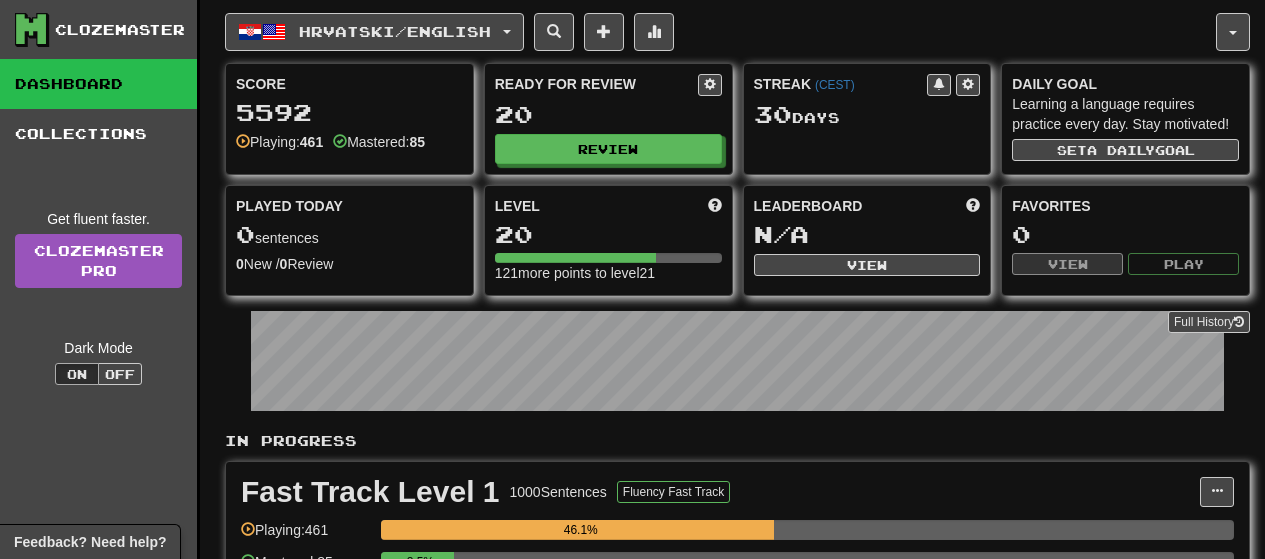 scroll, scrollTop: 0, scrollLeft: 0, axis: both 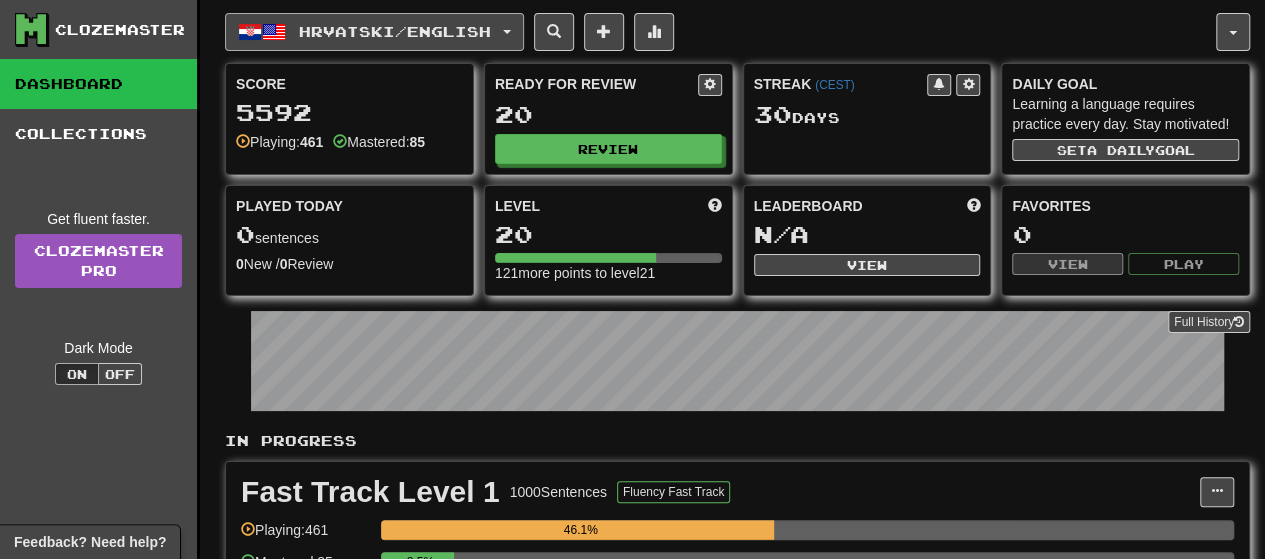 click on "Hrvatski  /  English" at bounding box center (374, 32) 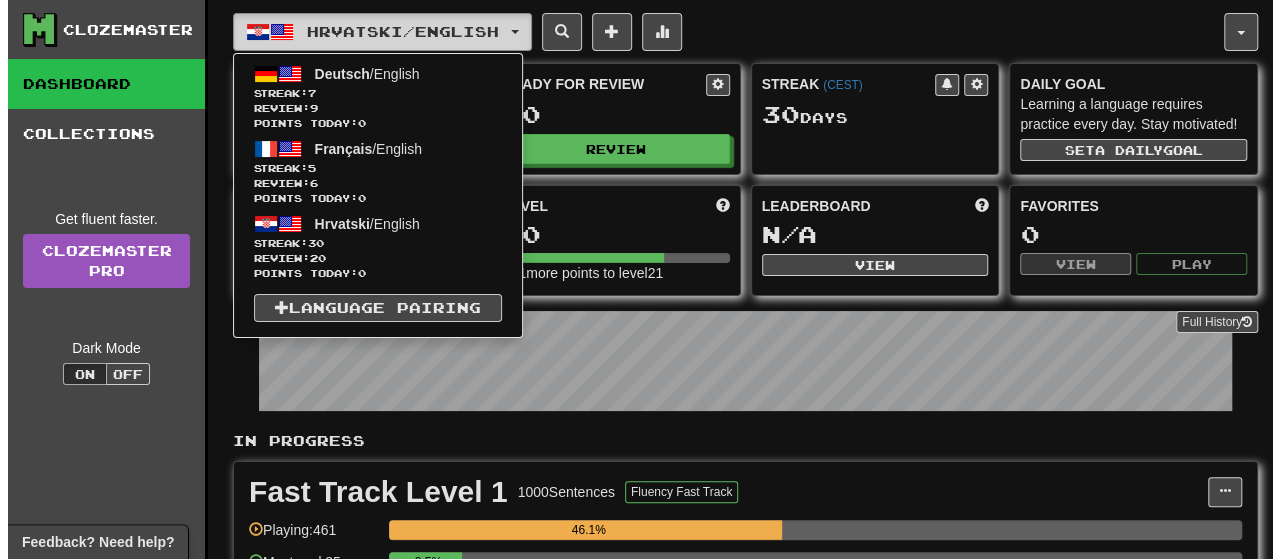 scroll, scrollTop: 184, scrollLeft: 0, axis: vertical 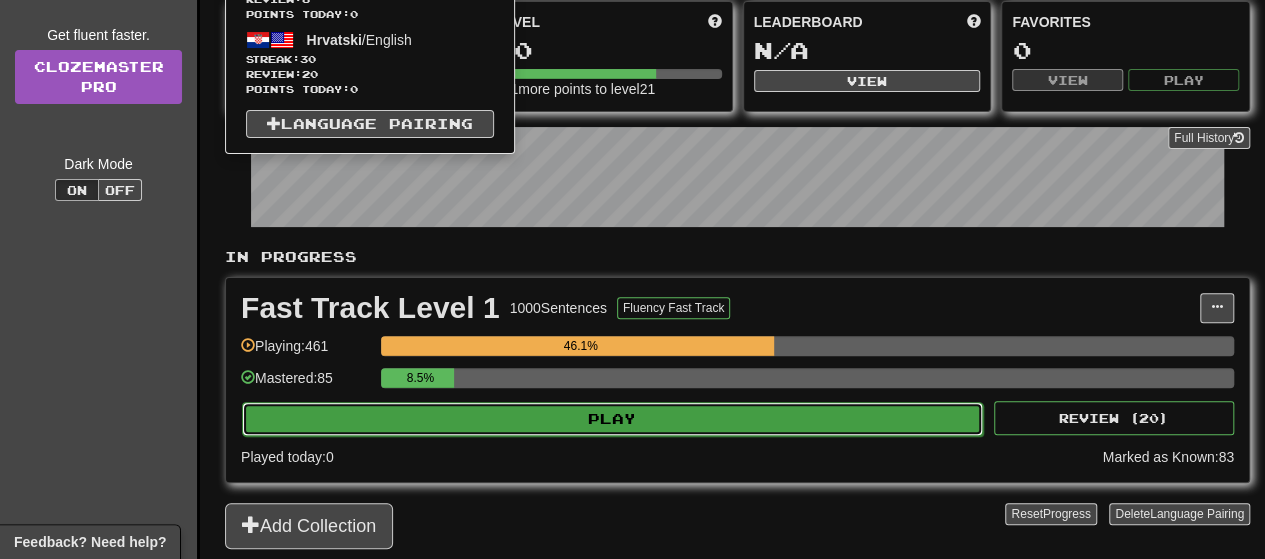 click on "Play" at bounding box center [612, 419] 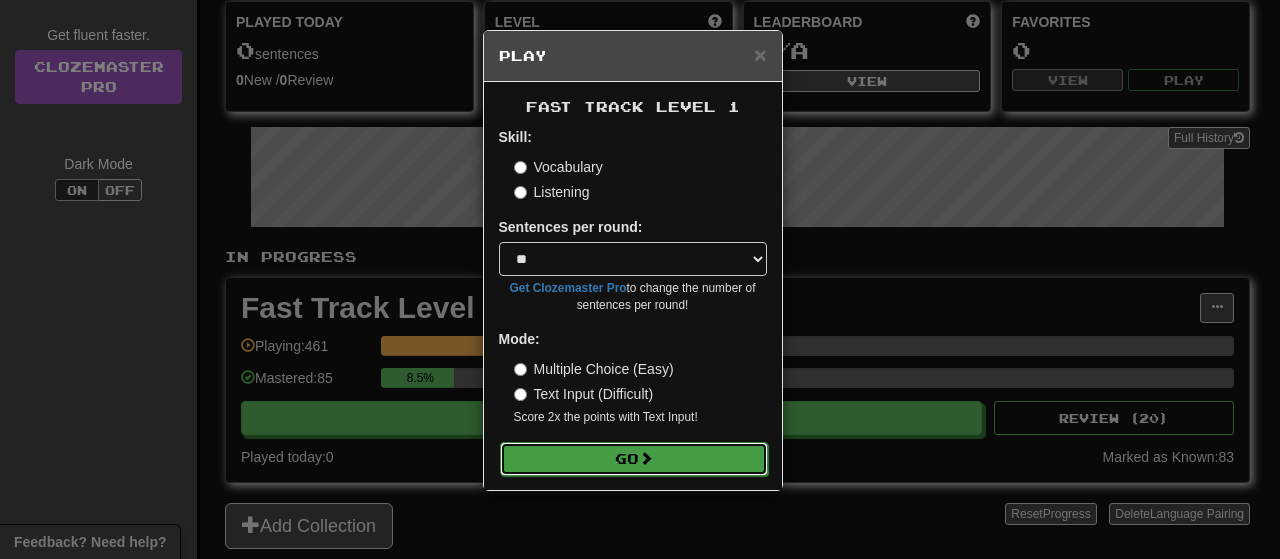 click on "Go" at bounding box center (634, 459) 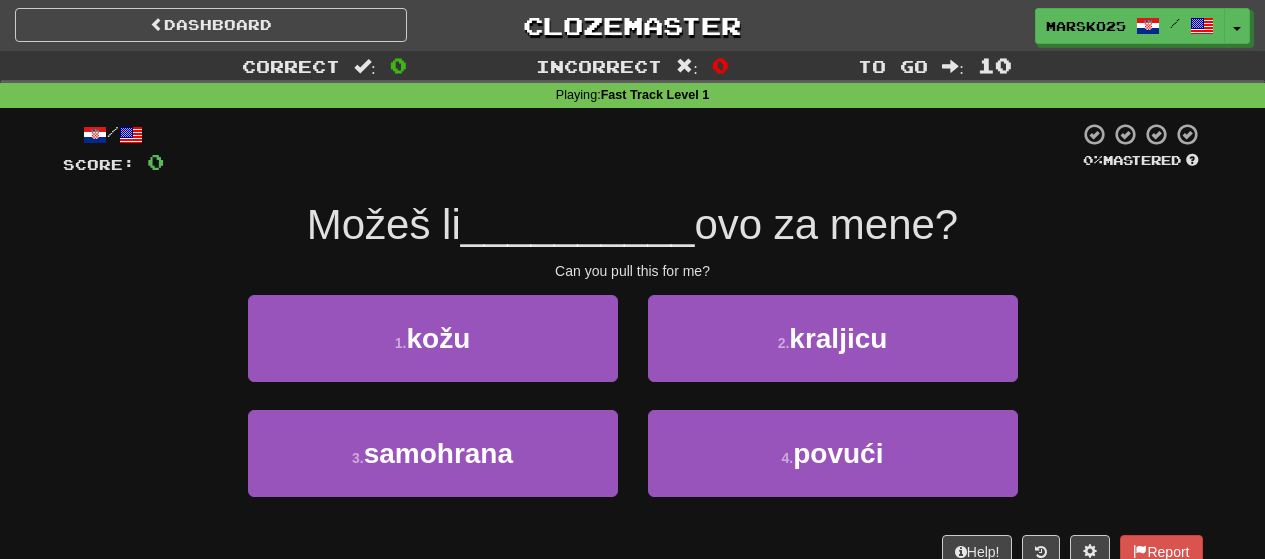 scroll, scrollTop: 0, scrollLeft: 0, axis: both 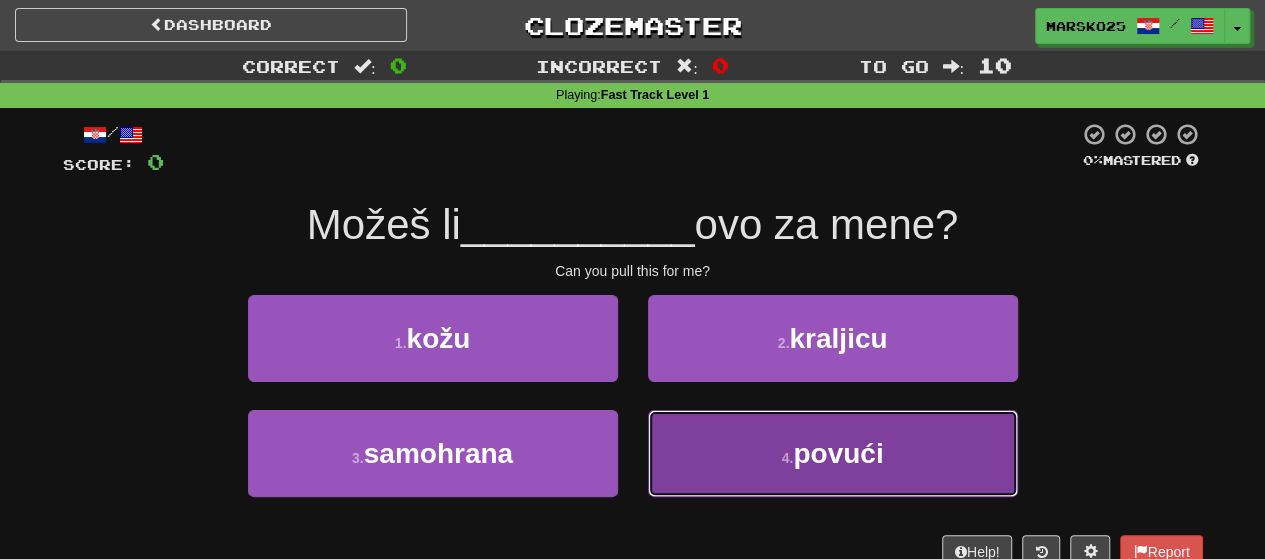 click on "4 .  povući" at bounding box center (833, 453) 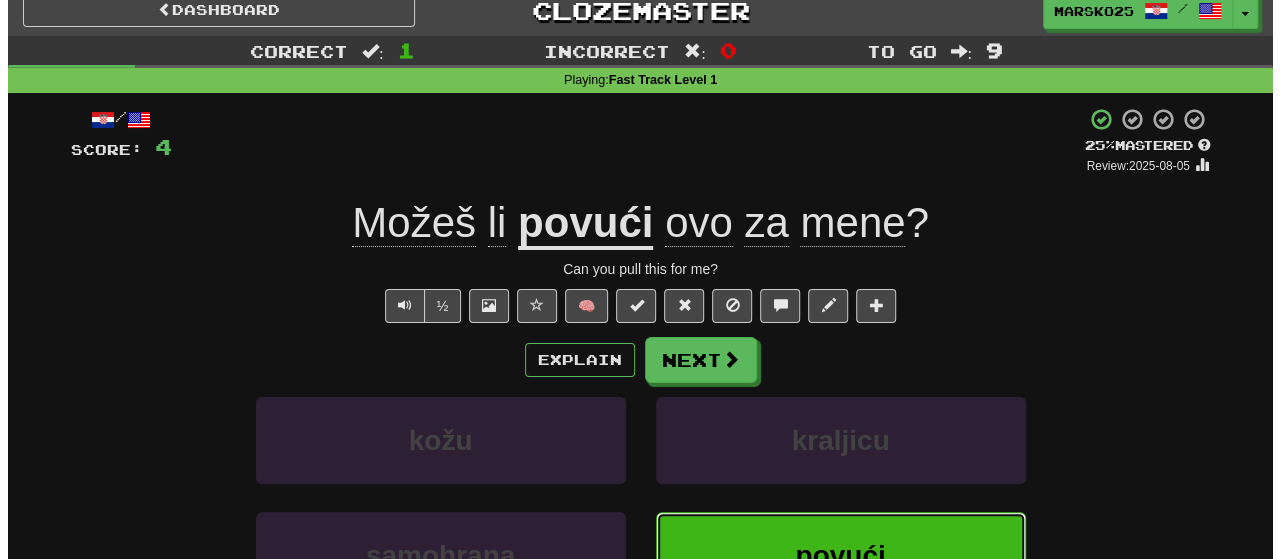 scroll, scrollTop: 4, scrollLeft: 0, axis: vertical 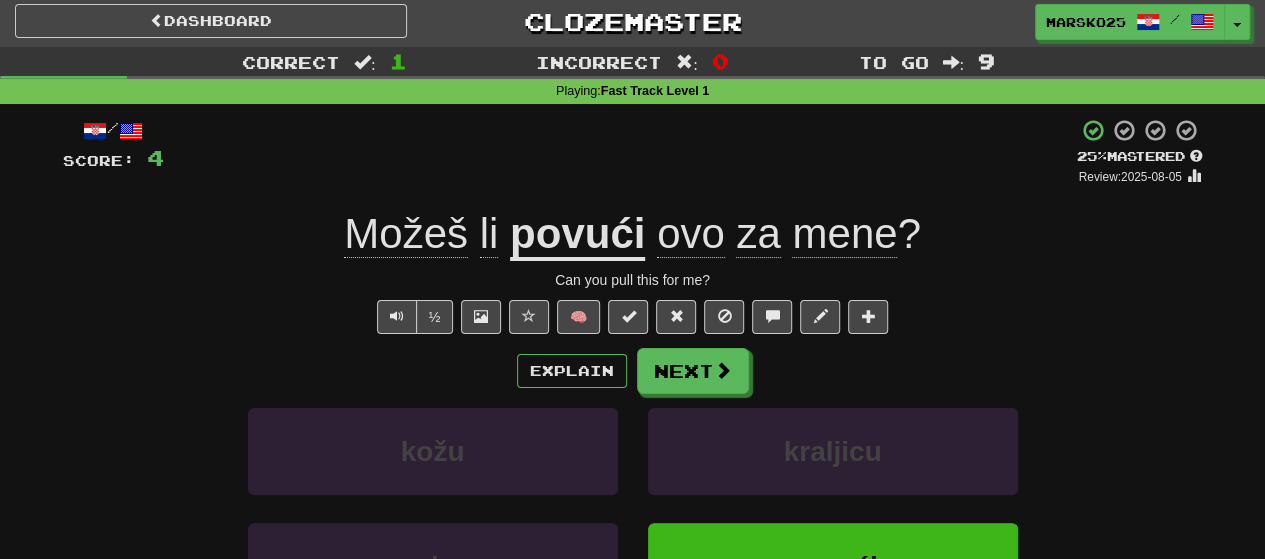 click on "ovo" at bounding box center [691, 234] 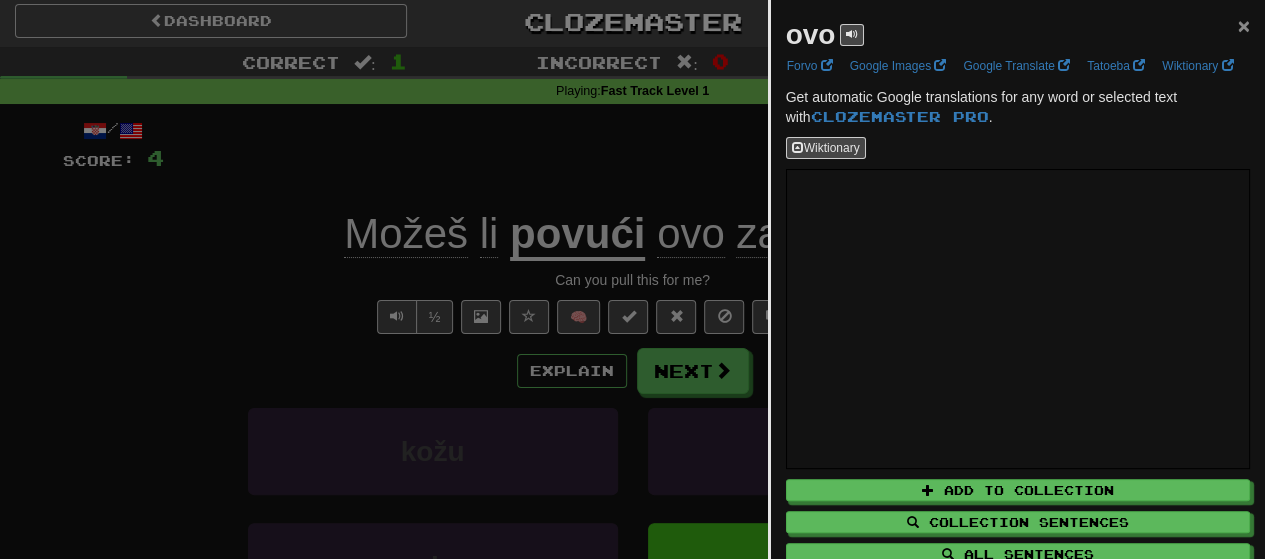 click on "×" at bounding box center (1244, 25) 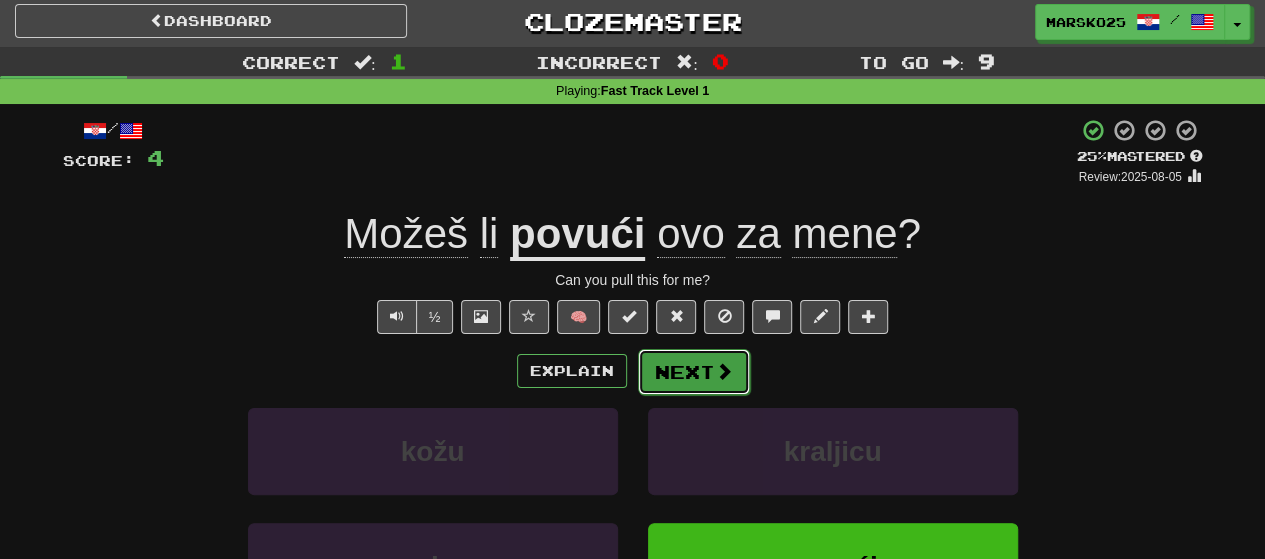 click on "Next" at bounding box center [694, 372] 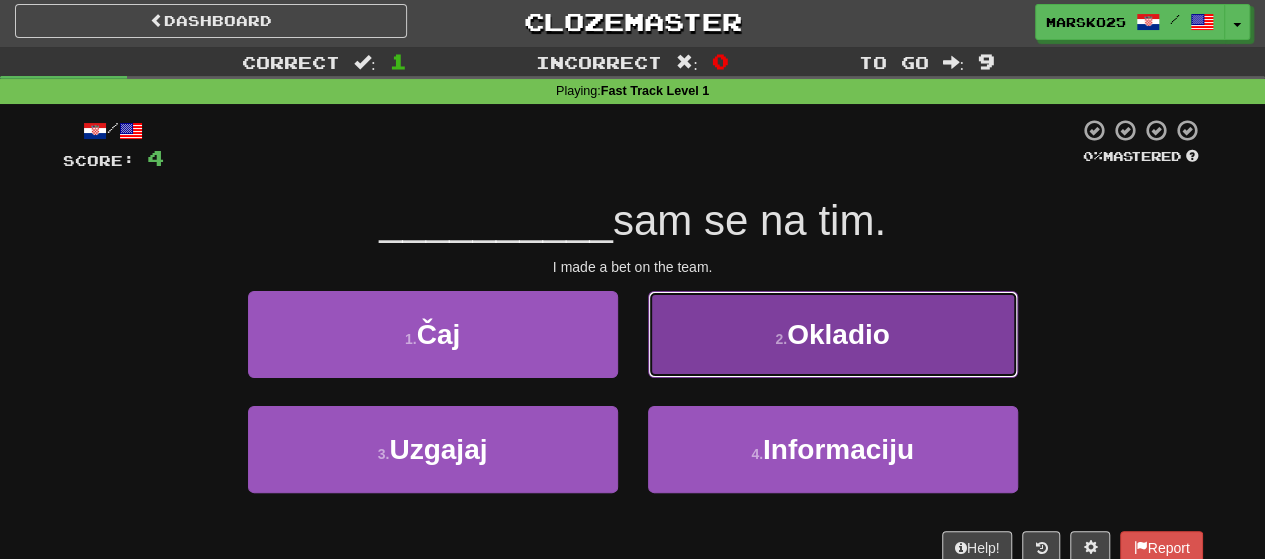 click on "2 .  Okladio" at bounding box center (833, 334) 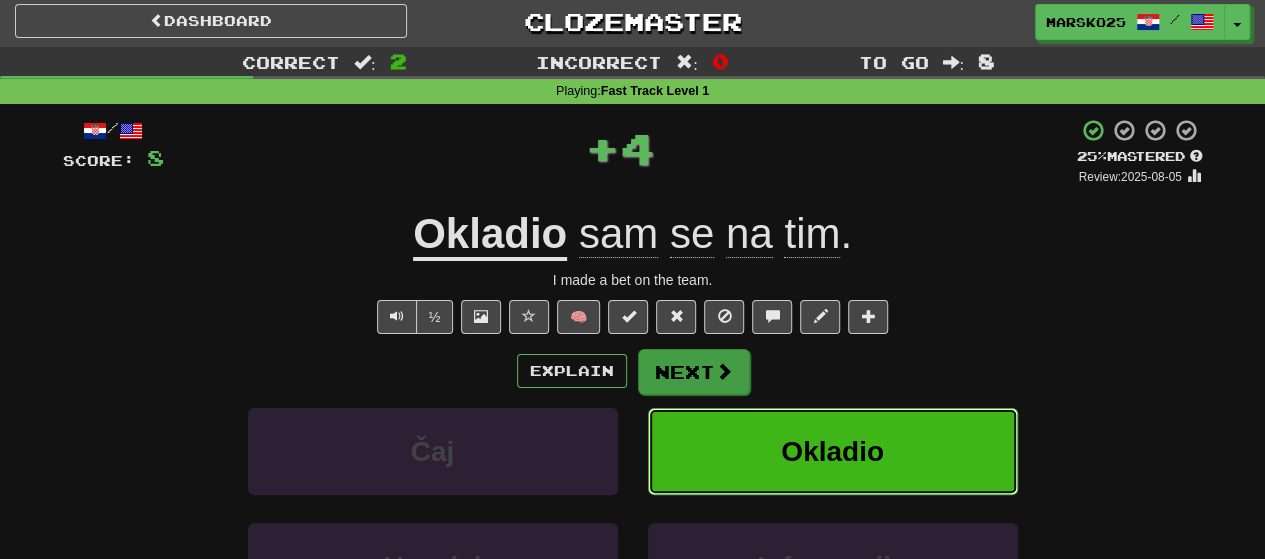 type 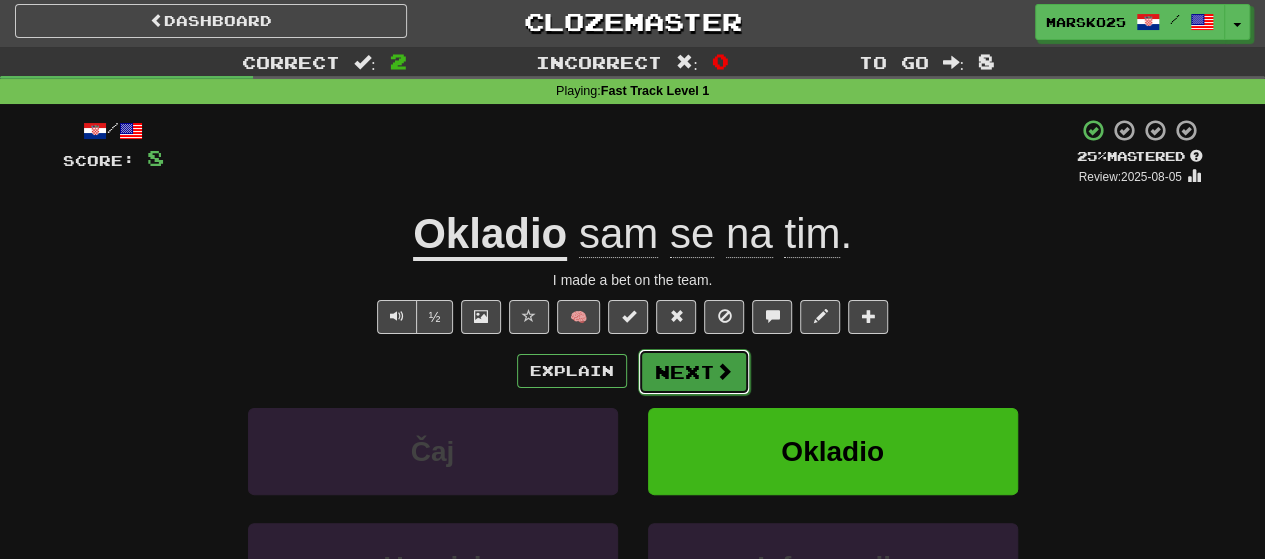 click on "Next" at bounding box center [694, 372] 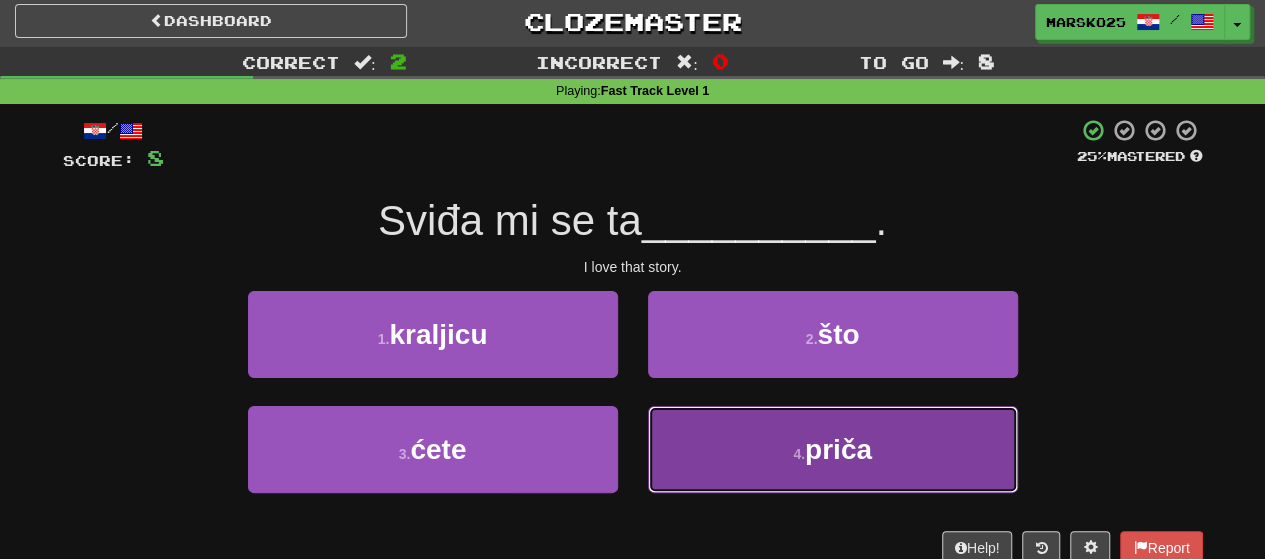 click on "4 .  priča" at bounding box center [833, 449] 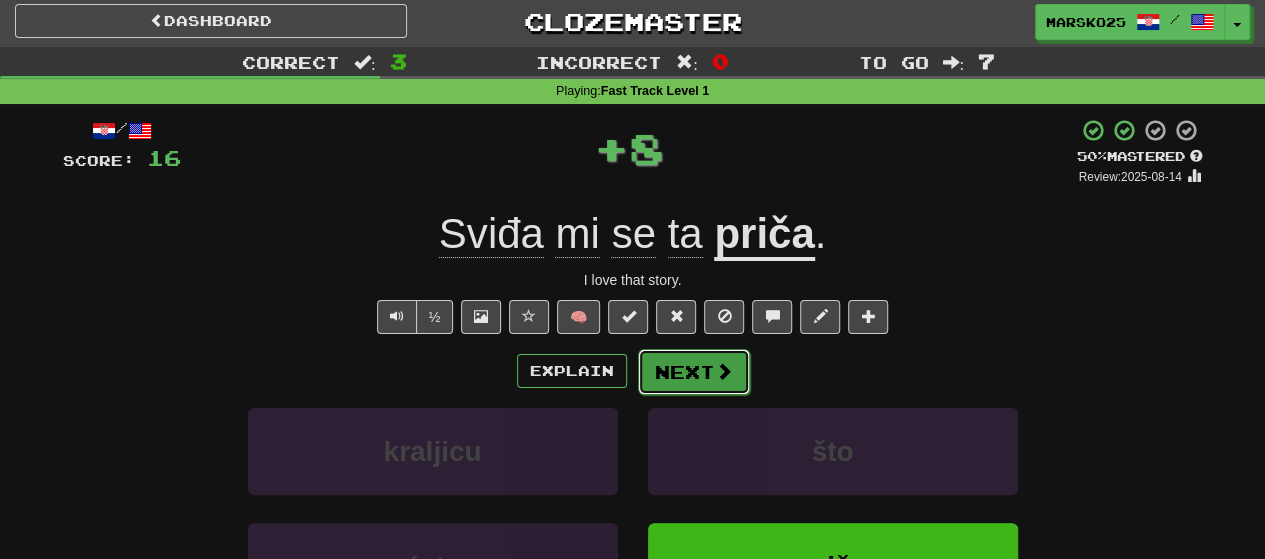 click on "Next" at bounding box center [694, 372] 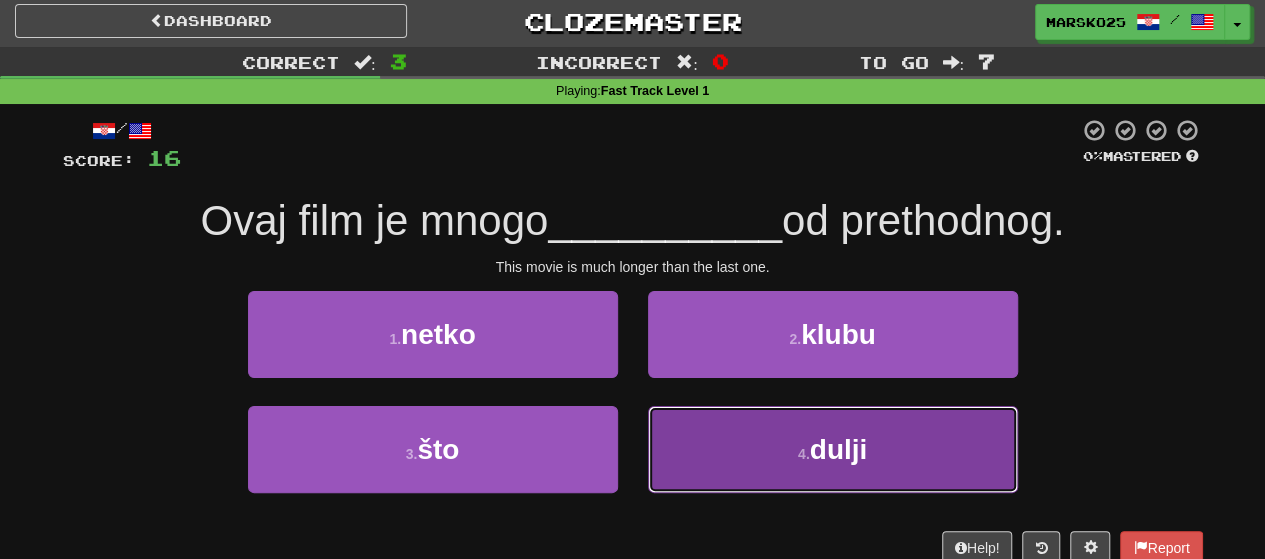 click on "4 .  dulji" at bounding box center (833, 449) 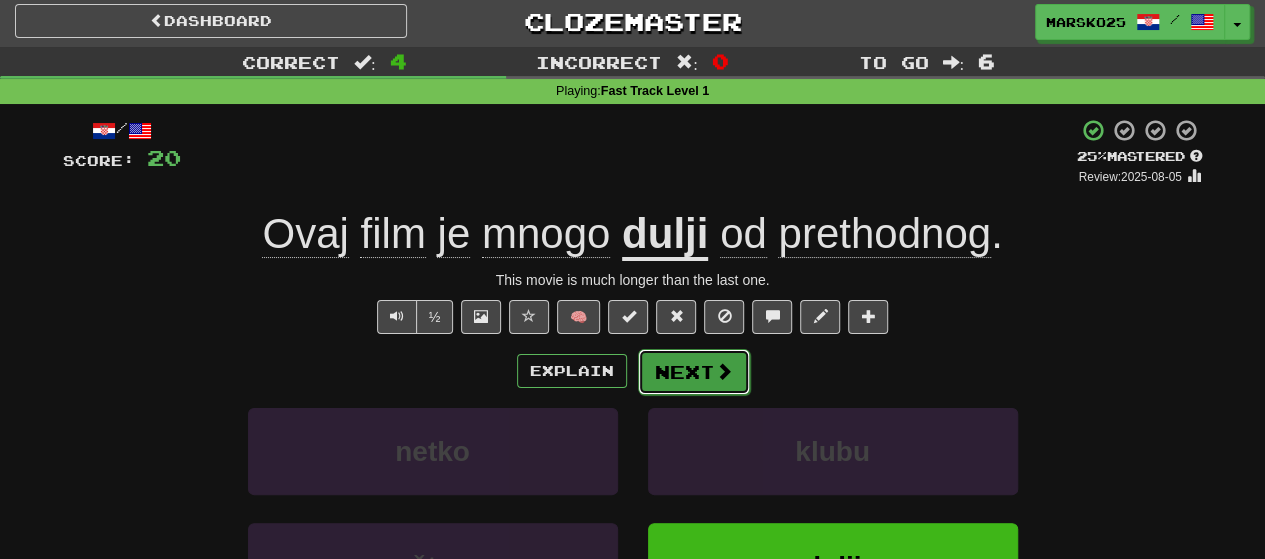 click on "Next" at bounding box center (694, 372) 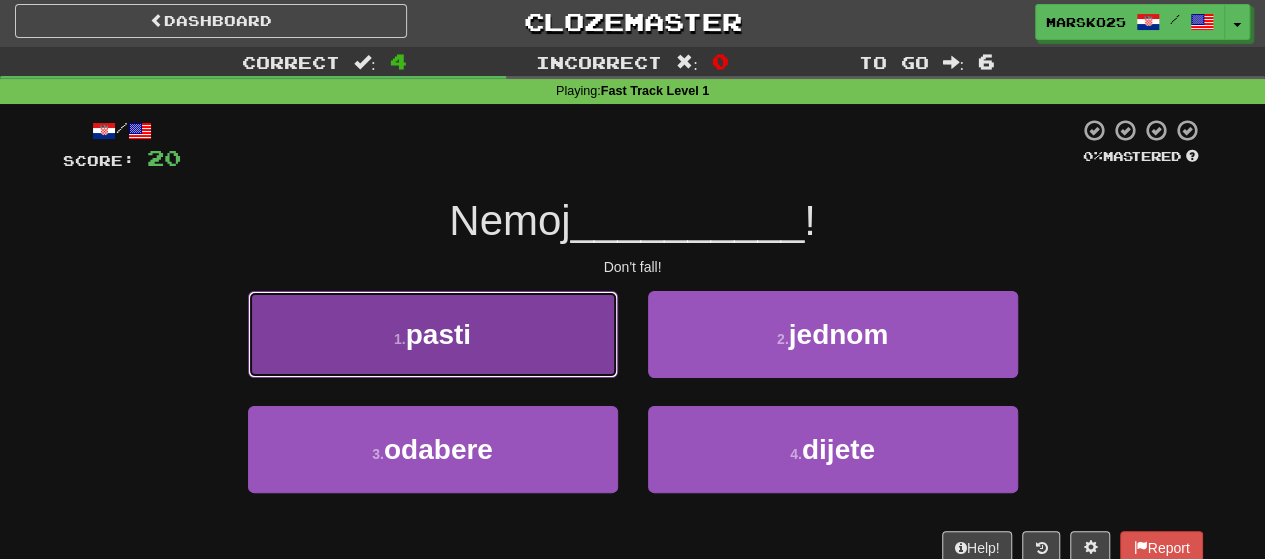click on "1 .  pasti" at bounding box center (433, 334) 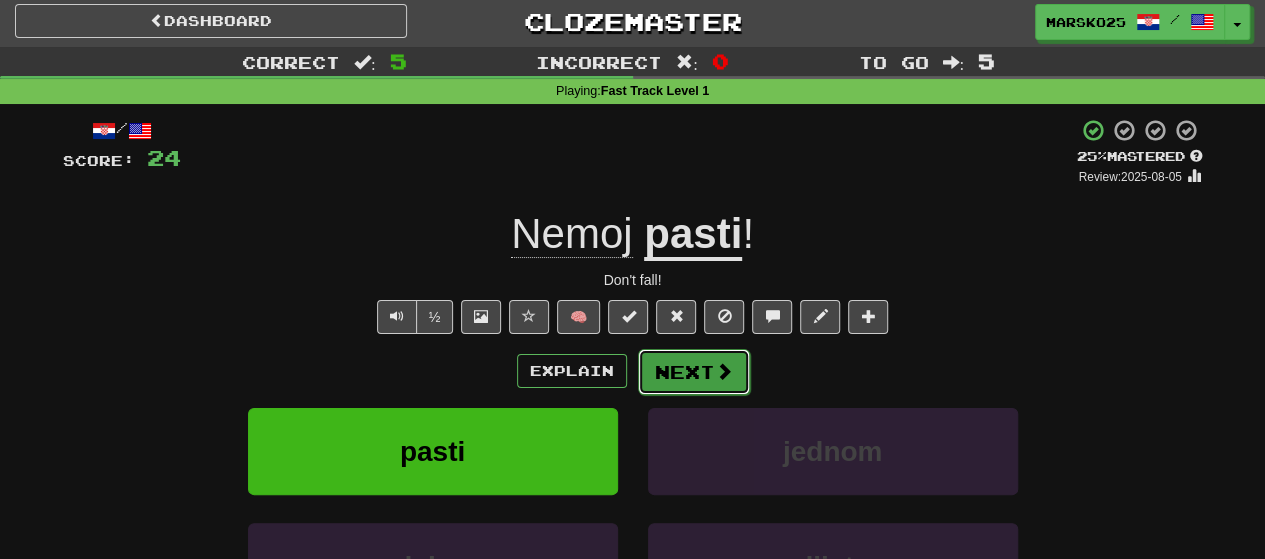 click on "Next" at bounding box center (694, 372) 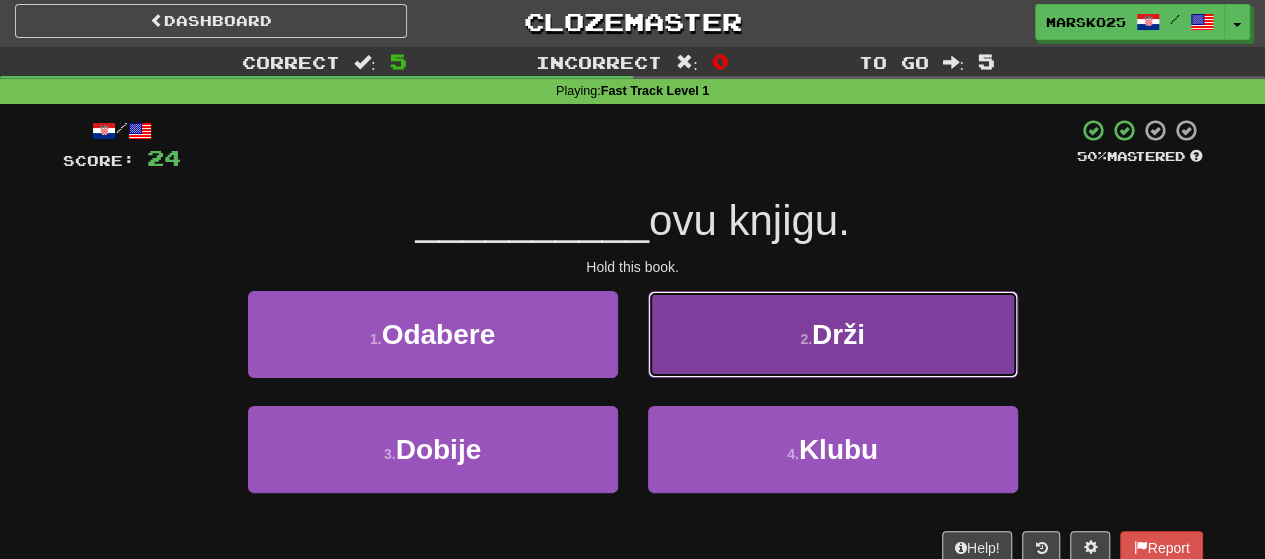click on "2 .  Drži" at bounding box center (833, 334) 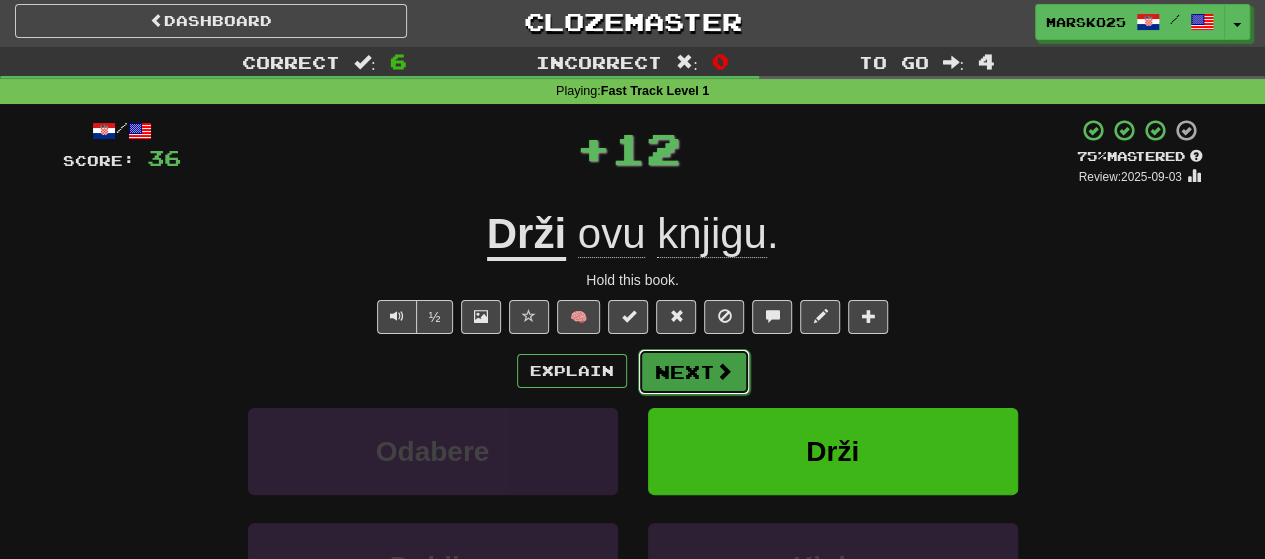 click on "Next" at bounding box center [694, 372] 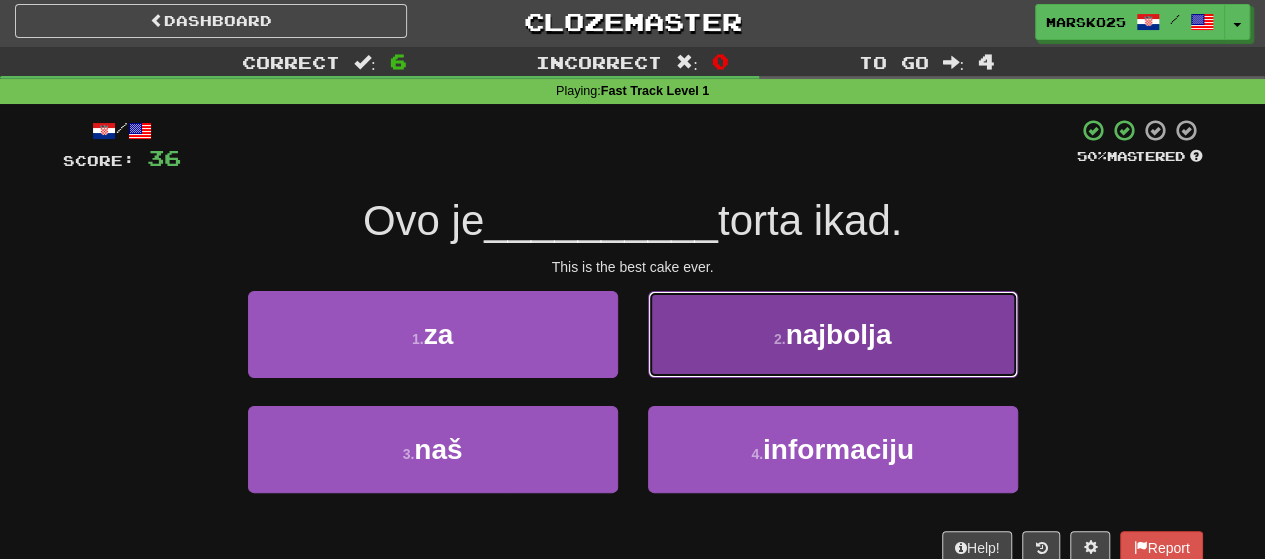 click on "2 .  najbolja" at bounding box center (833, 334) 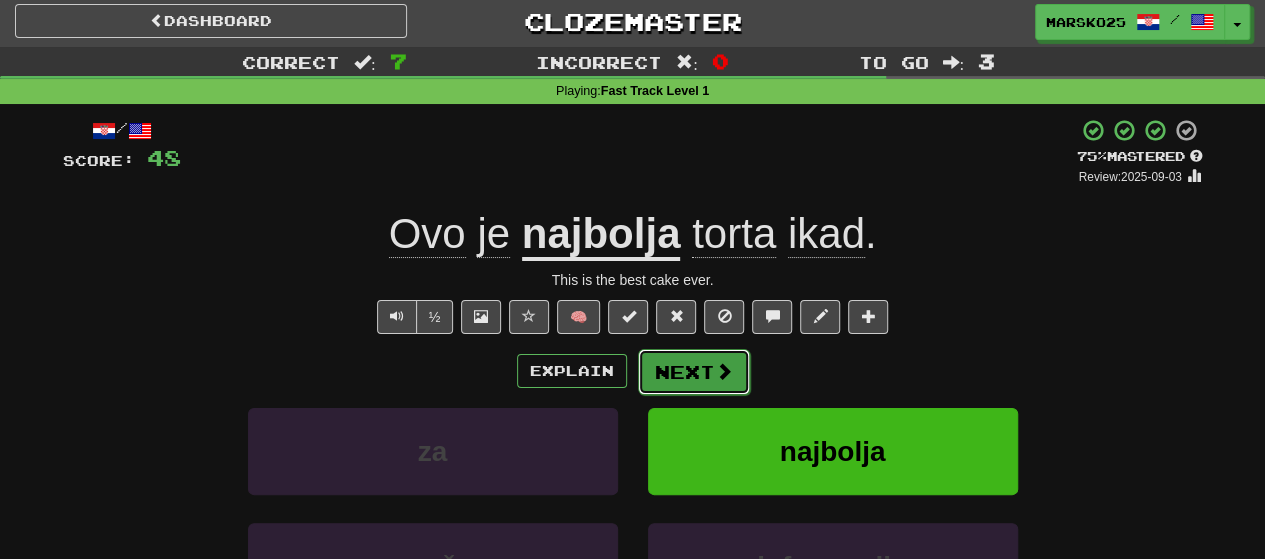 click on "Next" at bounding box center [694, 372] 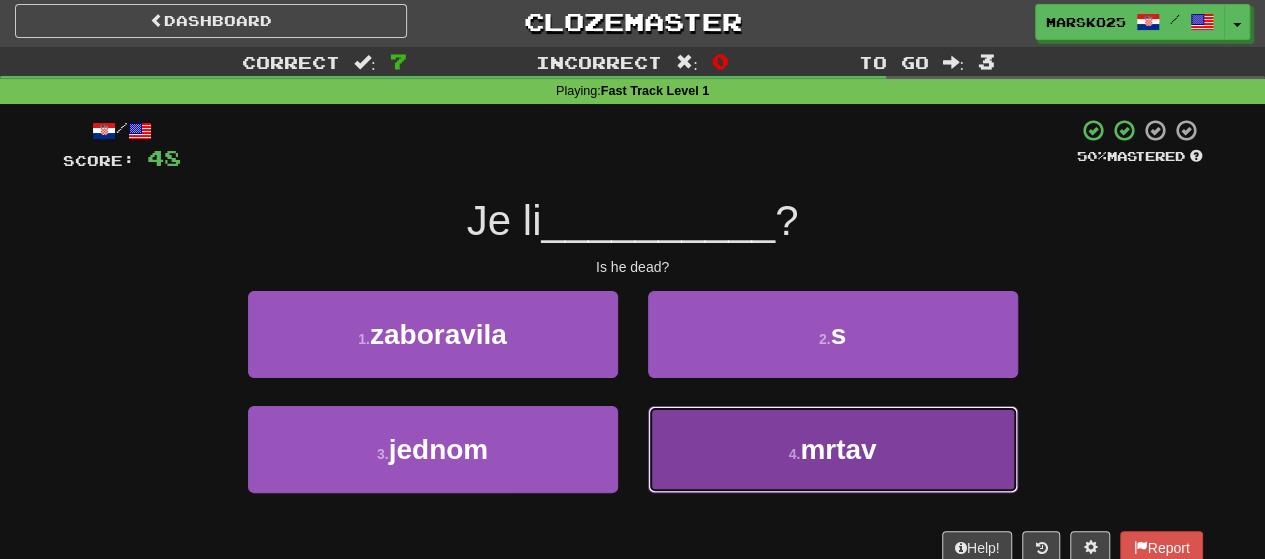 click on "4 .  mrtav" at bounding box center [833, 449] 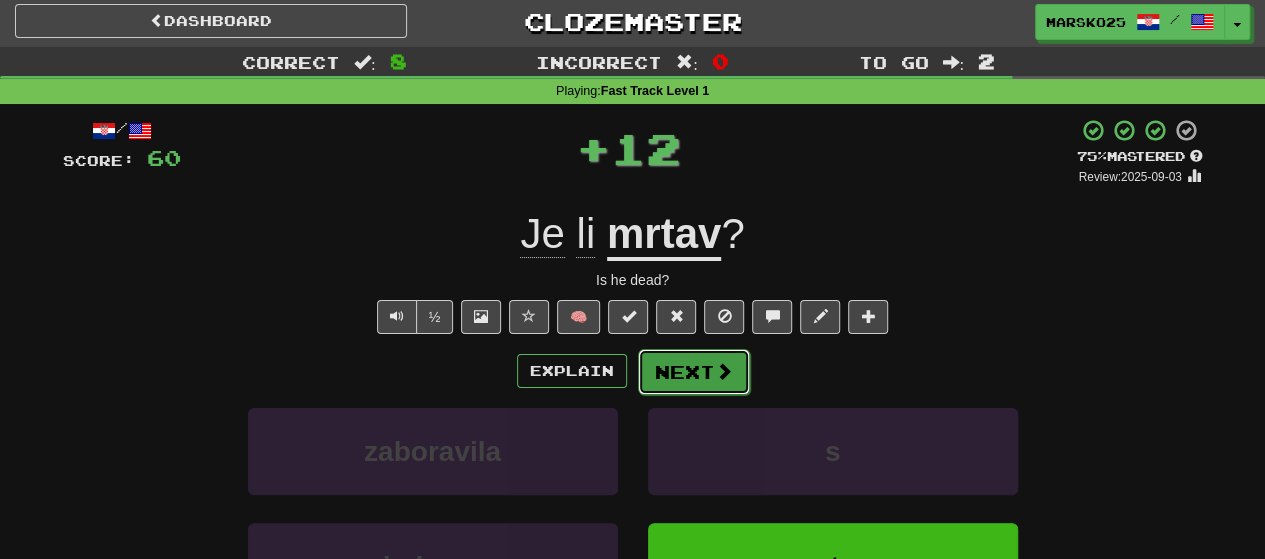click on "Next" at bounding box center [694, 372] 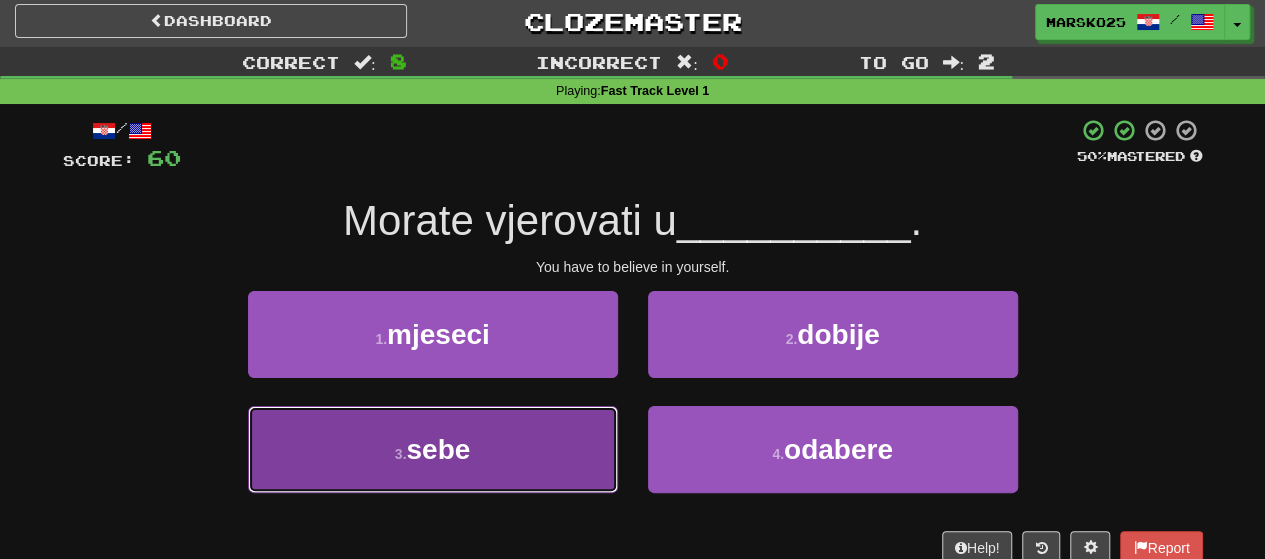 click on "3 .  sebe" at bounding box center (433, 449) 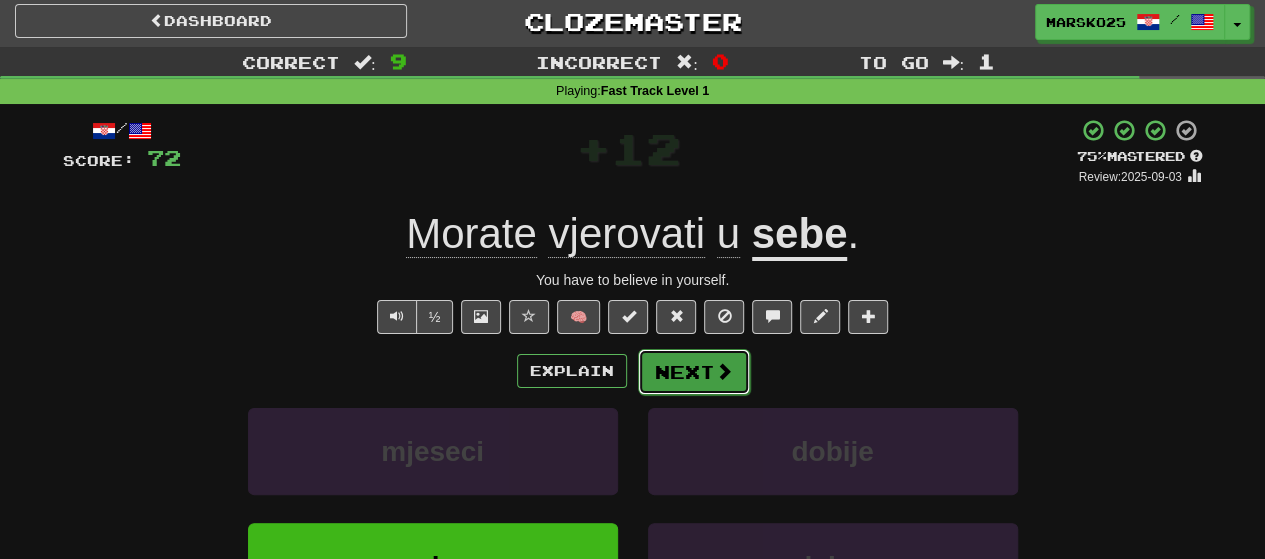 click on "Next" at bounding box center [694, 372] 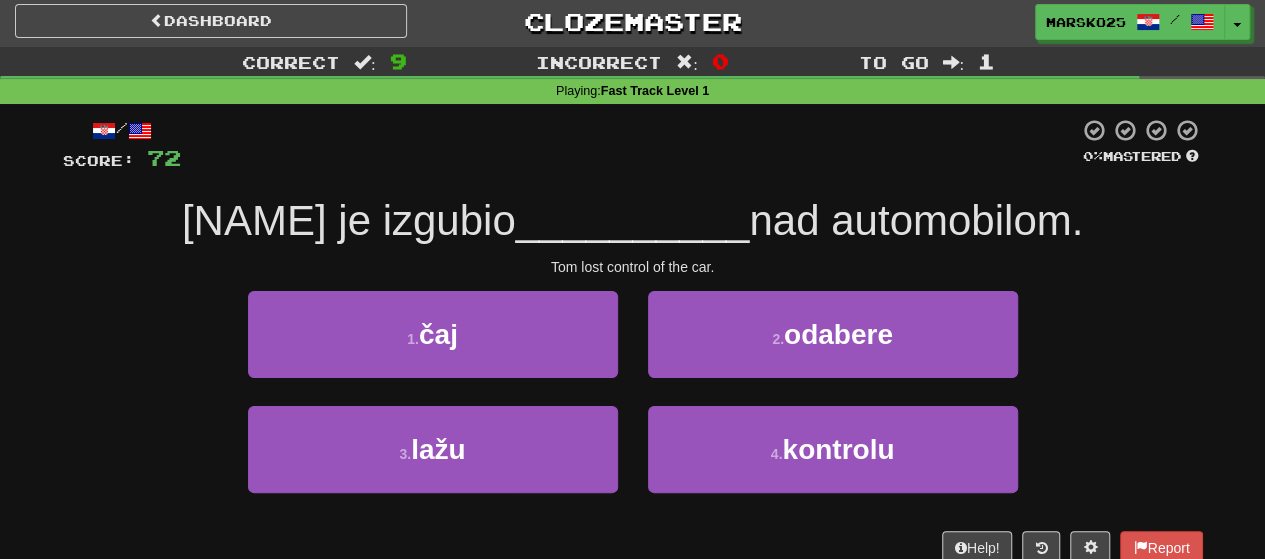 click on "__________" at bounding box center [633, 220] 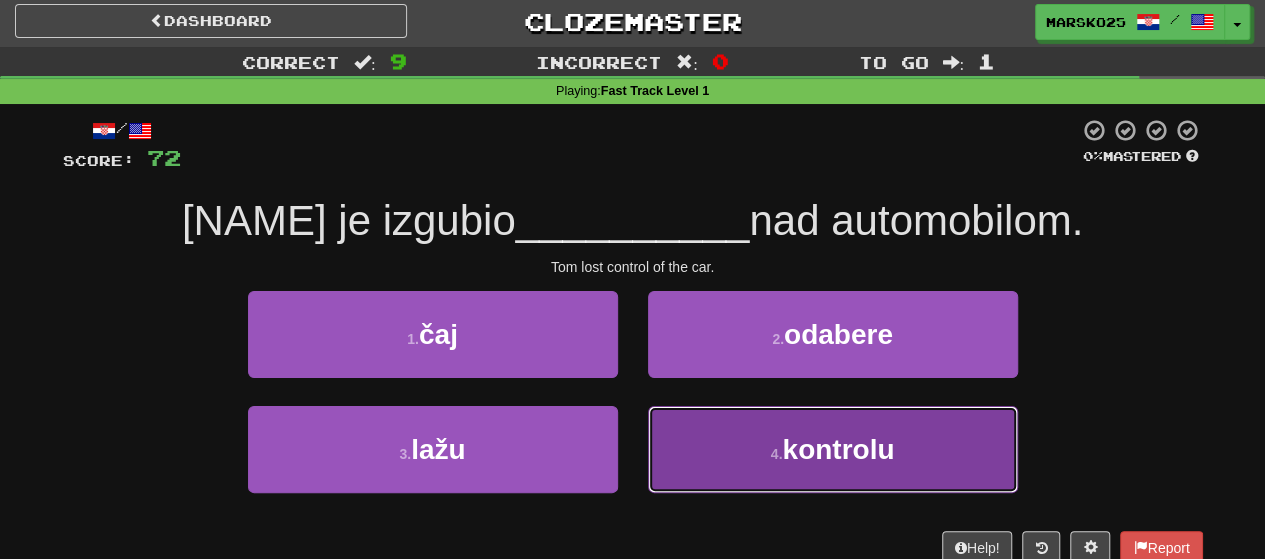 click on "4 .  kontrolu" at bounding box center [833, 449] 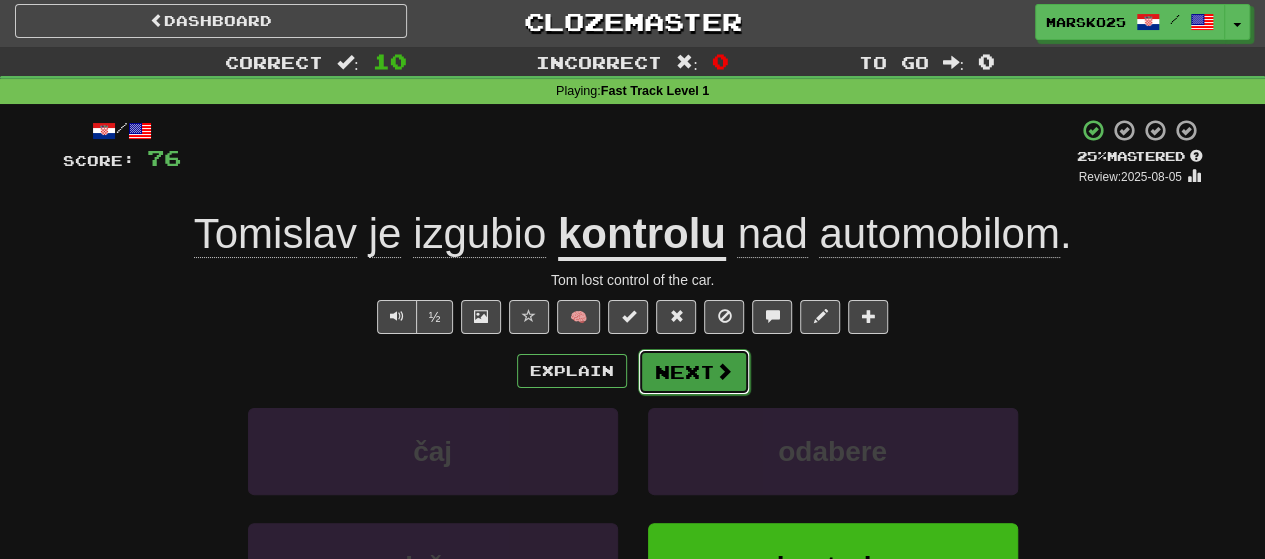 click on "Next" at bounding box center (694, 372) 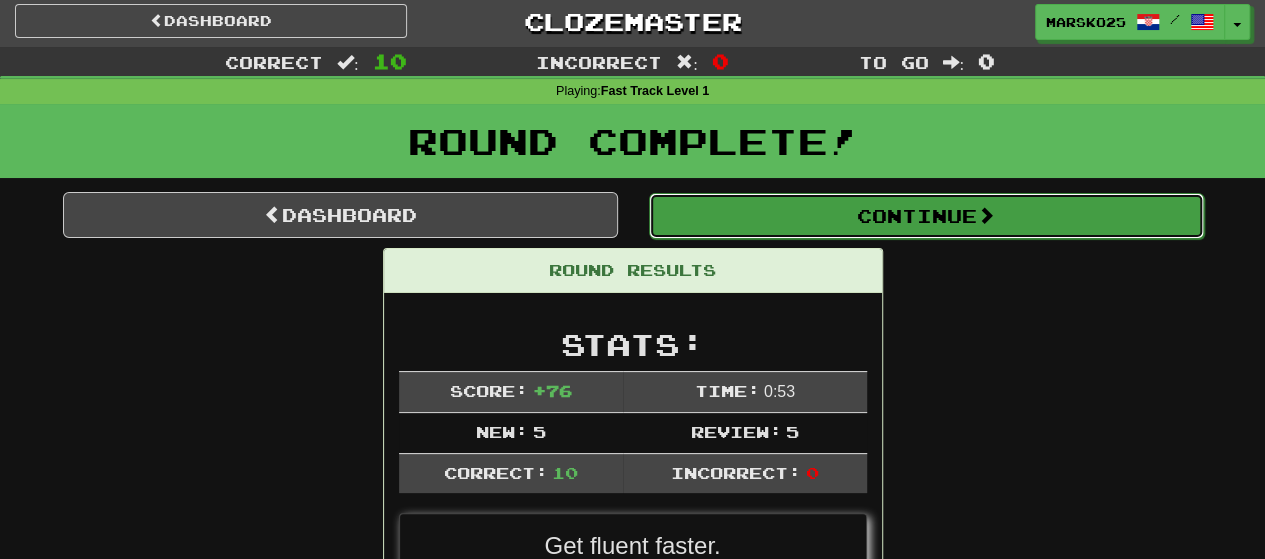 click on "Continue" at bounding box center [926, 216] 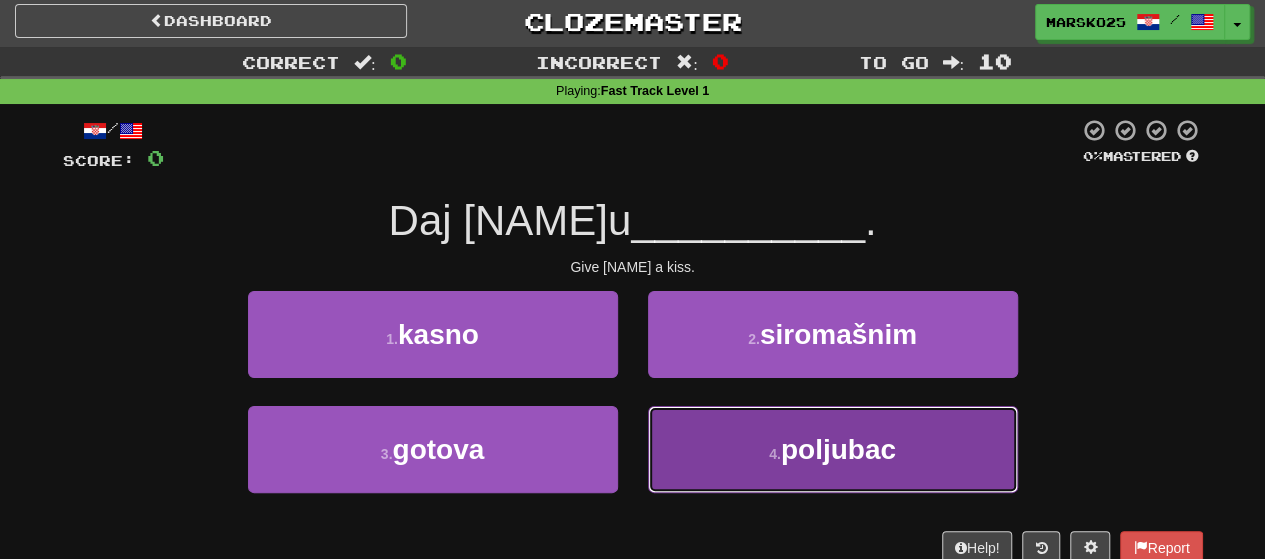 click on "4 .  poljubac" at bounding box center [833, 449] 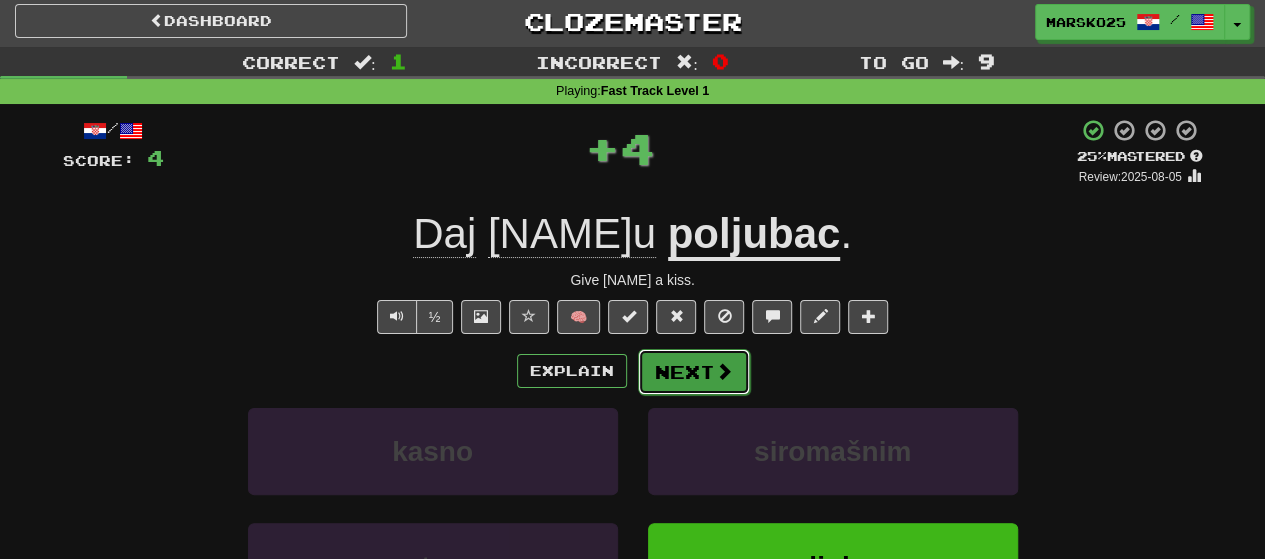 click at bounding box center (724, 371) 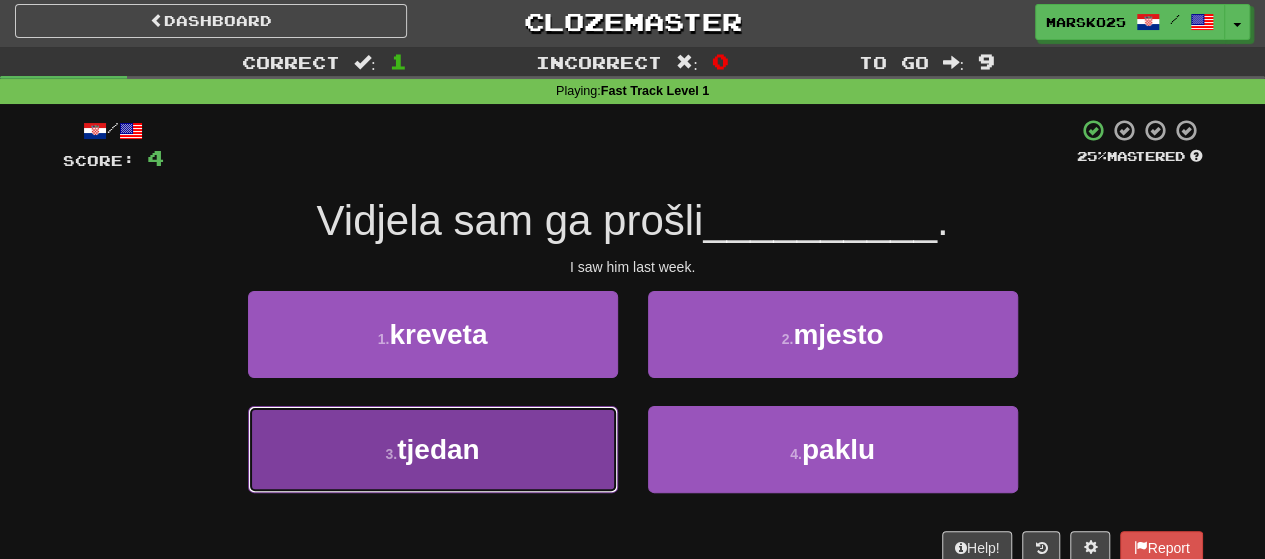 click on "3 .  tjedan" at bounding box center (433, 449) 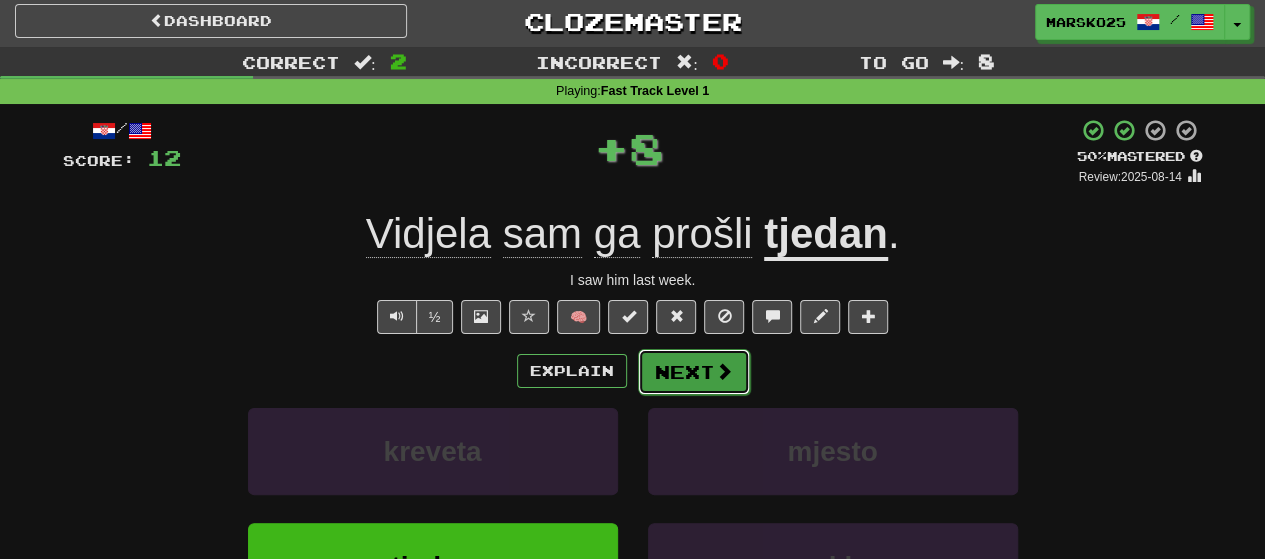 click on "Next" at bounding box center (694, 372) 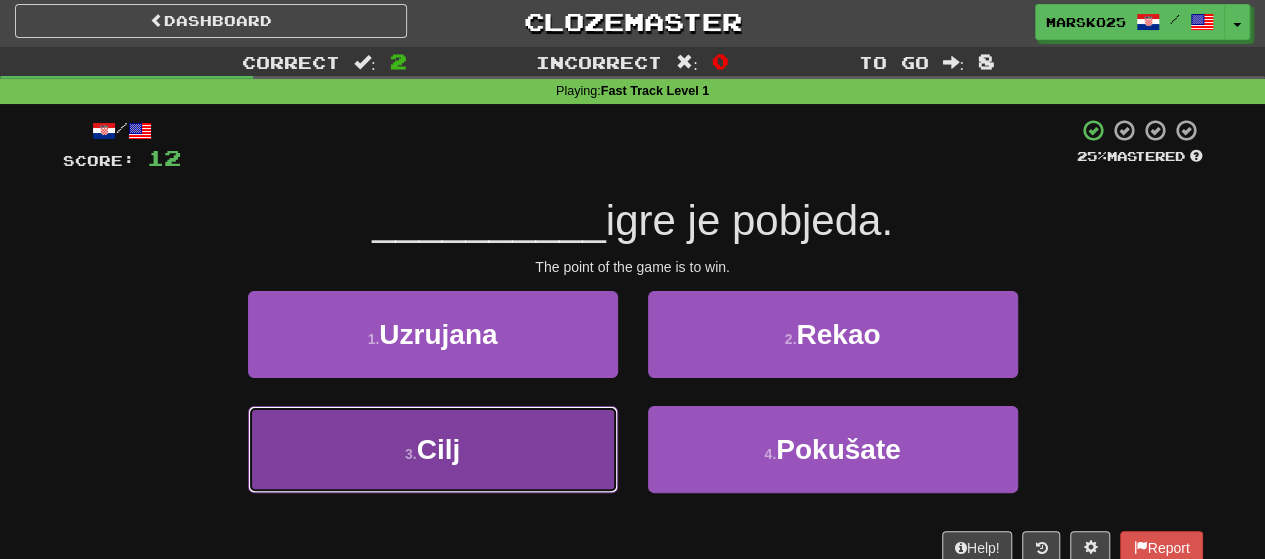 click on "3 .  Cilj" at bounding box center [433, 449] 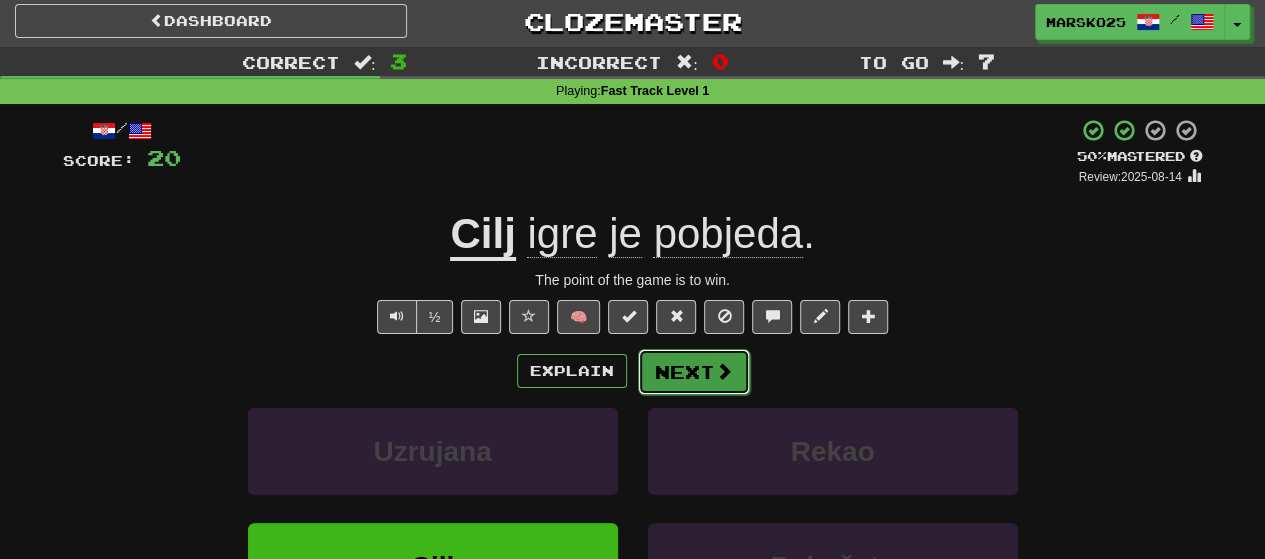 click on "Next" at bounding box center [694, 372] 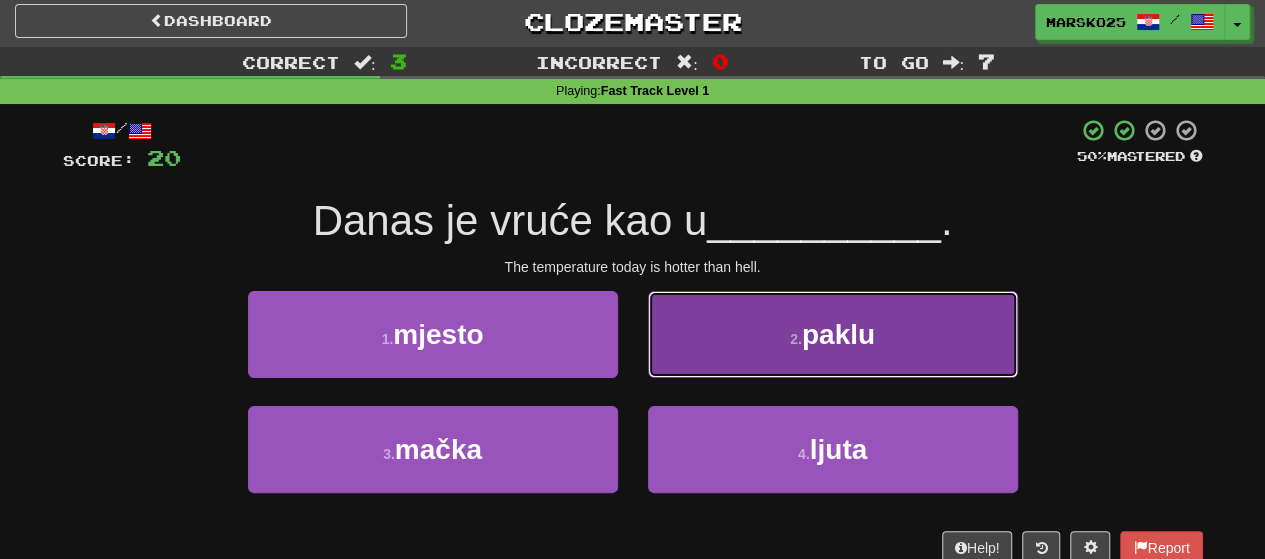 click on "2 .  paklu" at bounding box center (833, 334) 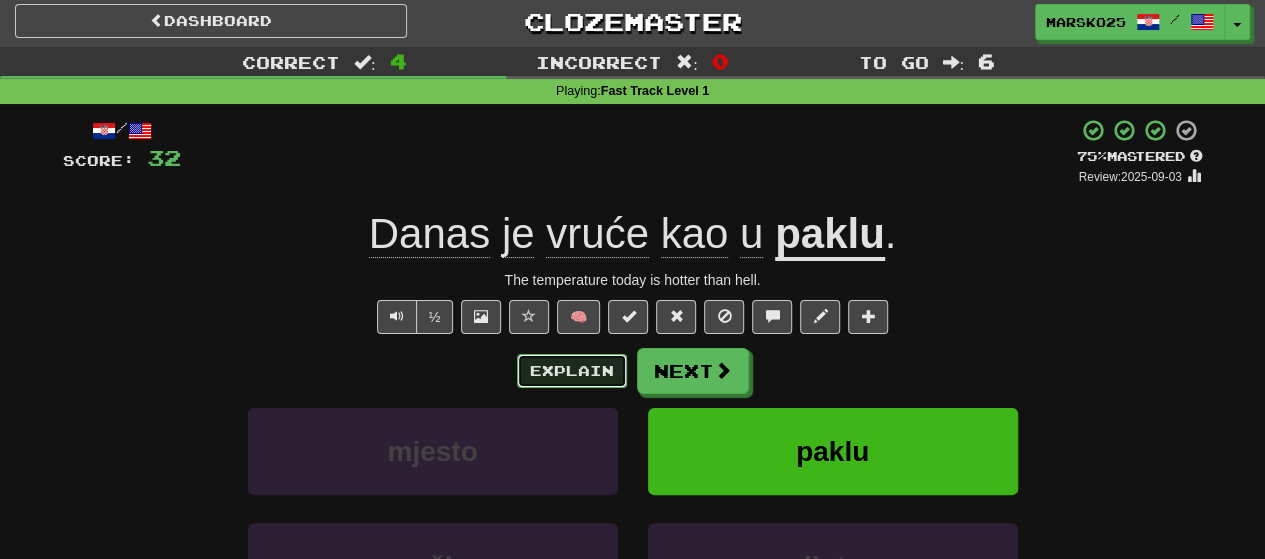click on "Explain" at bounding box center (572, 371) 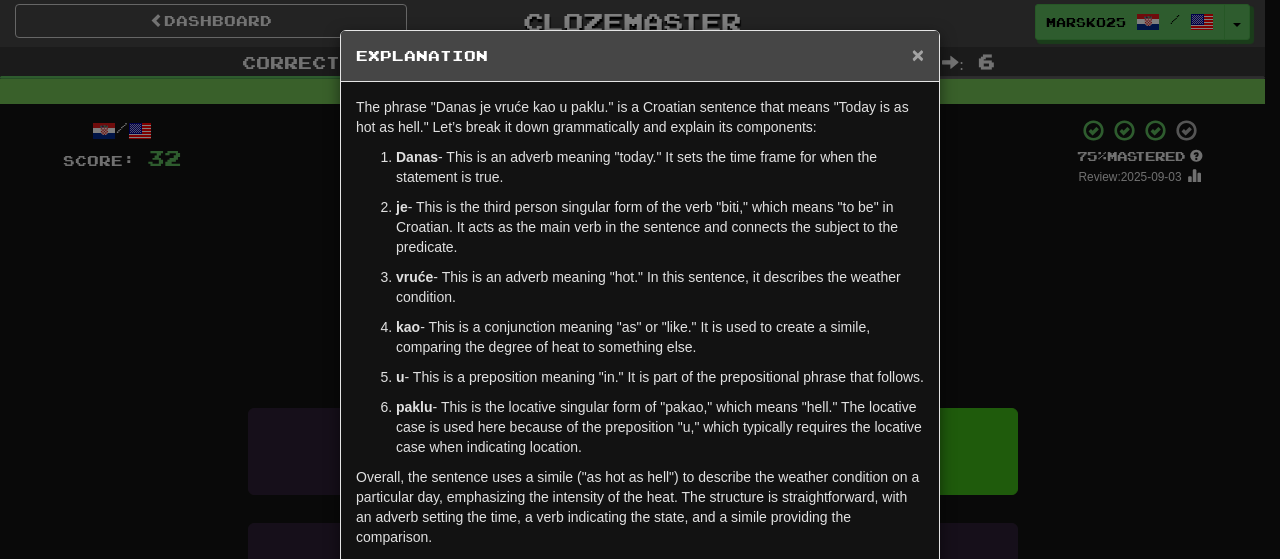 click on "×" at bounding box center [918, 54] 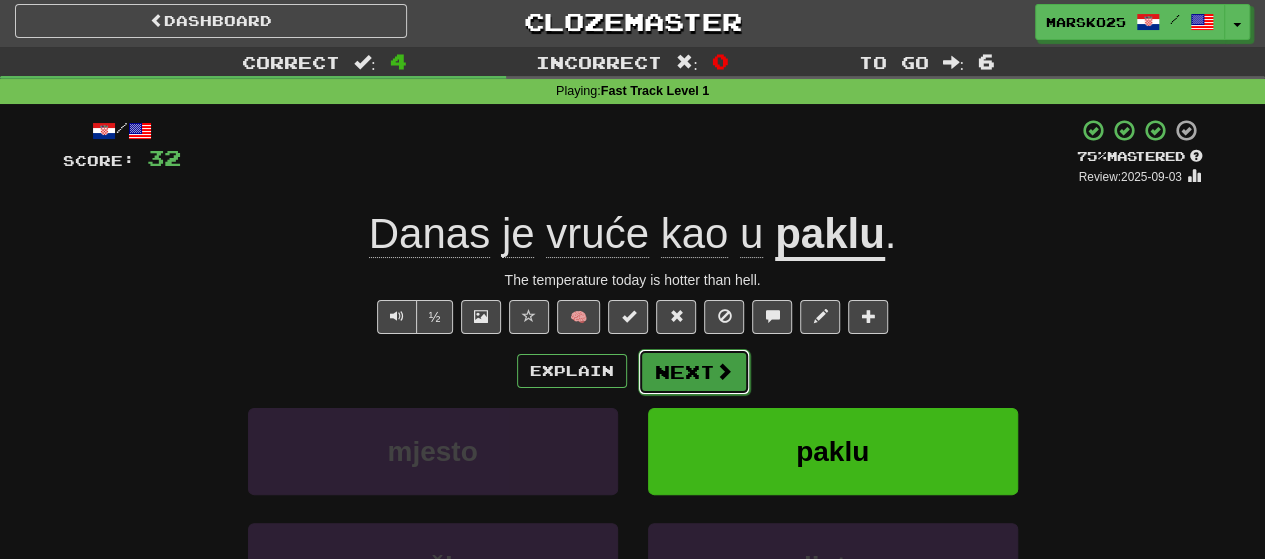 click at bounding box center [724, 371] 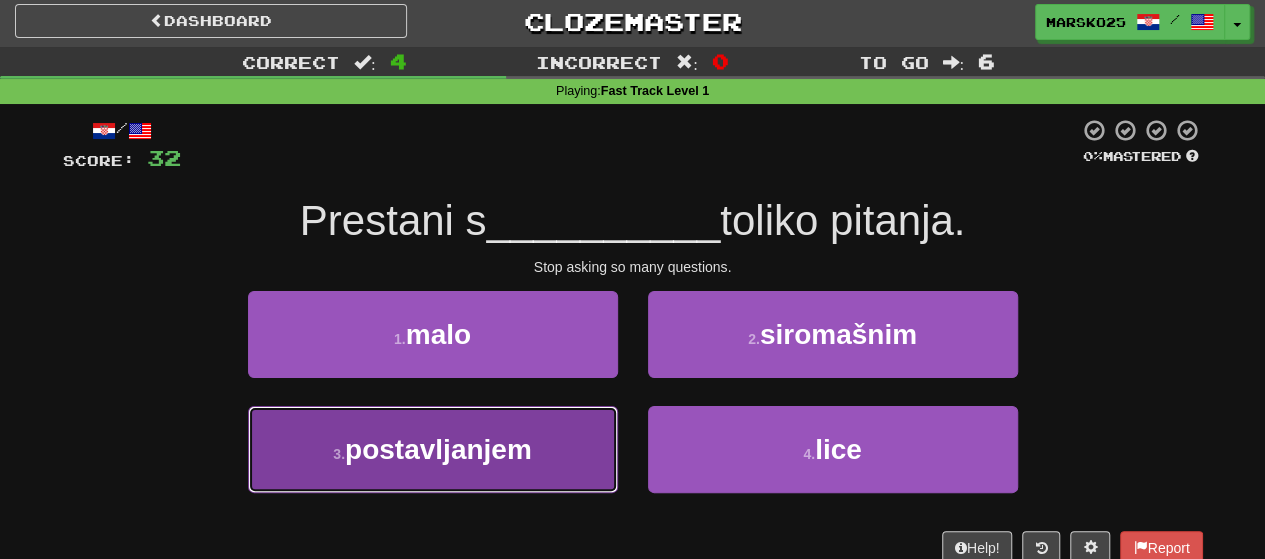 click on "3 .  postavljanjem" at bounding box center [433, 449] 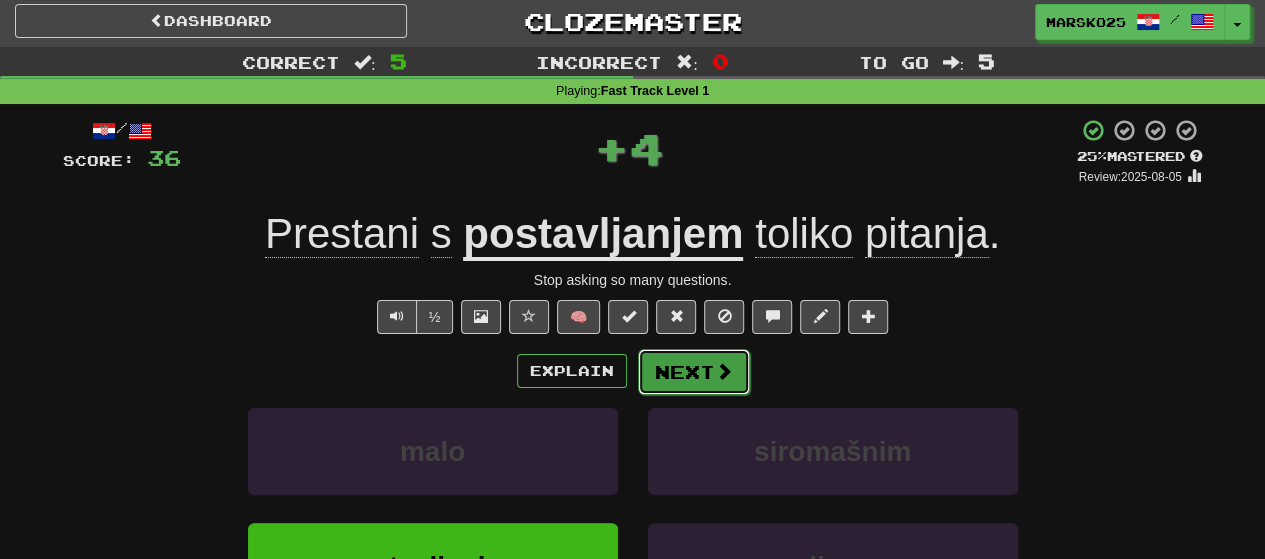 click on "Next" at bounding box center (694, 372) 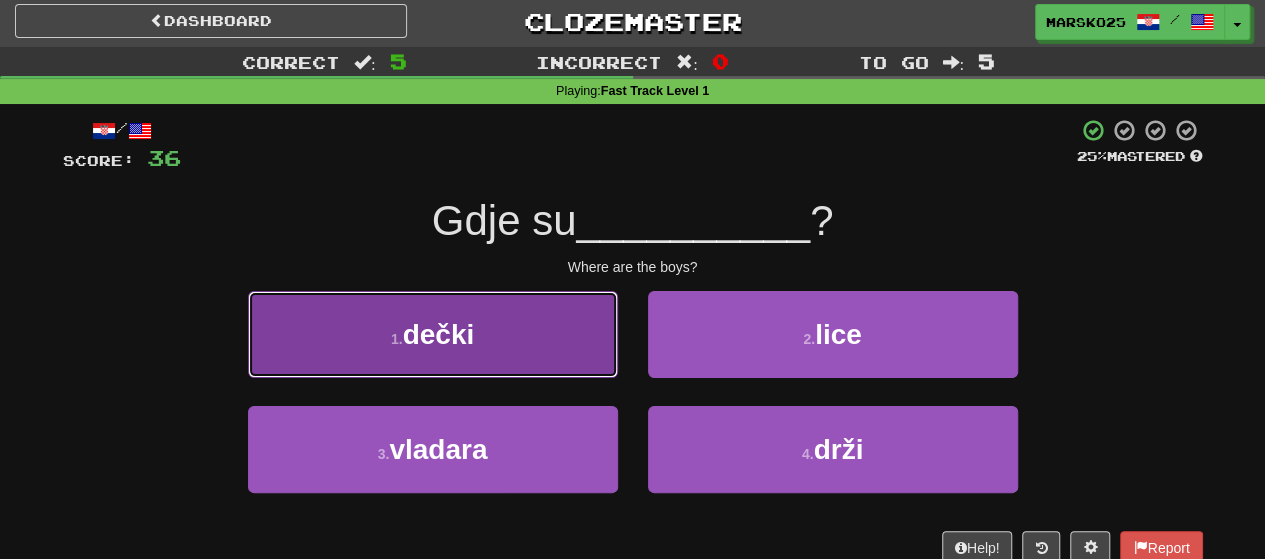 click on "1 .  dečki" at bounding box center (433, 334) 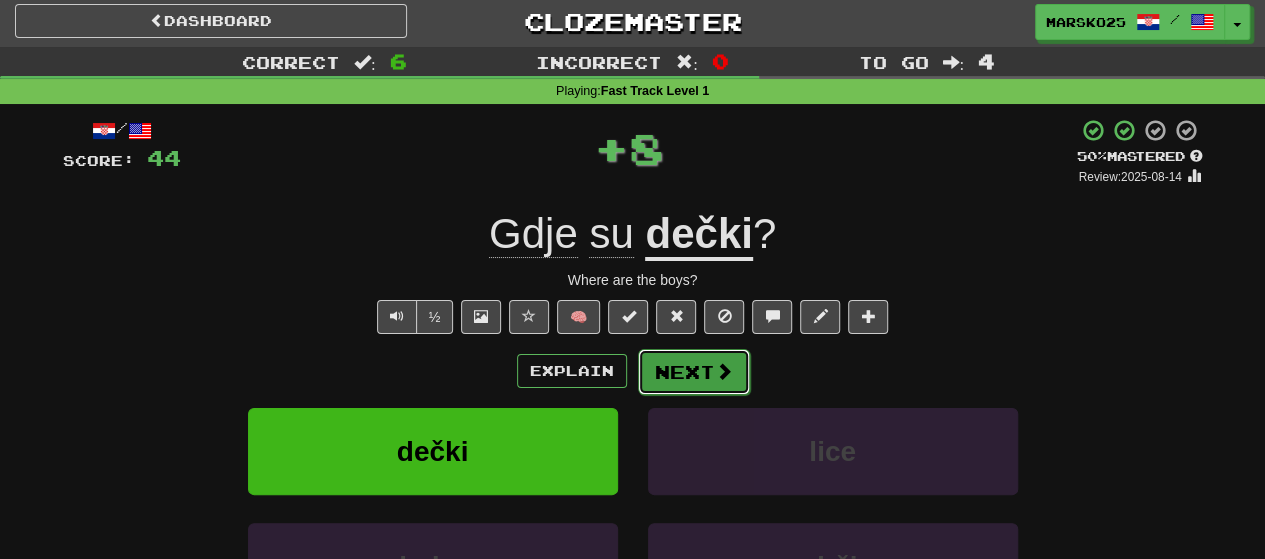 click on "Next" at bounding box center (694, 372) 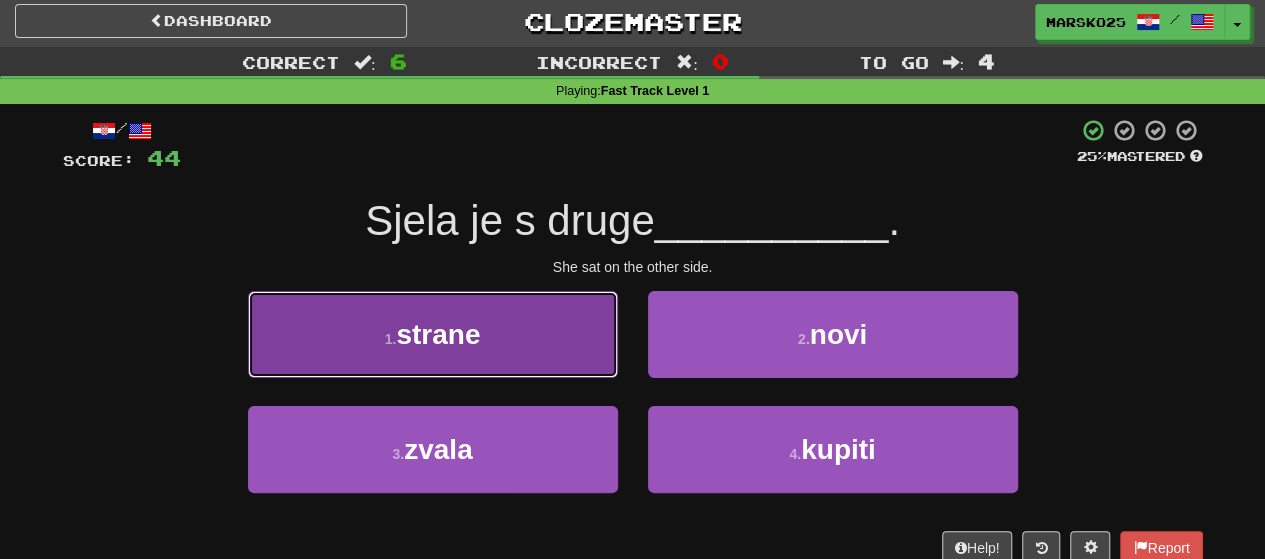 click on "1 .  strane" at bounding box center (433, 334) 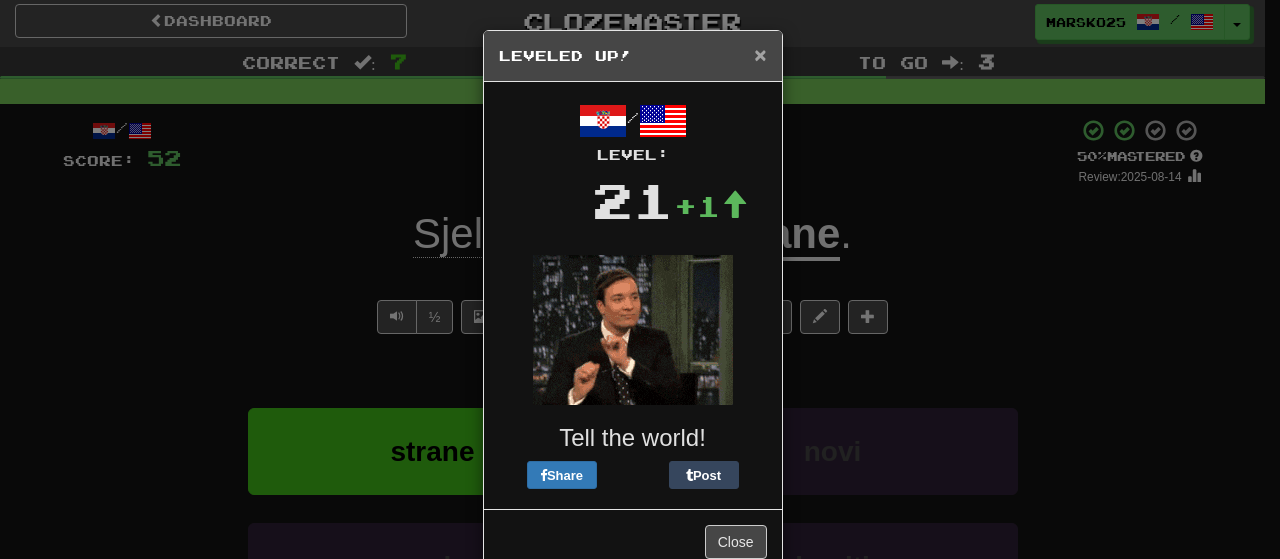 click on "×" at bounding box center [760, 54] 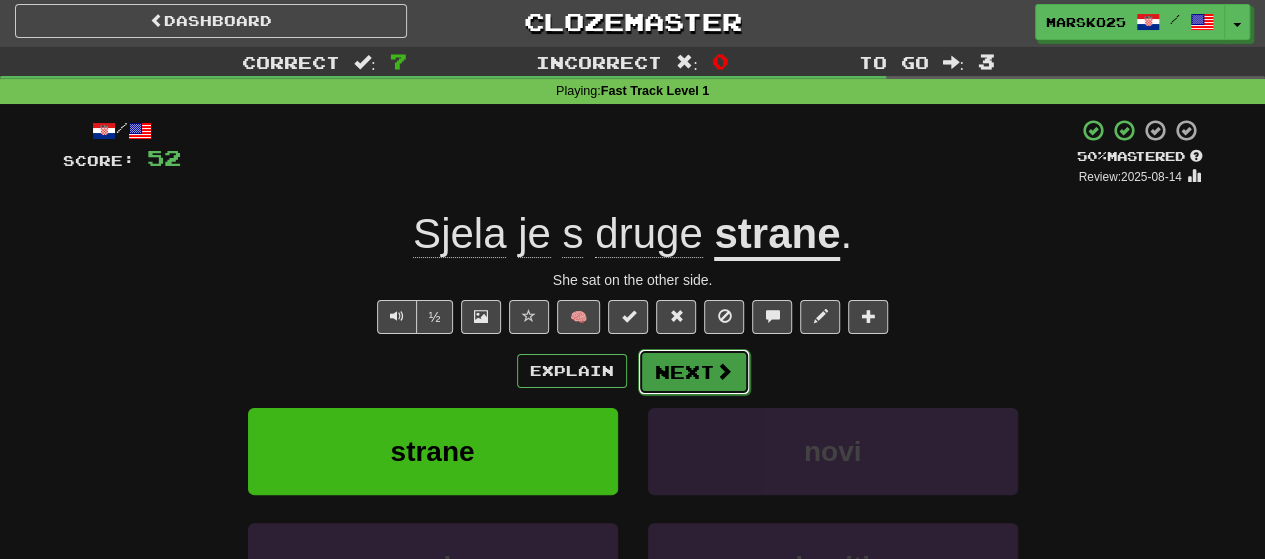 click on "Next" at bounding box center (694, 372) 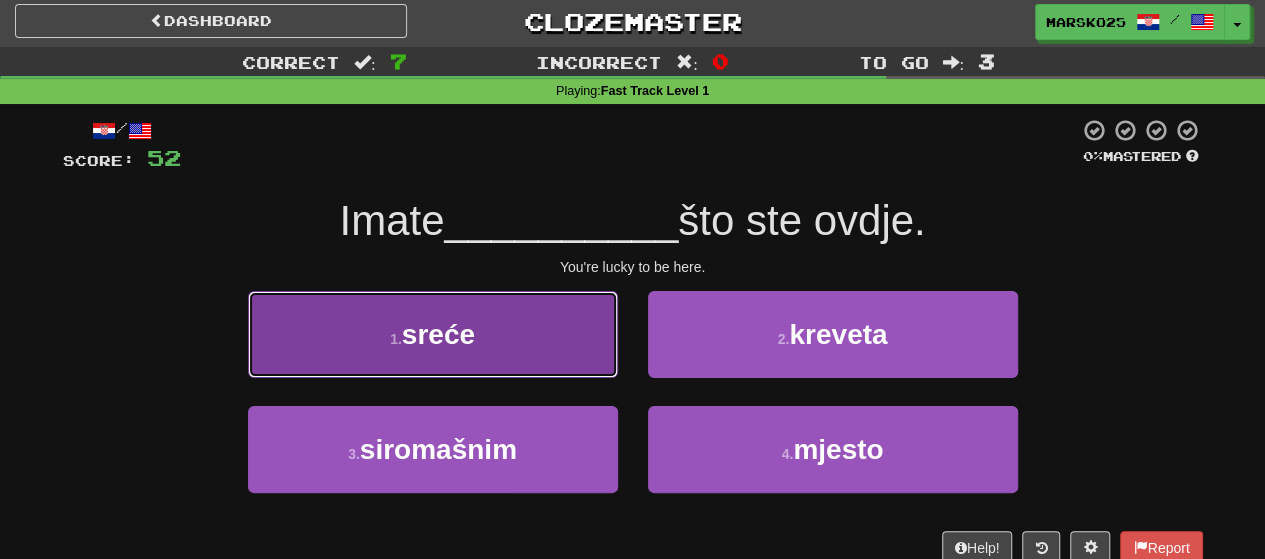 click on "1 .  sreće" at bounding box center [433, 334] 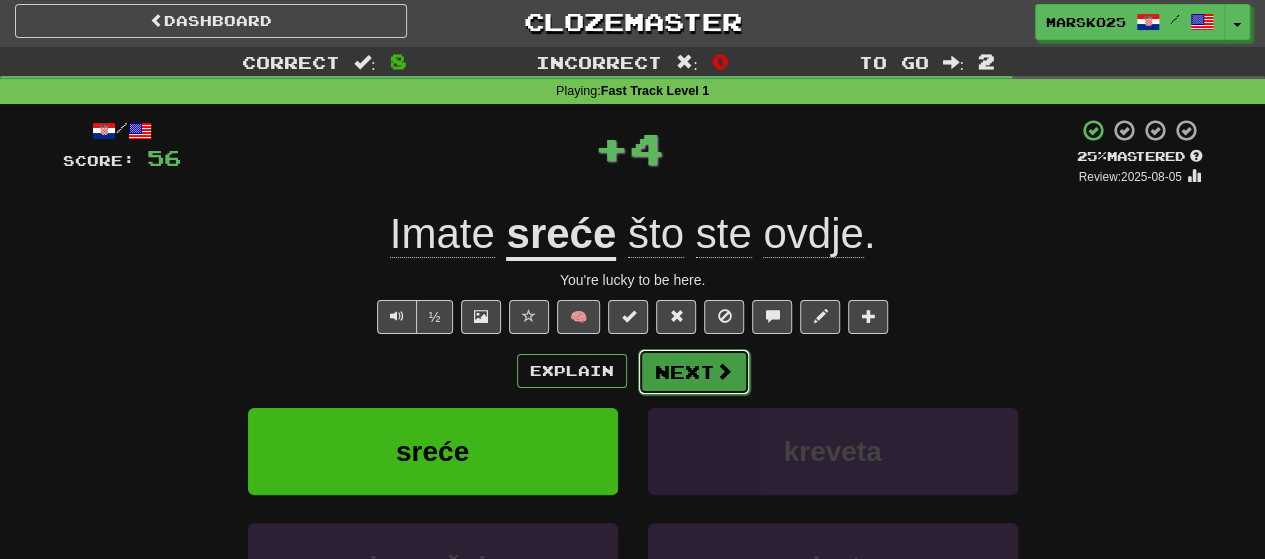 click at bounding box center (724, 371) 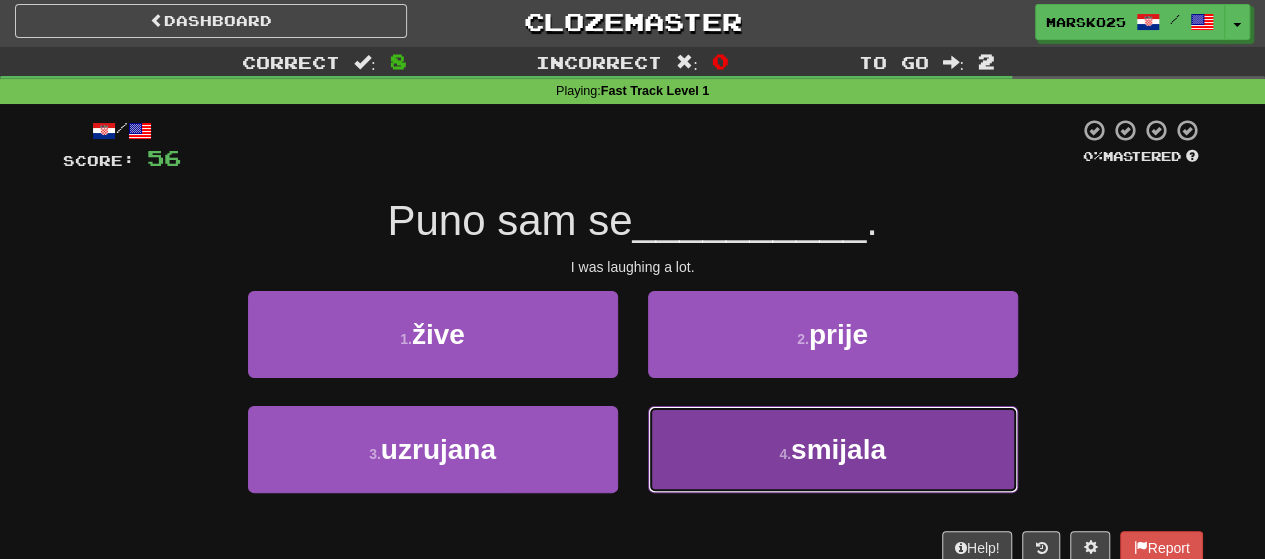 click on "4 .  smijala" at bounding box center (833, 449) 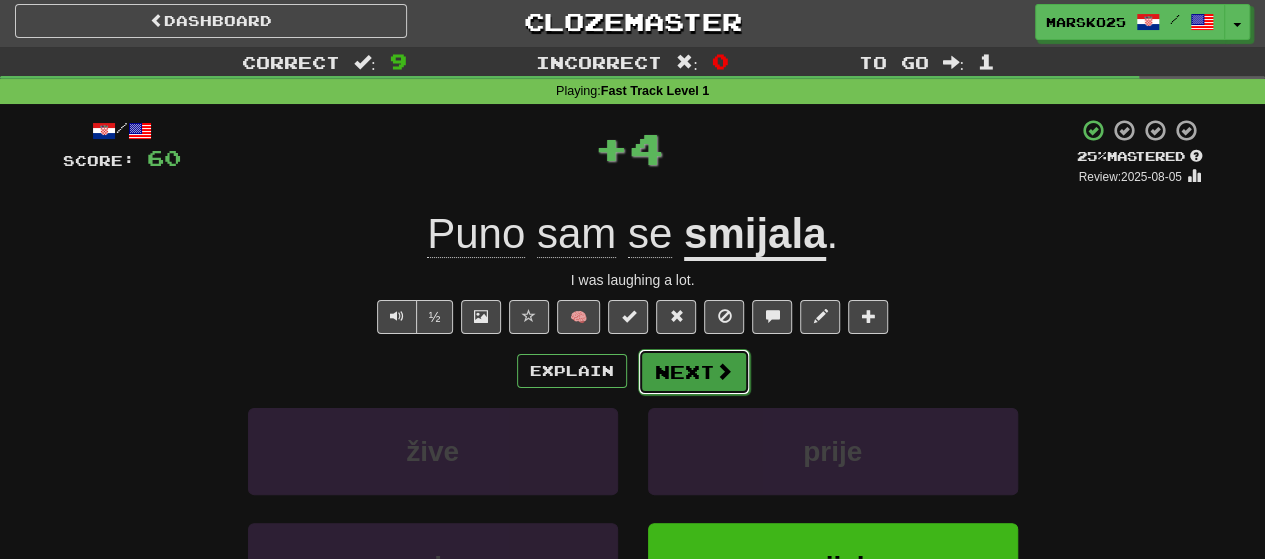click on "Next" at bounding box center (694, 372) 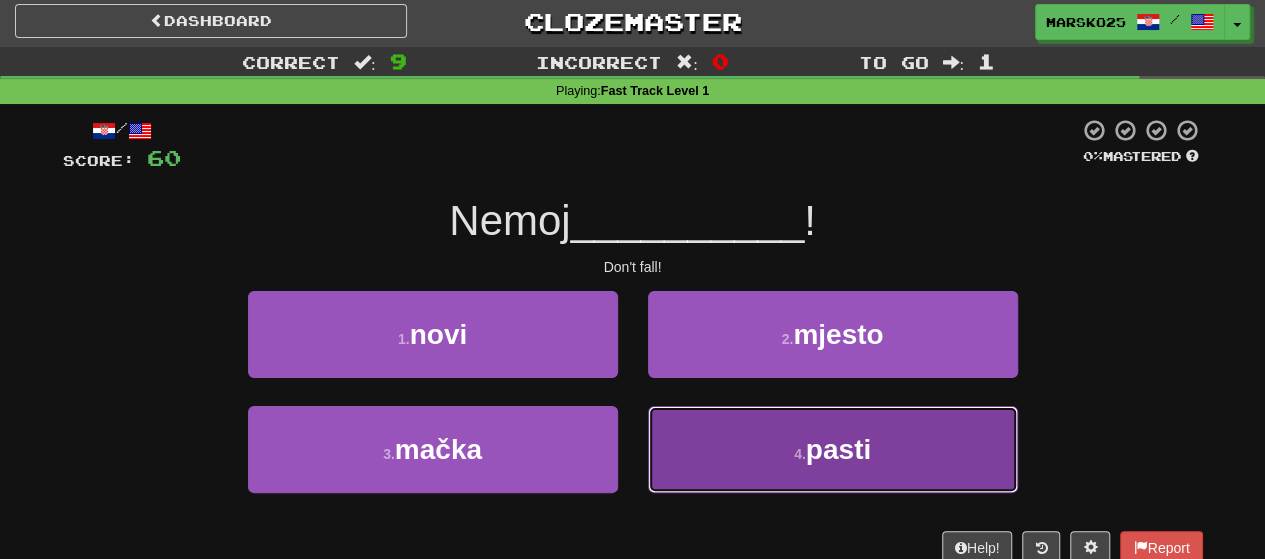 click on "4 .  pasti" at bounding box center [833, 449] 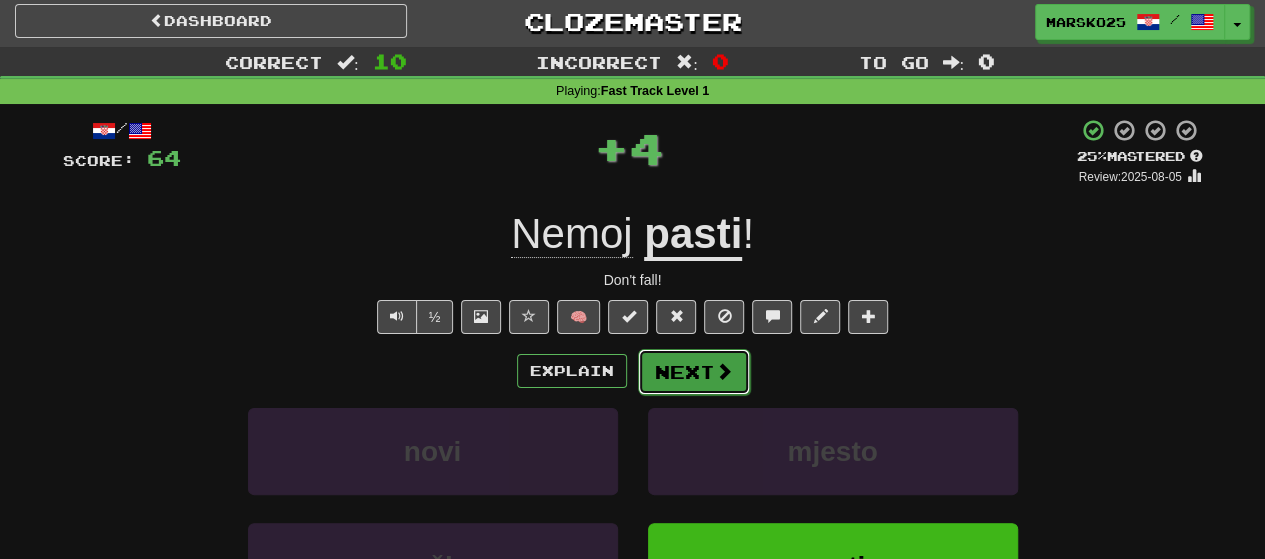 click on "Next" at bounding box center [694, 372] 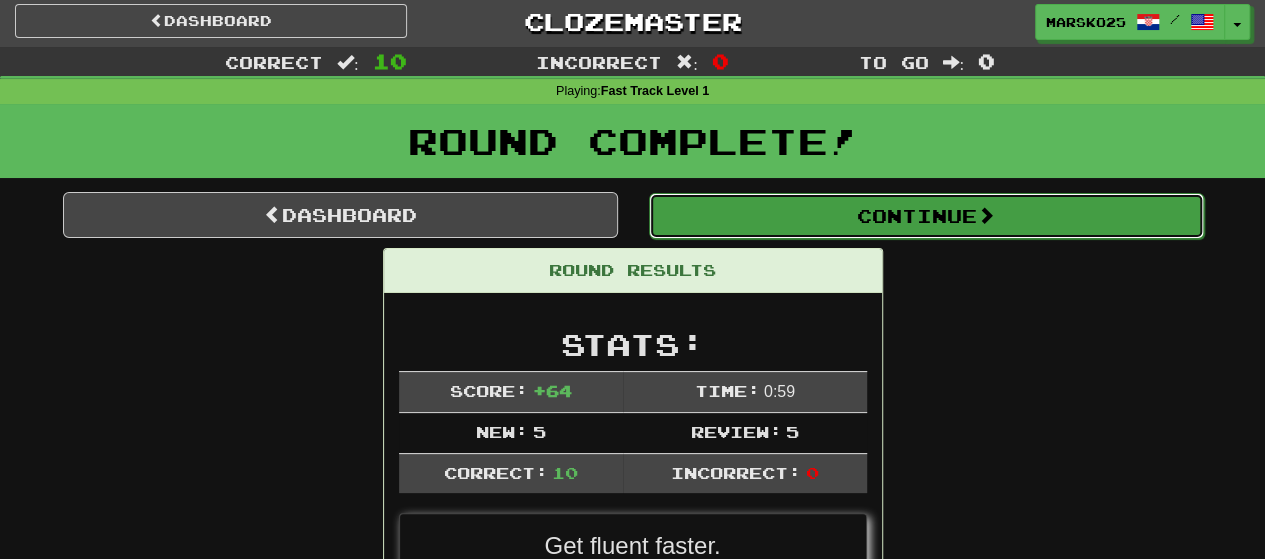 click on "Continue" at bounding box center [926, 216] 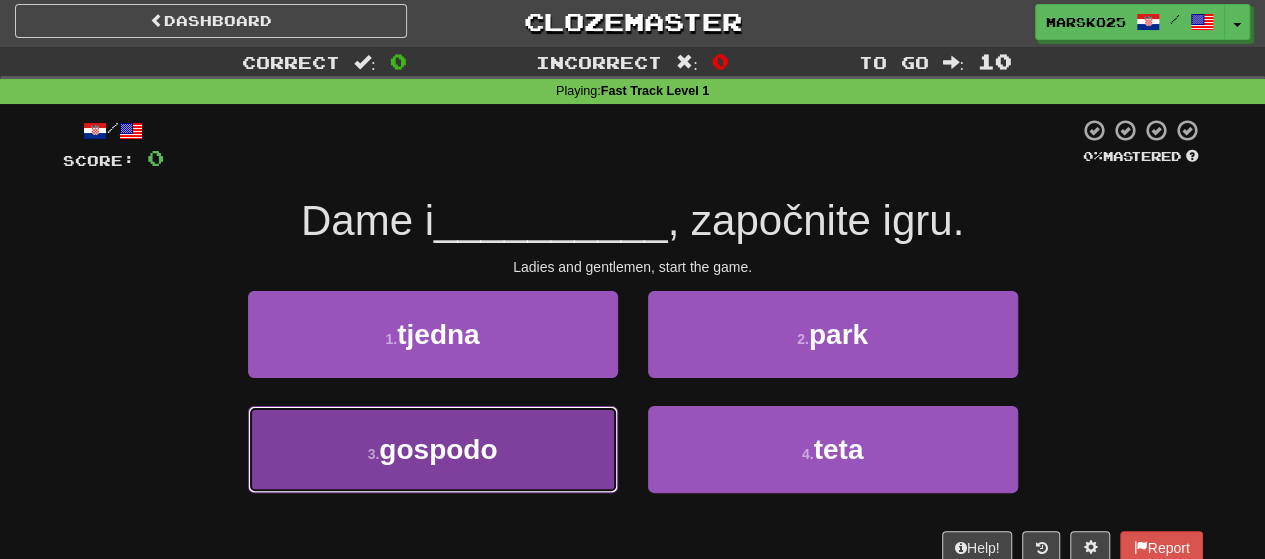 click on "3 .  gospodo" at bounding box center (433, 449) 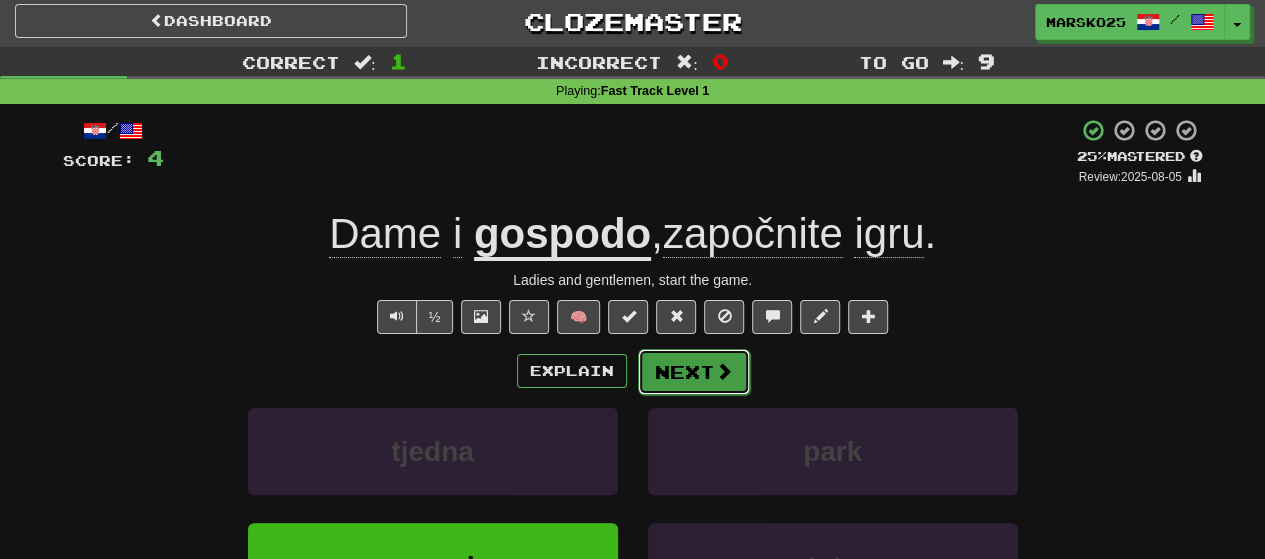 click on "Next" at bounding box center [694, 372] 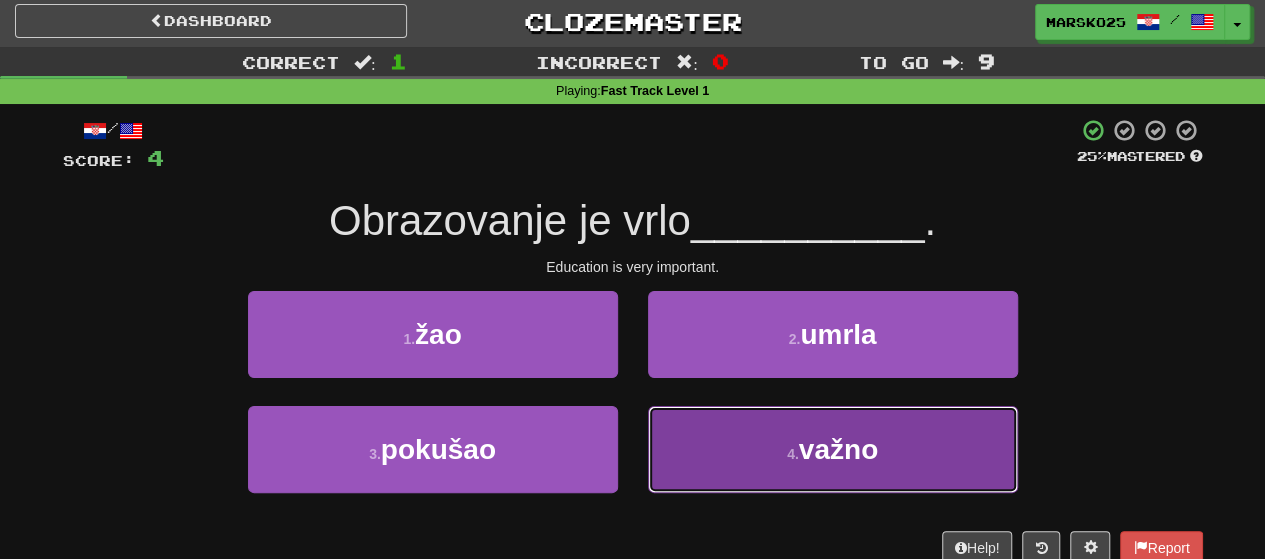 click on "4 .  važno" at bounding box center (833, 449) 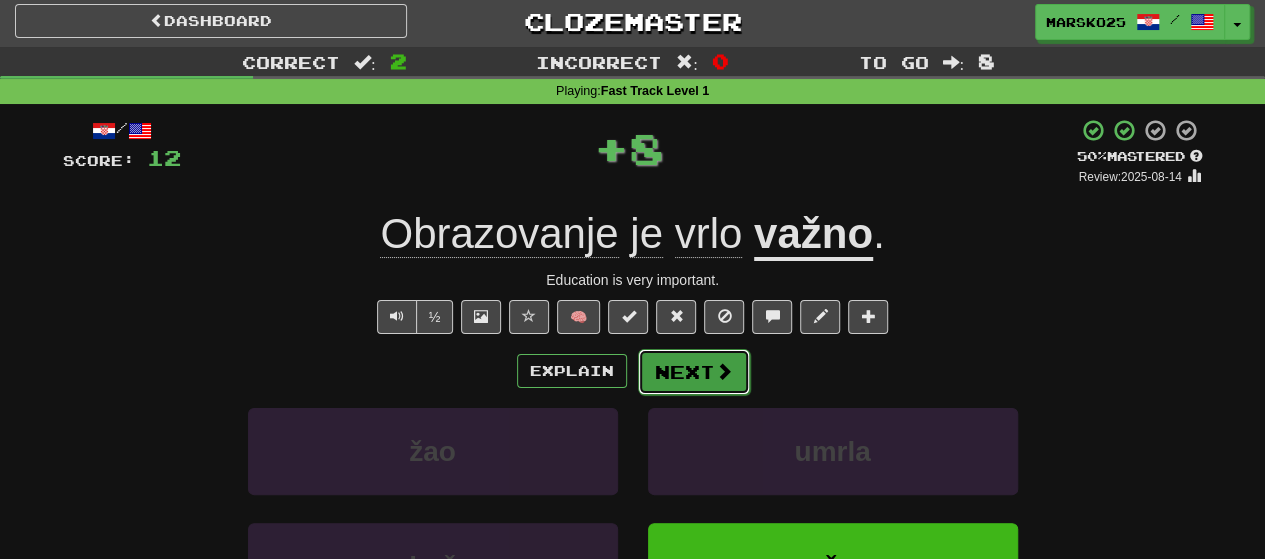 click on "Next" at bounding box center (694, 372) 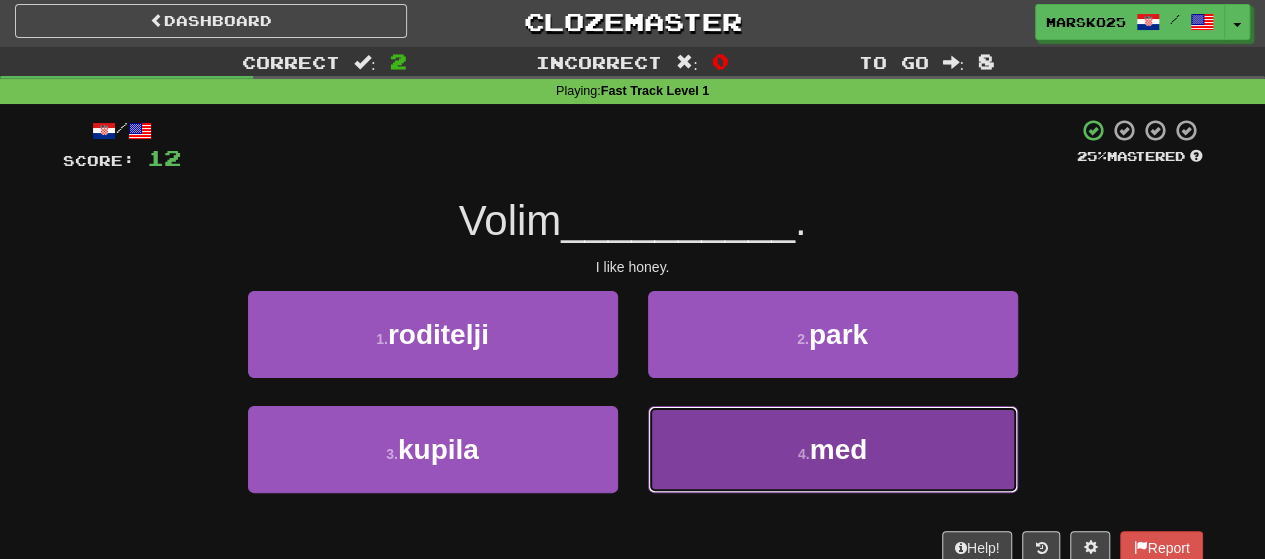 click on "4 .  med" at bounding box center (833, 449) 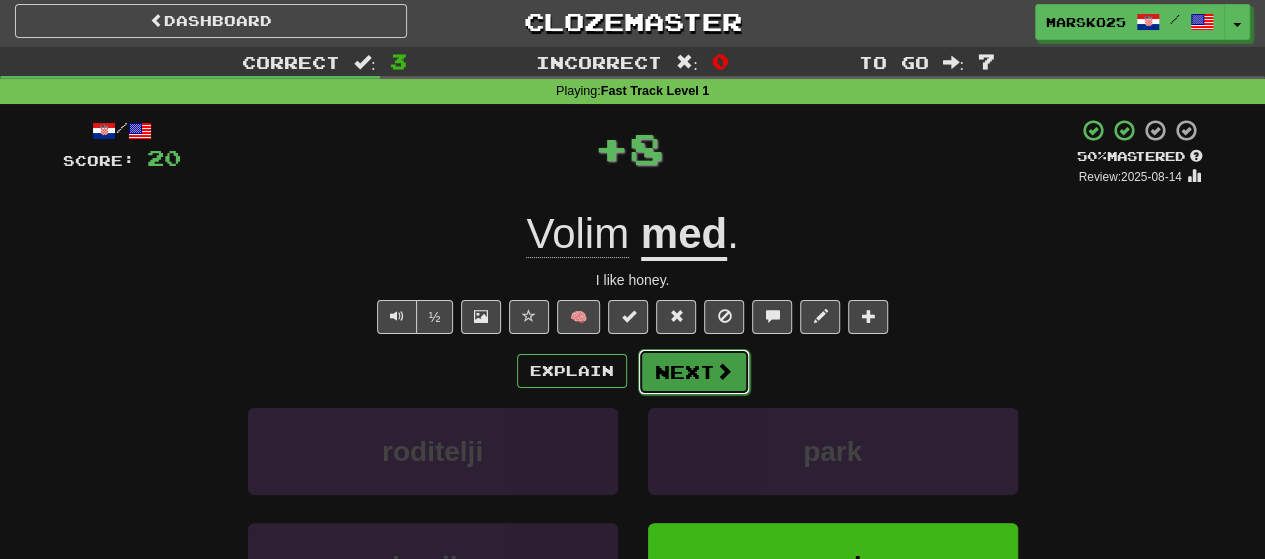 click on "Next" at bounding box center [694, 372] 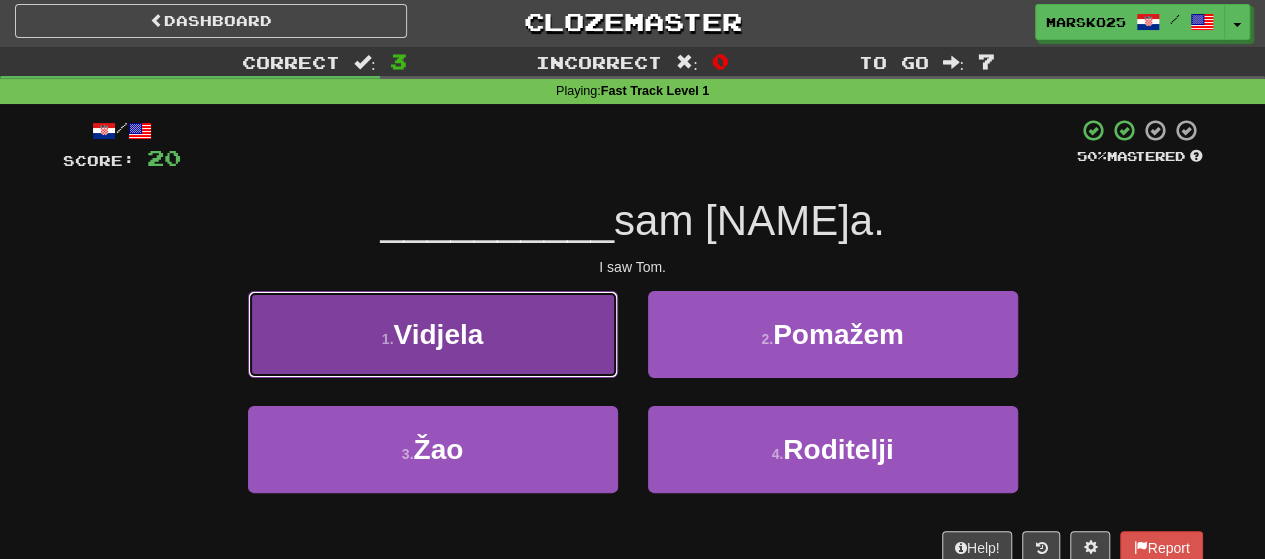 click on "1 .  Vidjela" at bounding box center [433, 334] 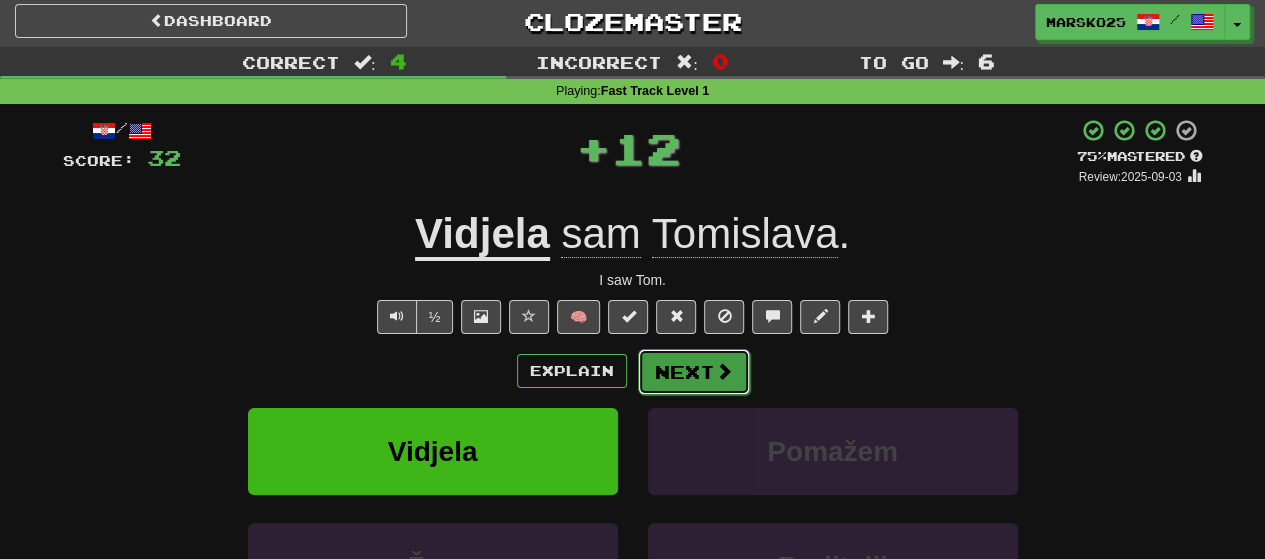 click on "Next" at bounding box center (694, 372) 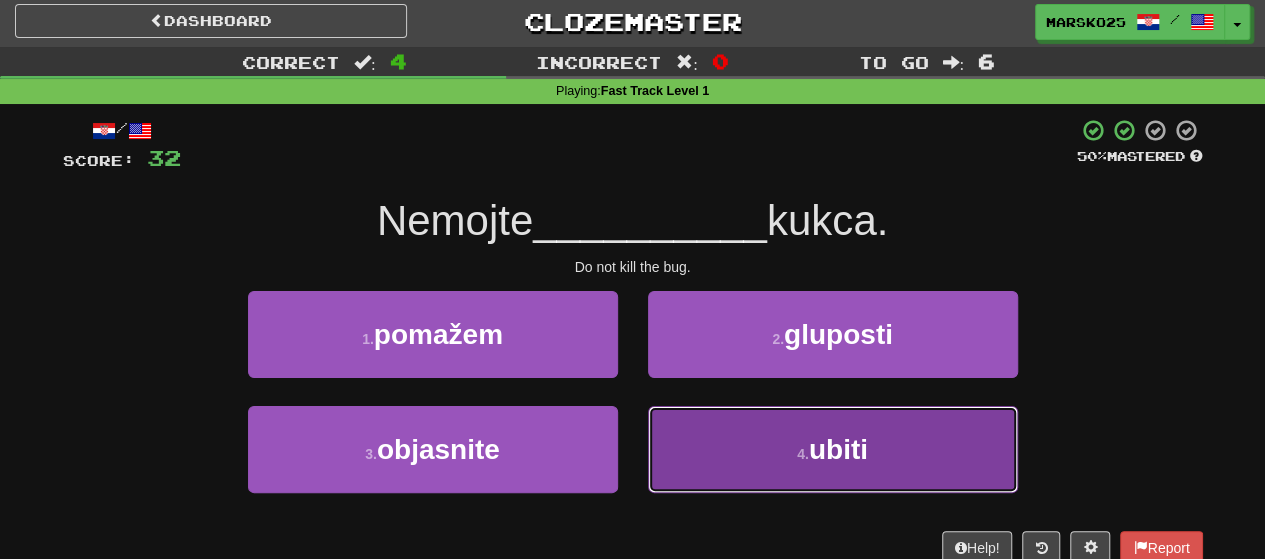 click on "4 .  ubiti" at bounding box center (833, 449) 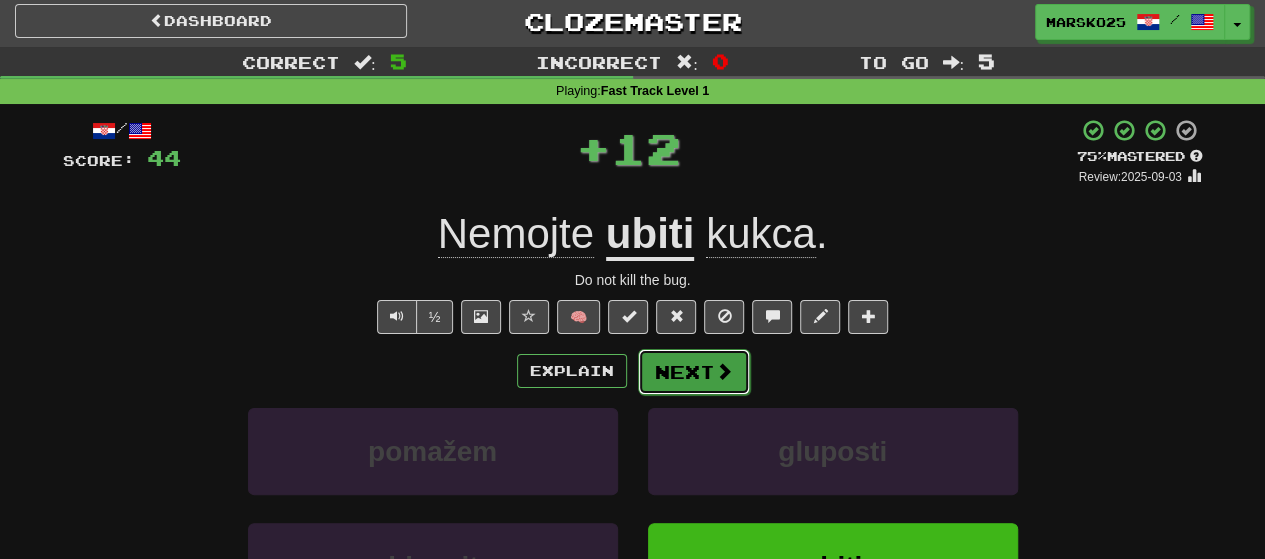 click on "Next" at bounding box center [694, 372] 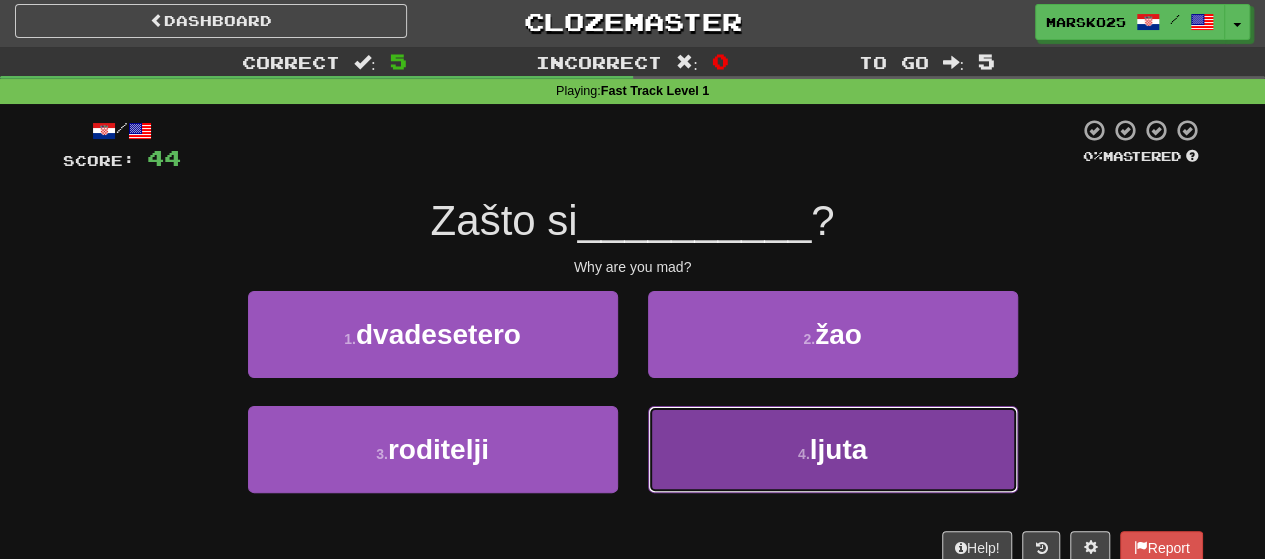 click on "4 .  ljuta" at bounding box center (833, 449) 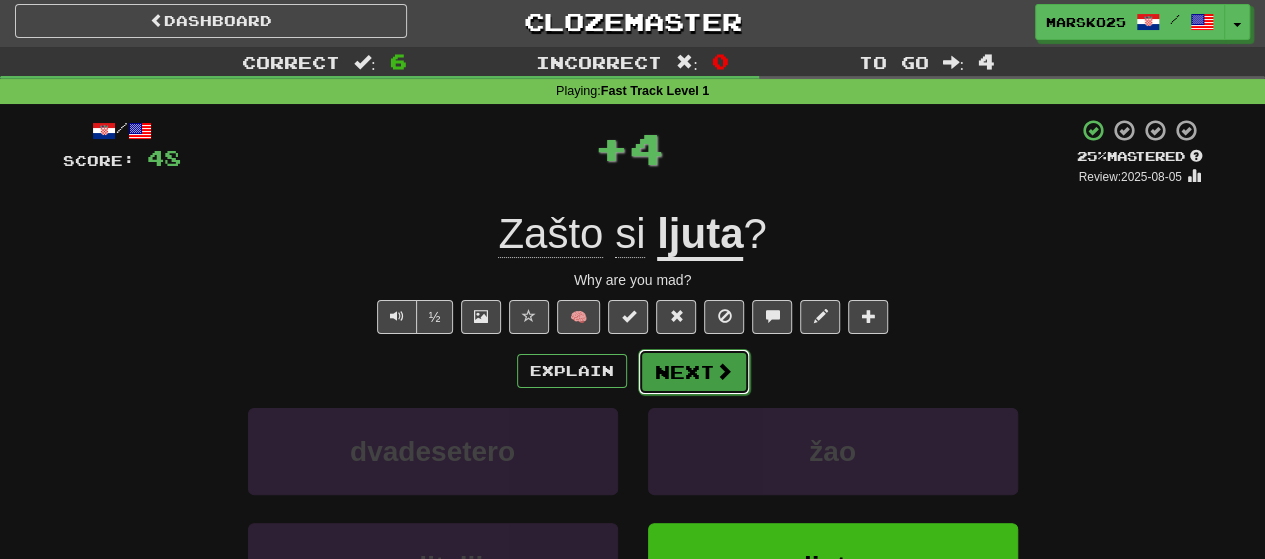 click on "Next" at bounding box center [694, 372] 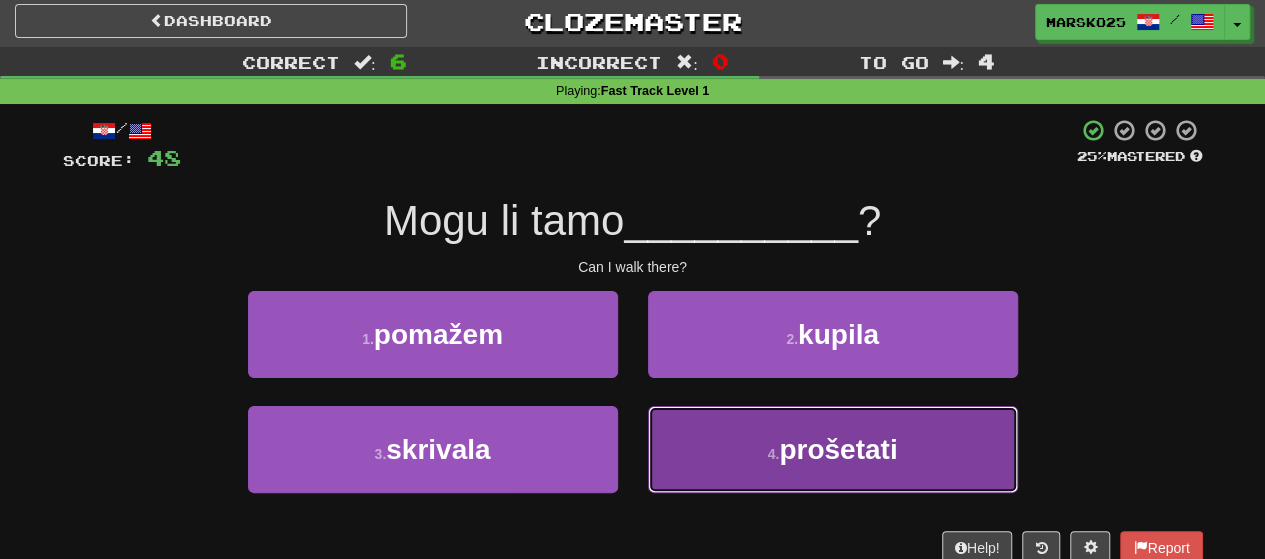 click on "4 .  prošetati" at bounding box center [833, 449] 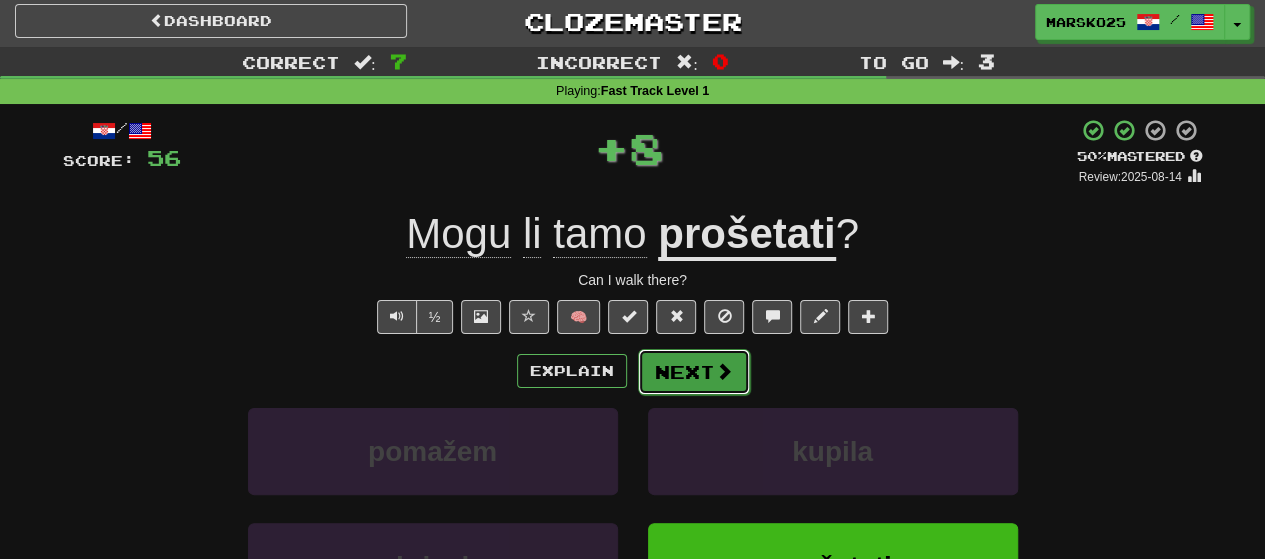 click on "Next" at bounding box center (694, 372) 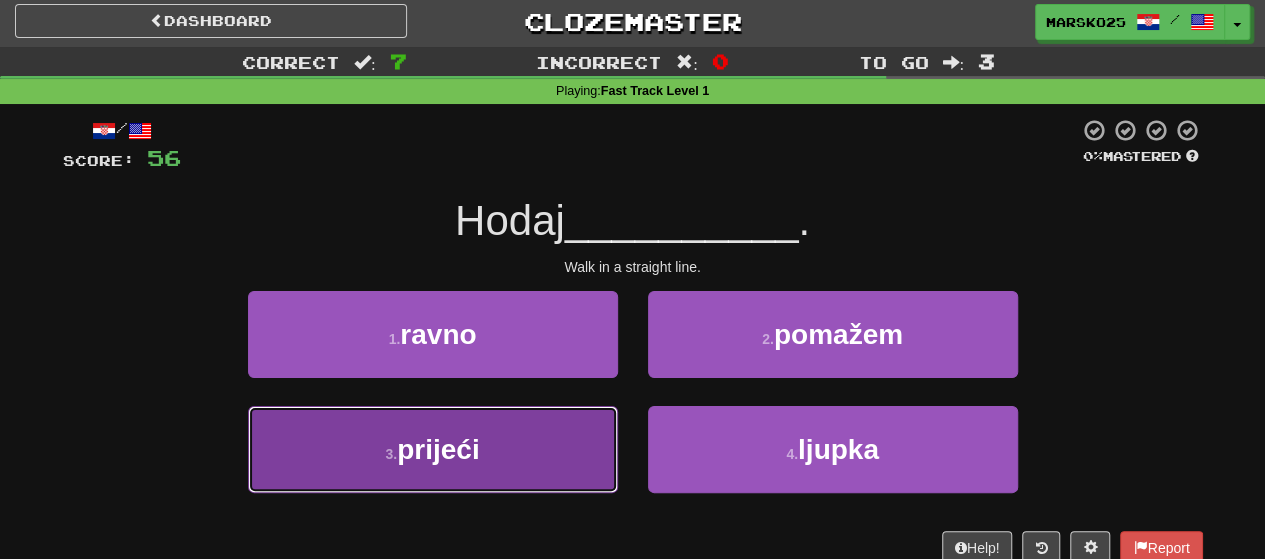 click on "3 .  prijeći" at bounding box center [433, 449] 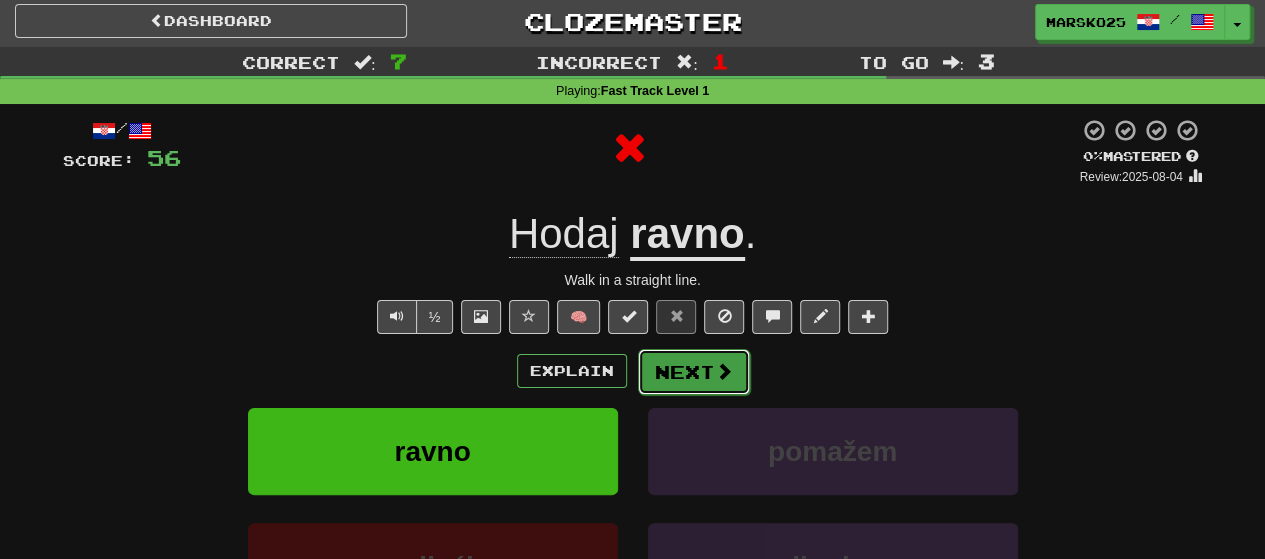 click on "Next" at bounding box center [694, 372] 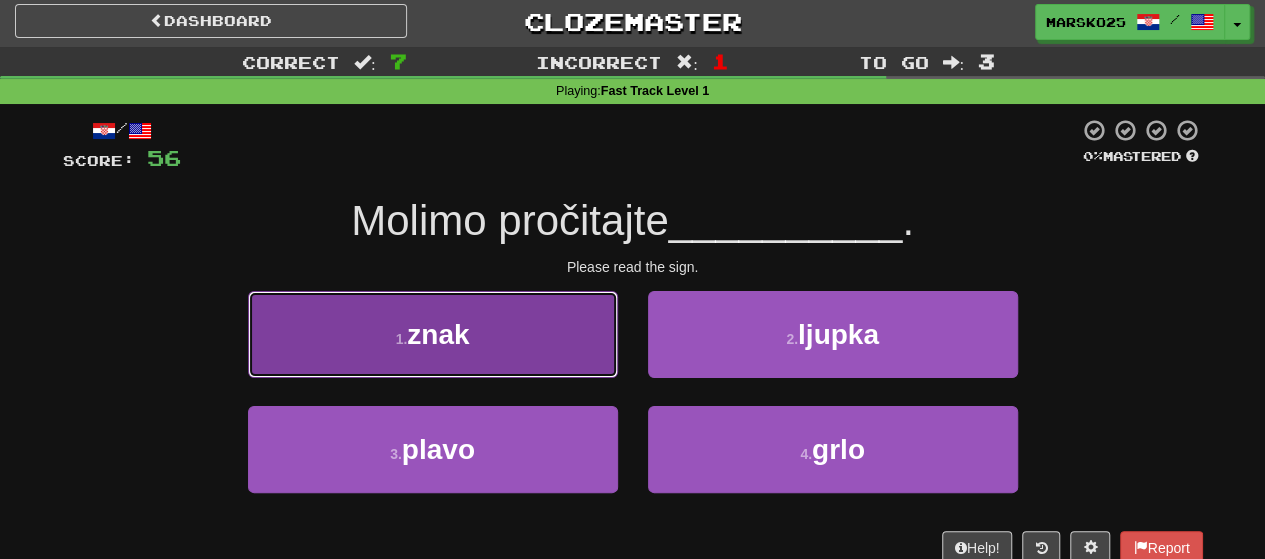 click on "1 .  znak" at bounding box center (433, 334) 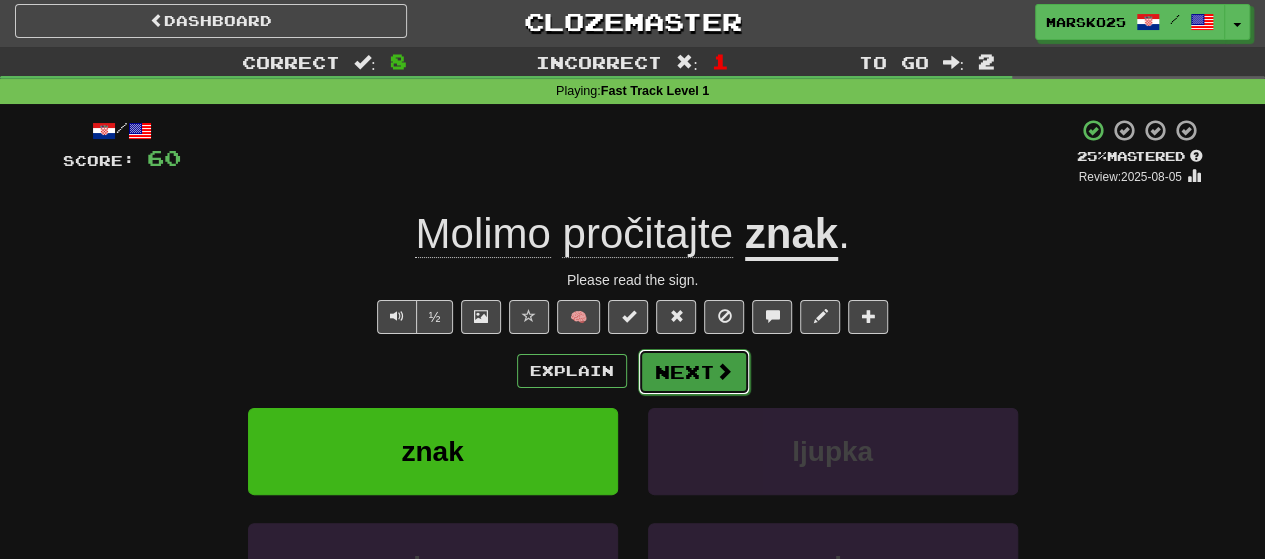 click on "Next" at bounding box center [694, 372] 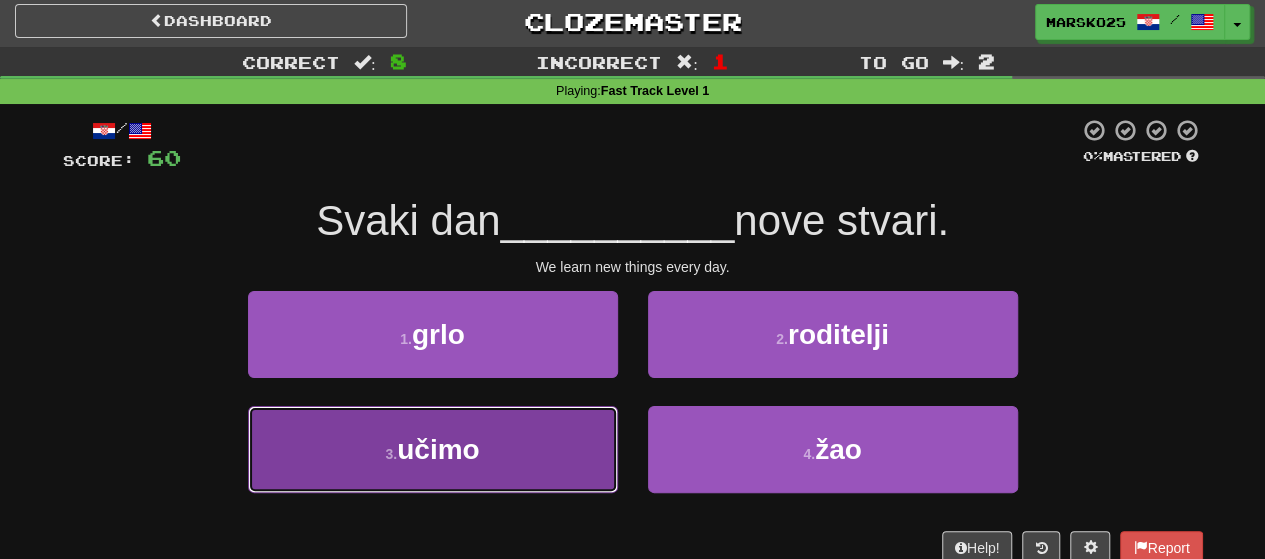 click on "3 .  učimo" at bounding box center [433, 449] 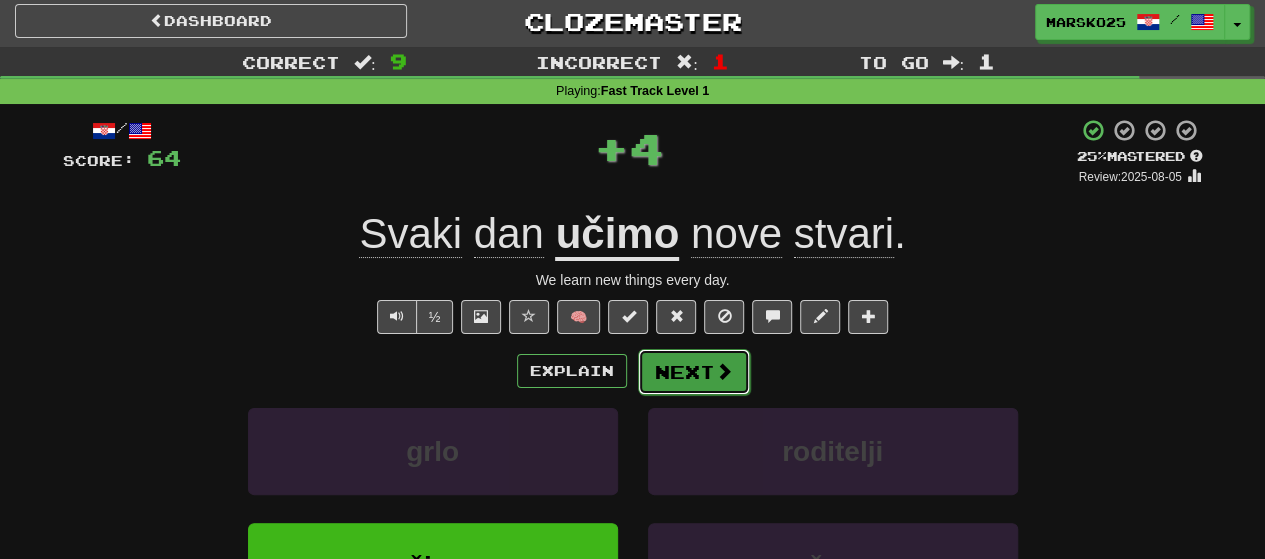 click on "Next" at bounding box center (694, 372) 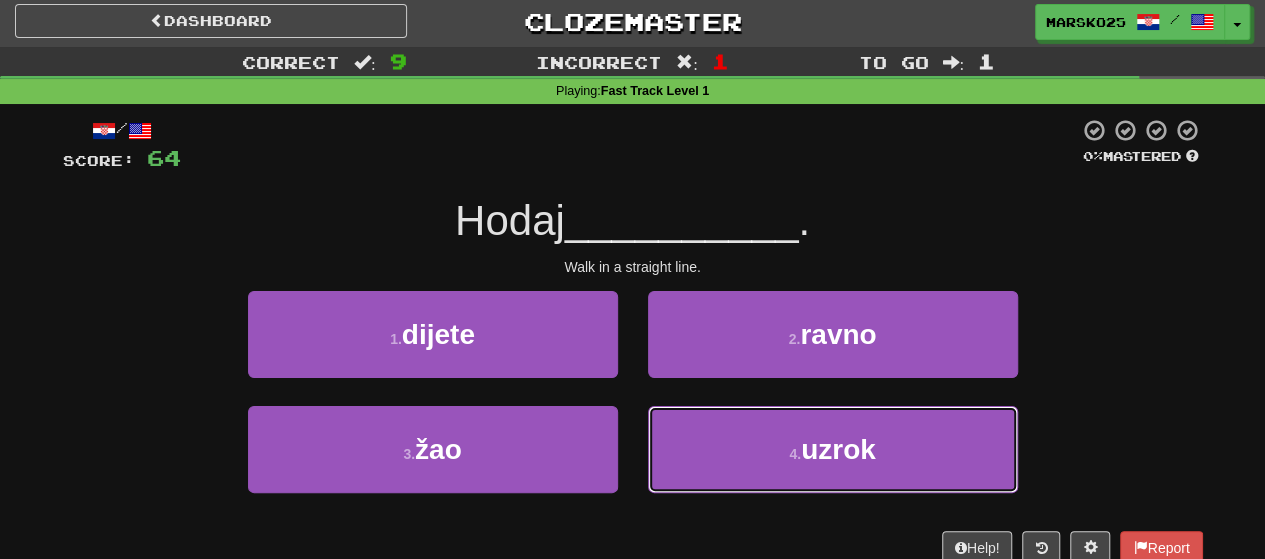 drag, startPoint x: 717, startPoint y: 447, endPoint x: 735, endPoint y: 209, distance: 238.6797 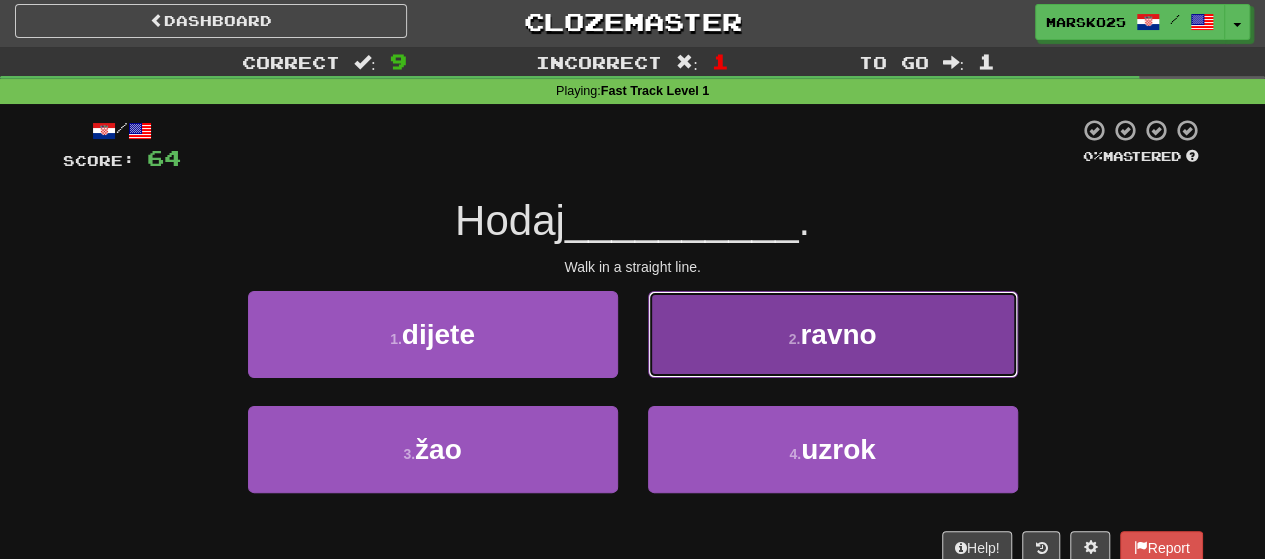 click on "2 .  ravno" at bounding box center [833, 334] 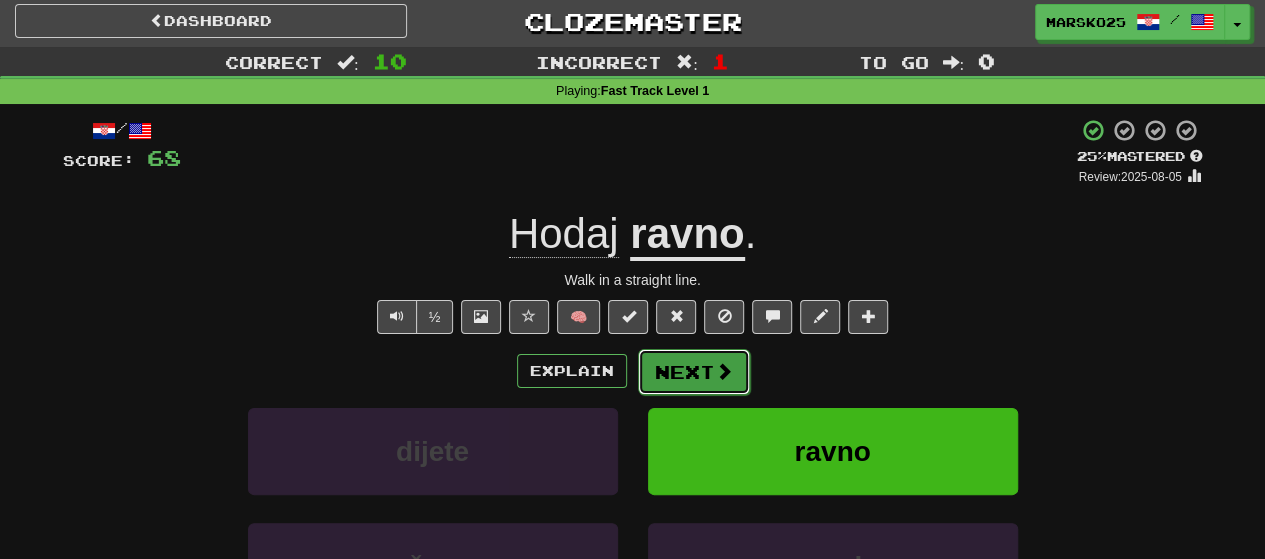 click on "Next" at bounding box center (694, 372) 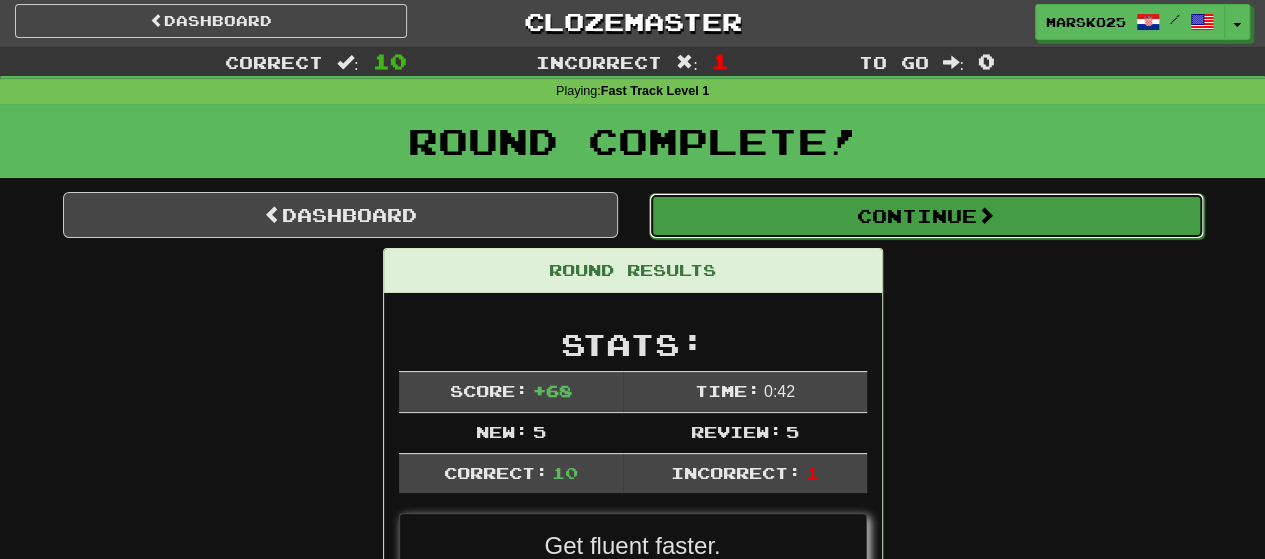 click on "Continue" at bounding box center [926, 216] 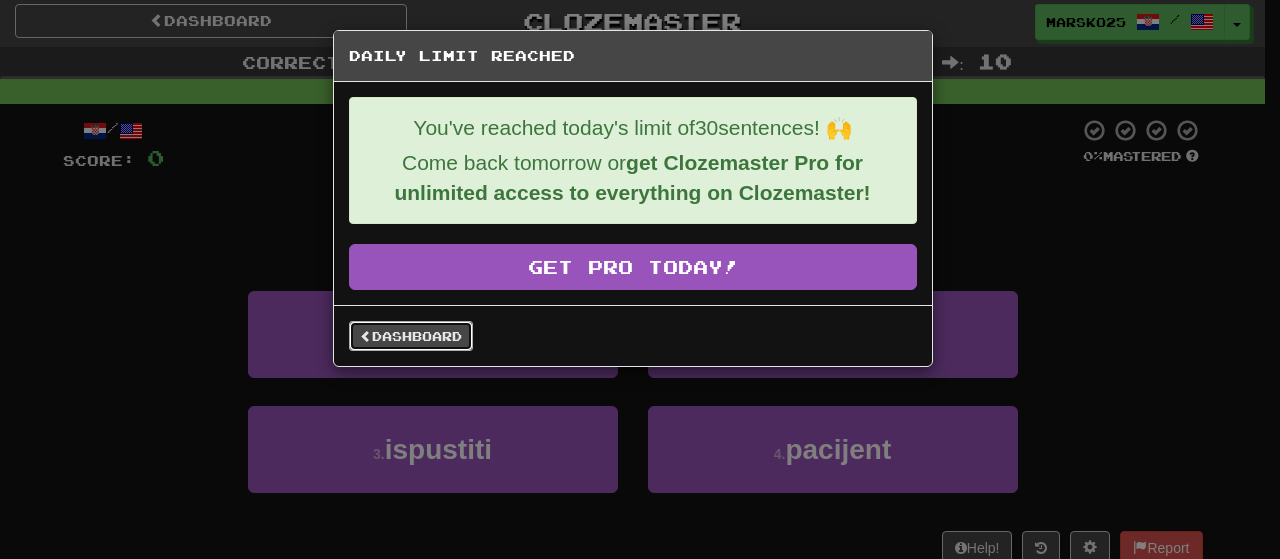 click on "Dashboard" at bounding box center [411, 336] 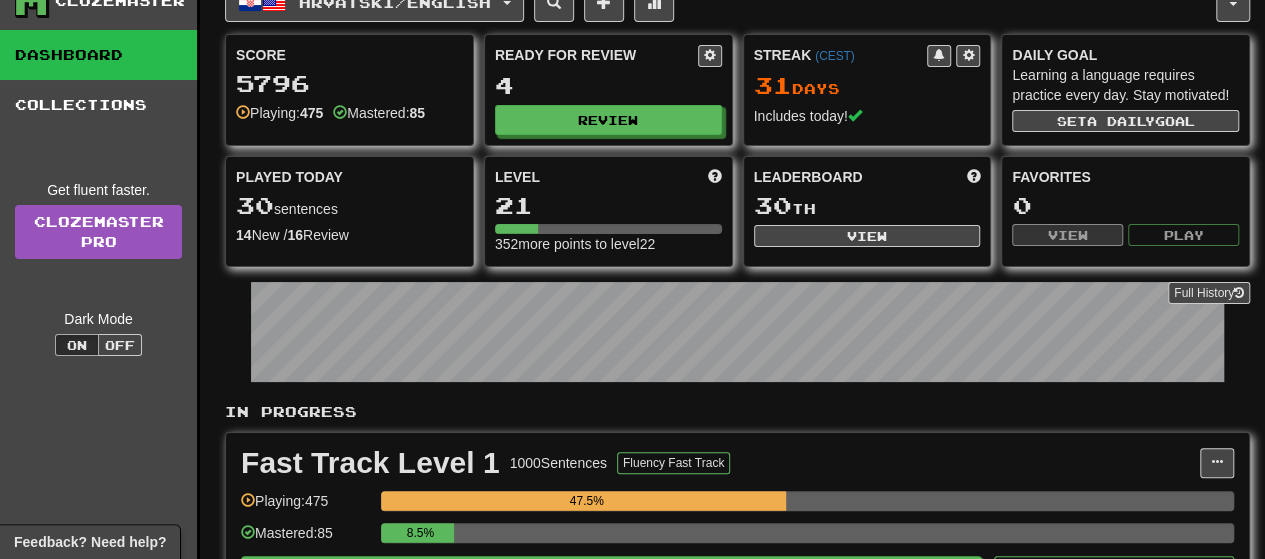 scroll, scrollTop: 0, scrollLeft: 0, axis: both 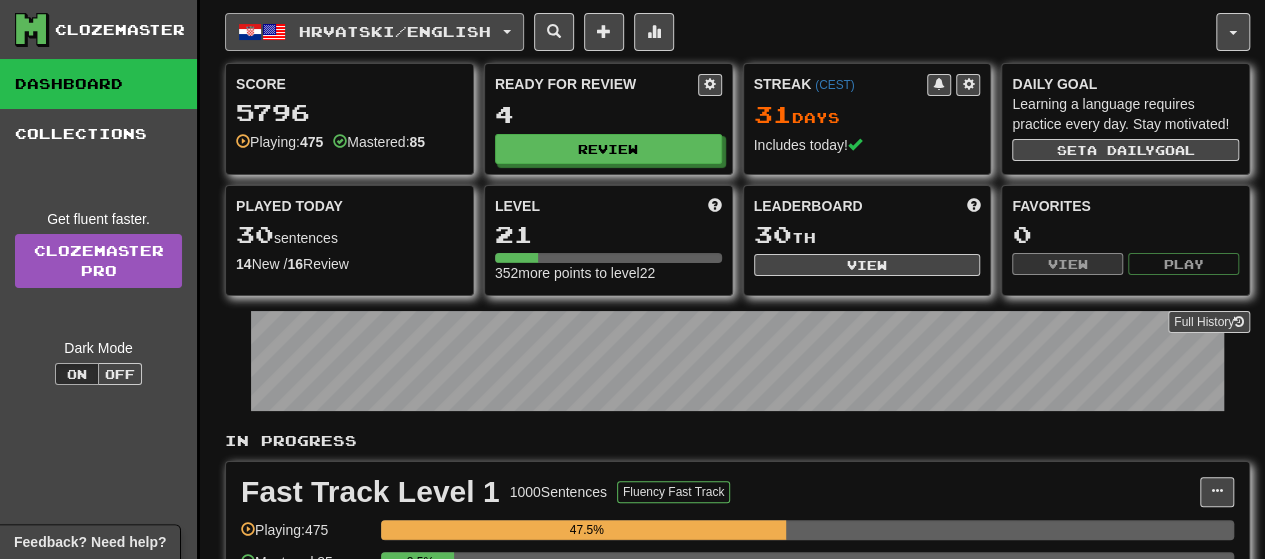 click on "Hrvatski  /  English" at bounding box center (395, 31) 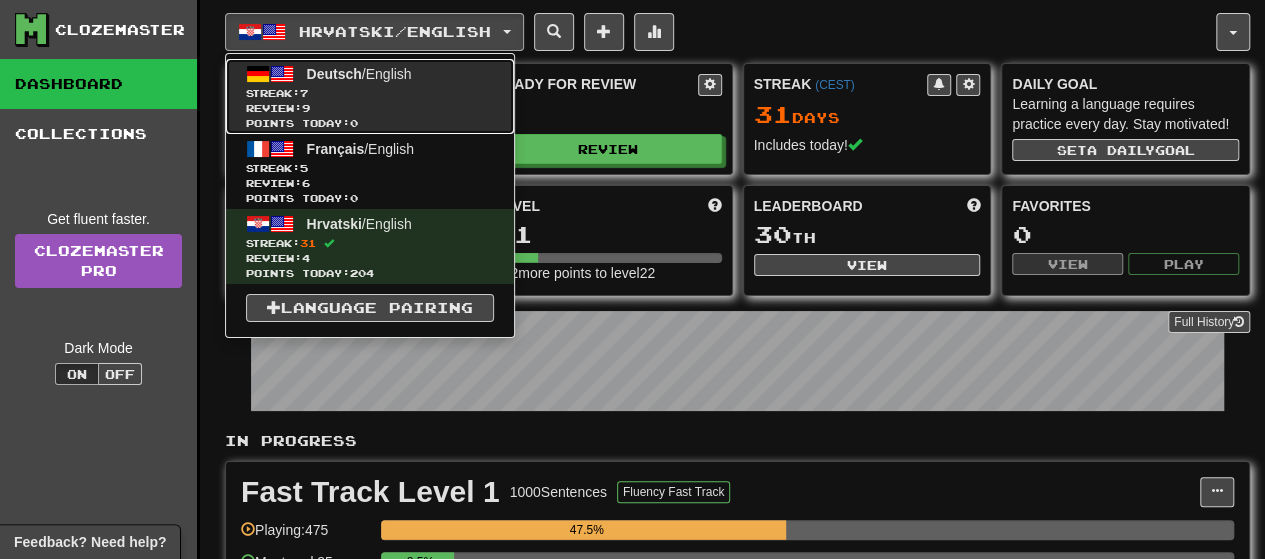 click on "Deutsch  /  English Streak:  7   Review:  9 Points today:  0" at bounding box center (370, 96) 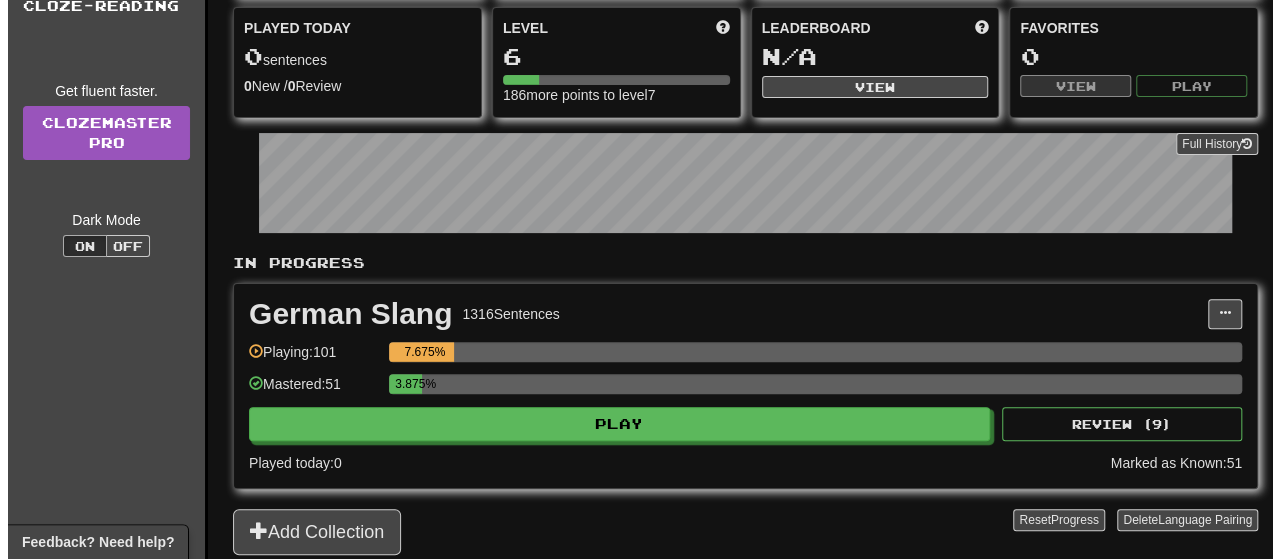 scroll, scrollTop: 179, scrollLeft: 0, axis: vertical 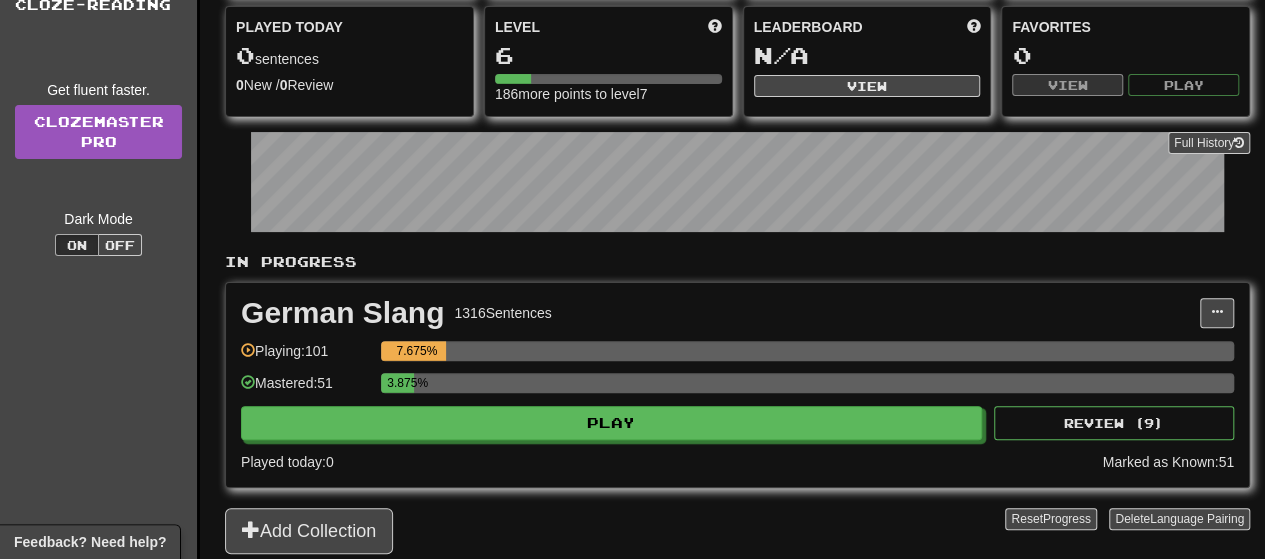 click on "German Slang 1316  Sentences Manage Sentences Unpin from Dashboard  Playing:  101 7.675%  Mastered:  51 3.875% Play Review ( 9 ) Played today:  0 Marked as Known:  51" at bounding box center (737, 385) 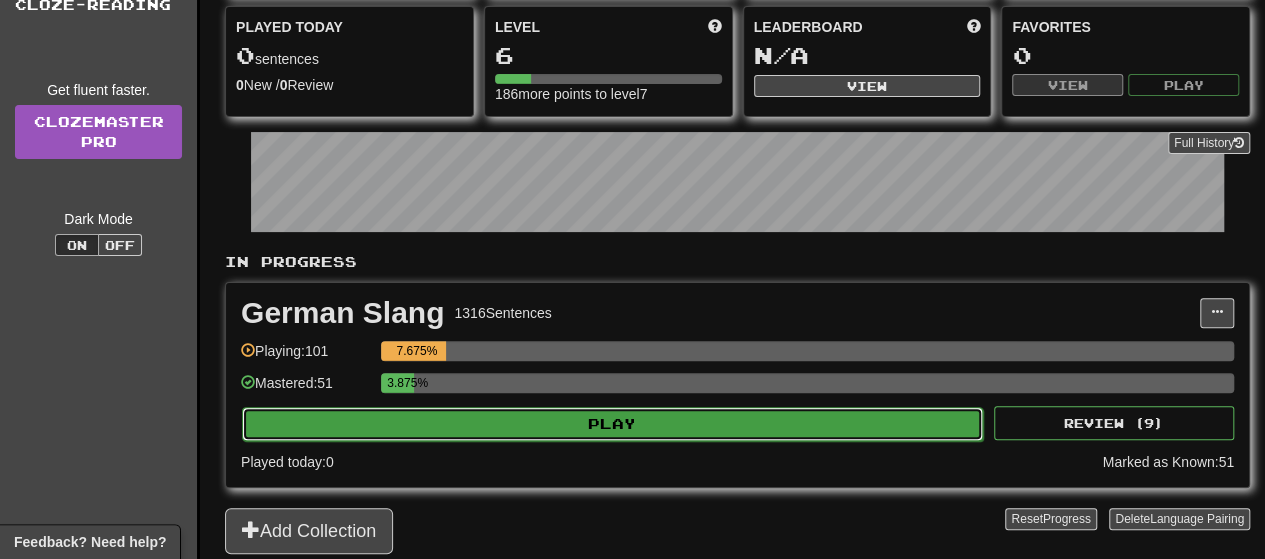 click on "Play" at bounding box center [612, 424] 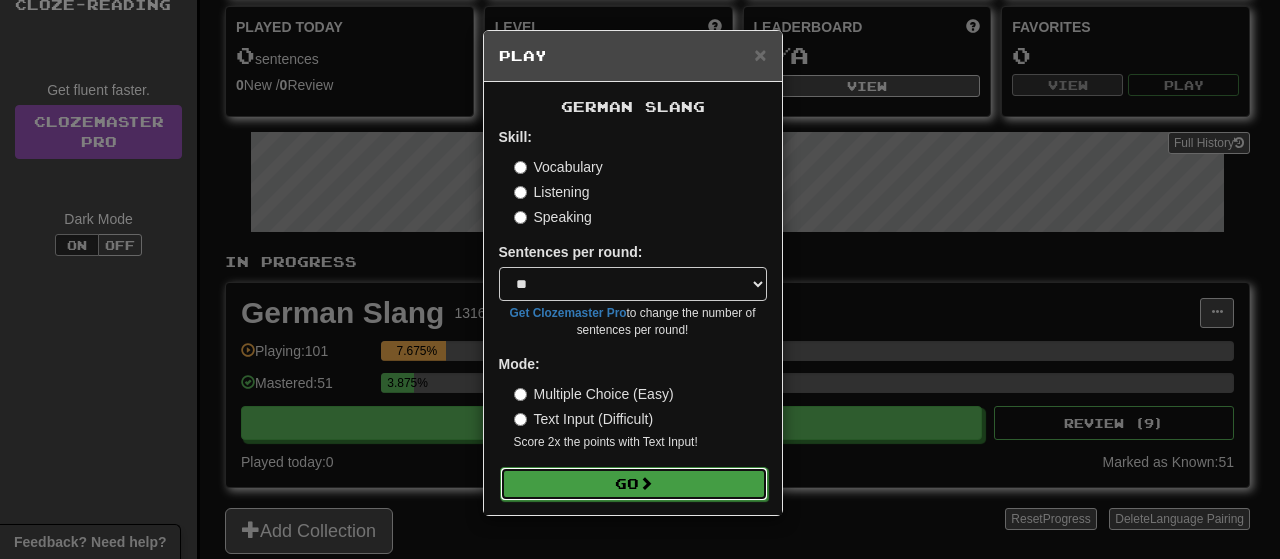 click on "Go" at bounding box center [634, 484] 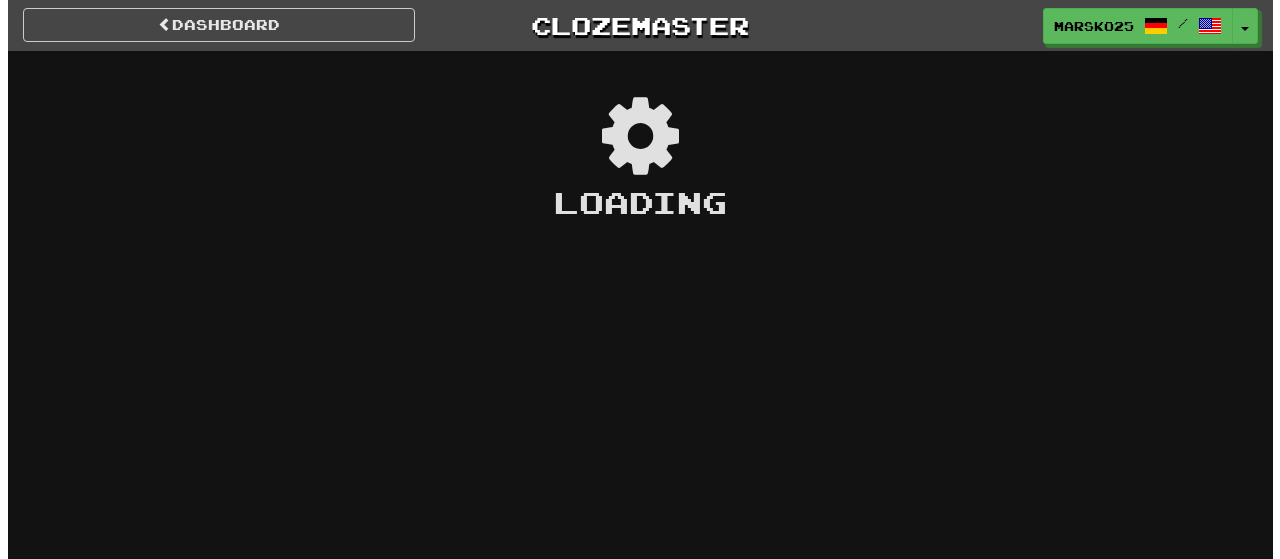 scroll, scrollTop: 0, scrollLeft: 0, axis: both 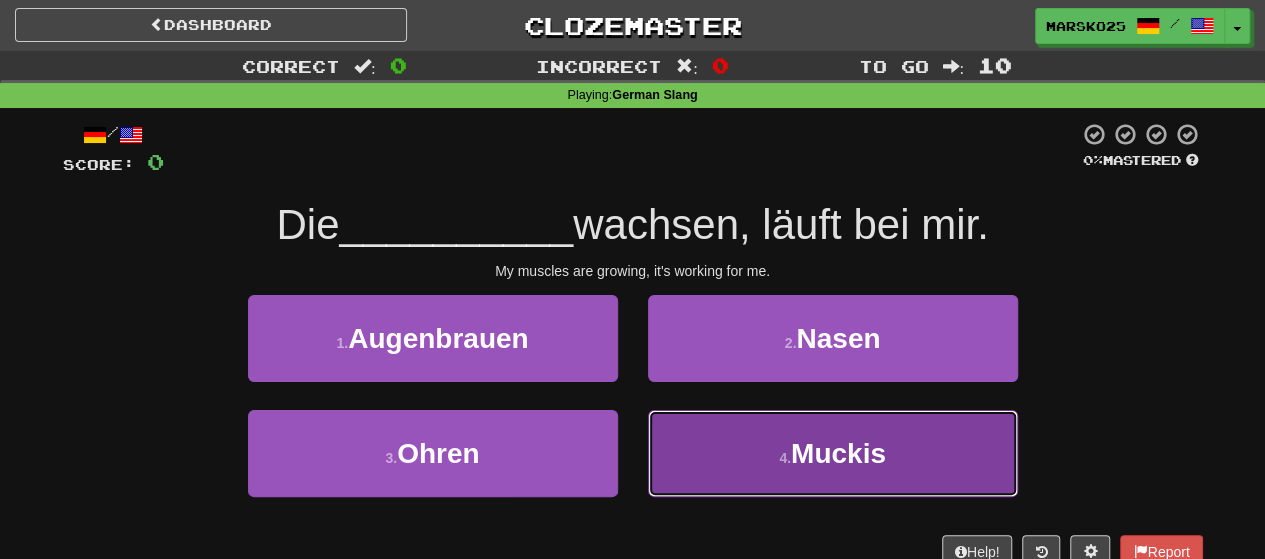 click on "4 .  Muckis" at bounding box center [833, 453] 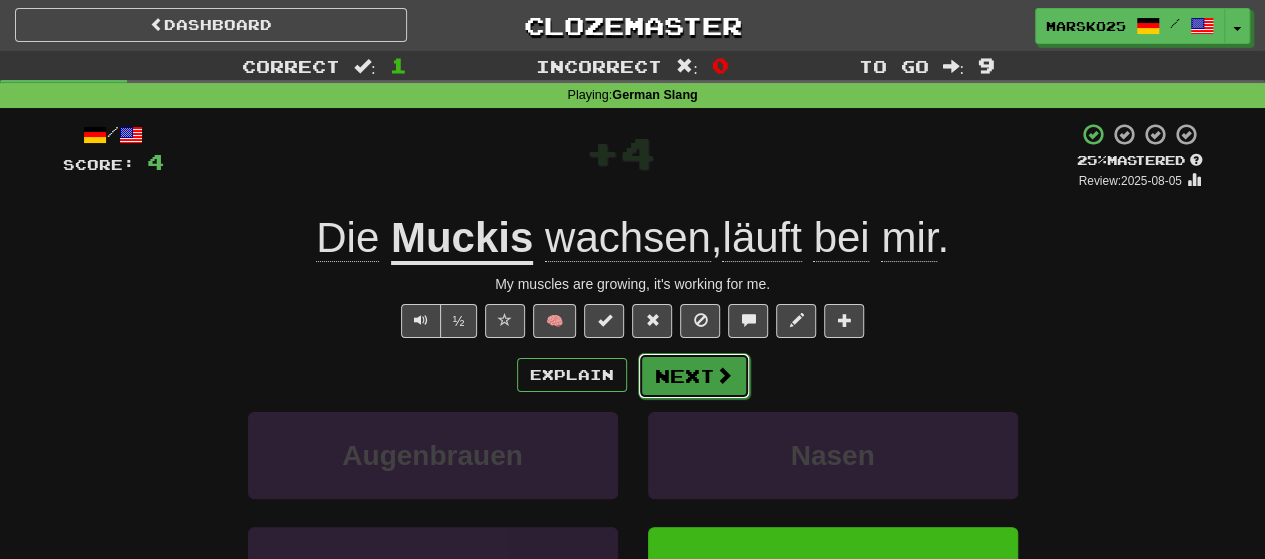 click on "Next" at bounding box center (694, 376) 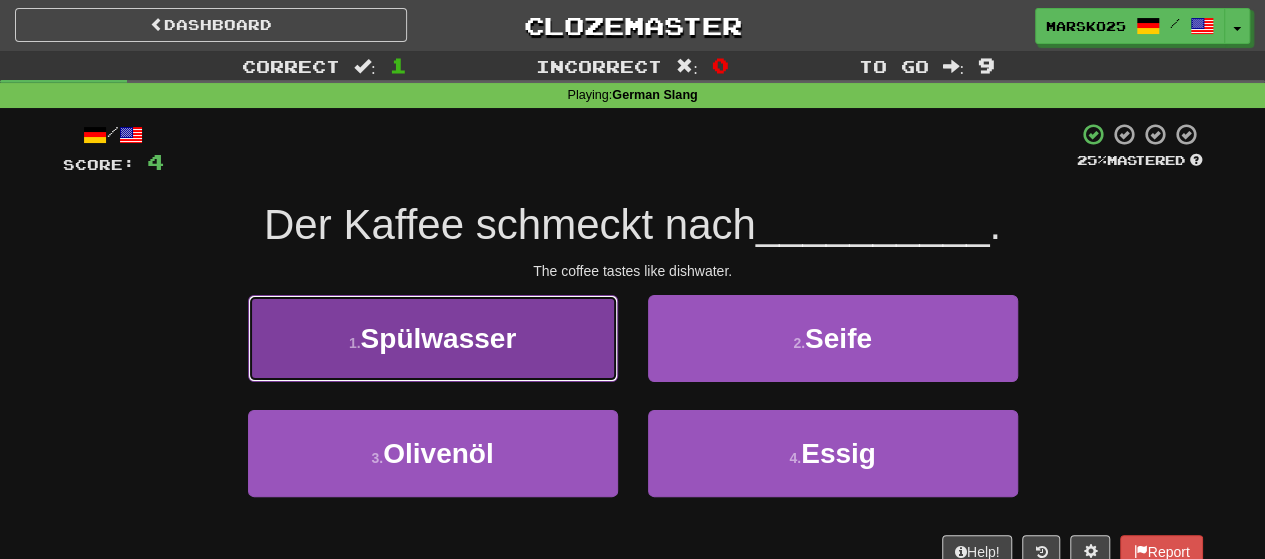 click on "1 .  Spülwasser" at bounding box center [433, 338] 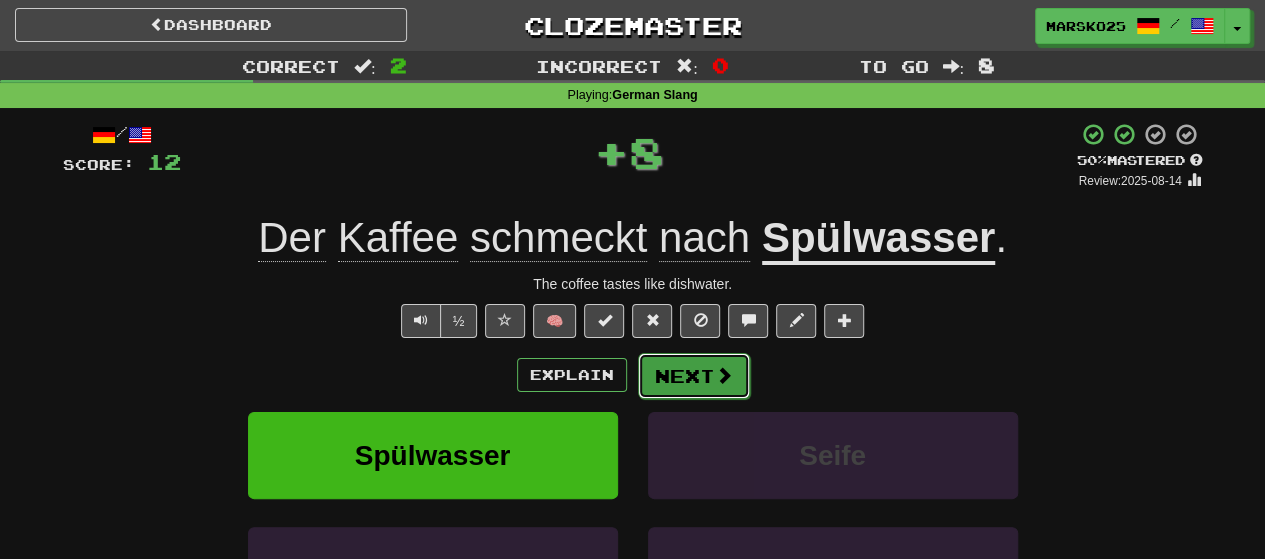 click on "Next" at bounding box center [694, 376] 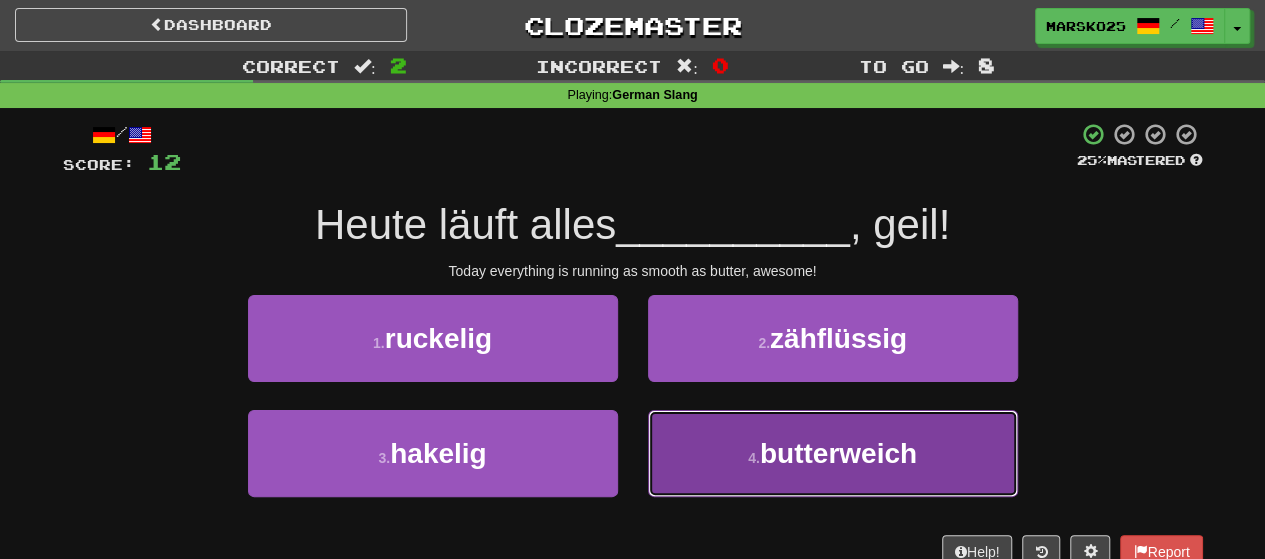 click on "4 .  butterweich" at bounding box center (833, 453) 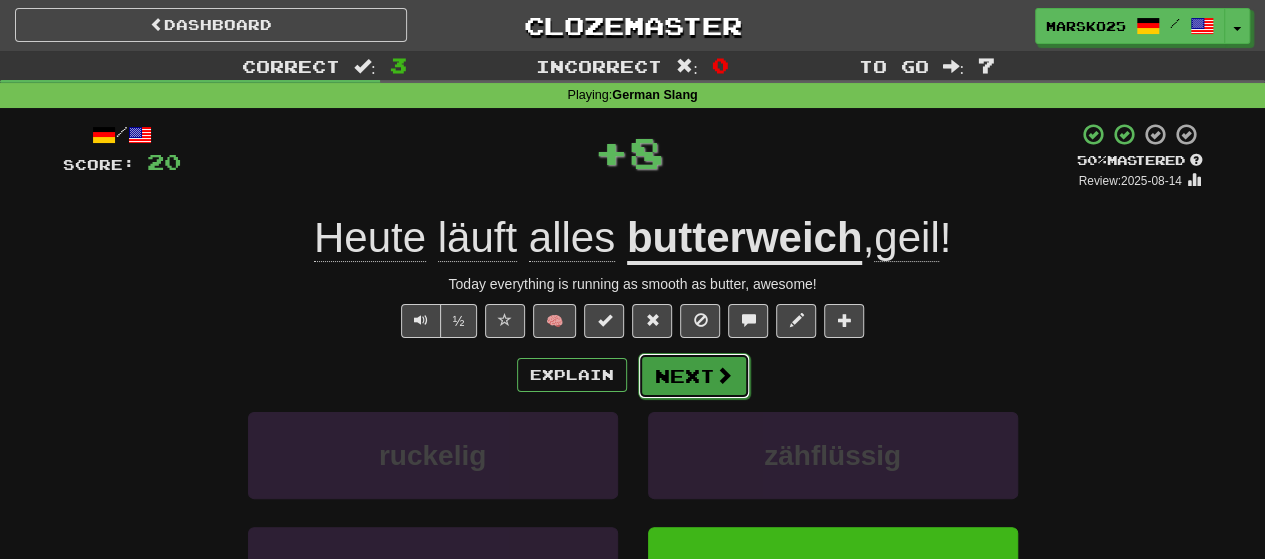 click on "Next" at bounding box center [694, 376] 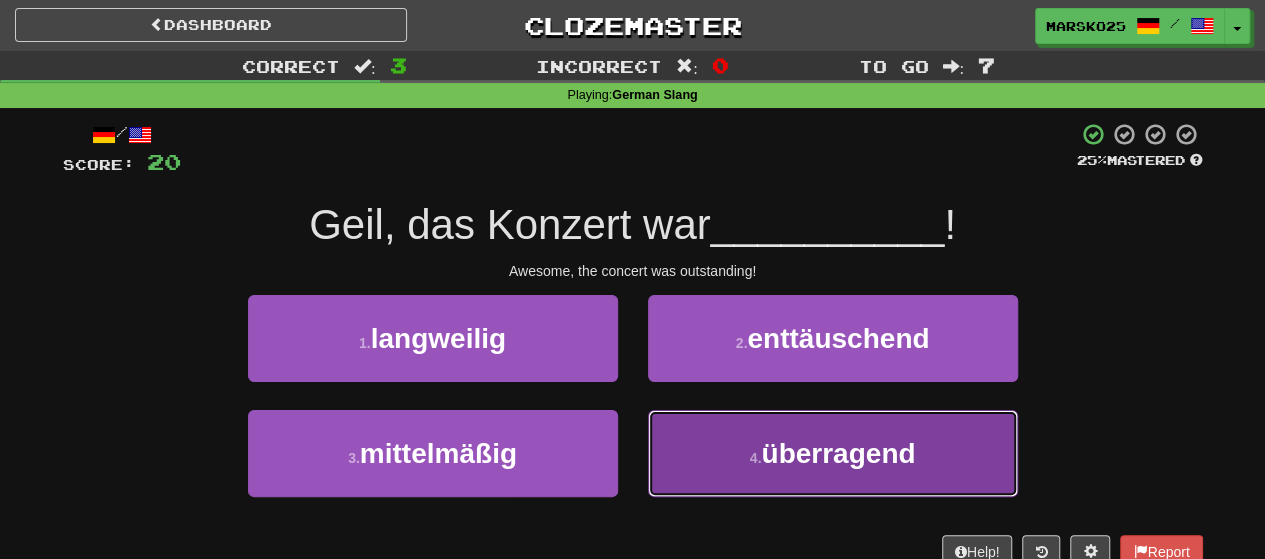 click on "4 .  überragend" at bounding box center [833, 453] 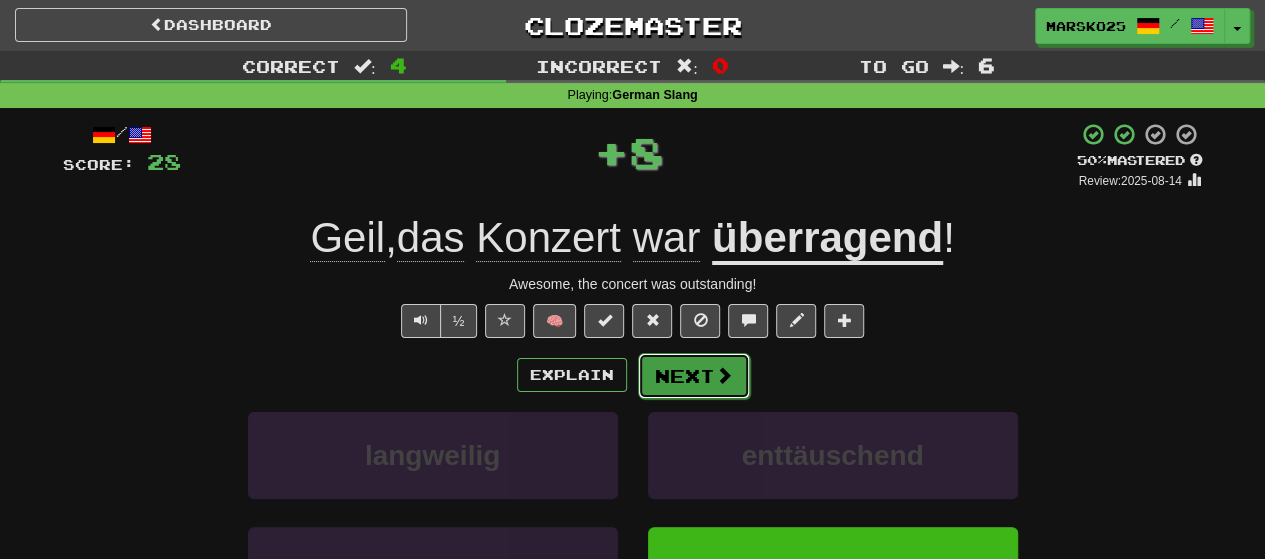 click on "Next" at bounding box center [694, 376] 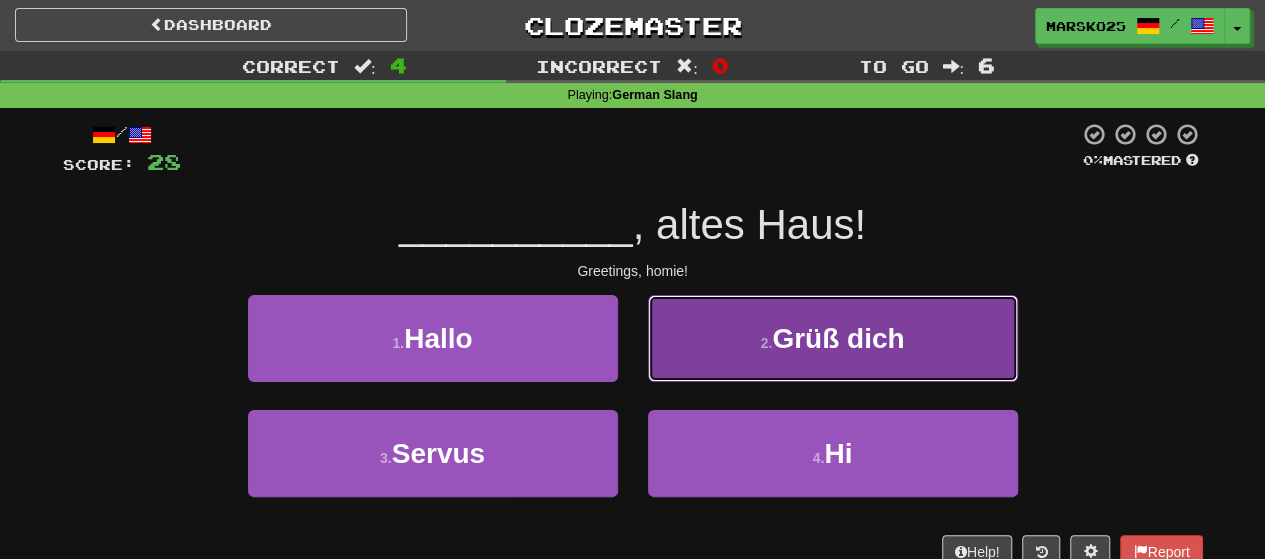 click on "2 .  Grüß dich" at bounding box center (833, 338) 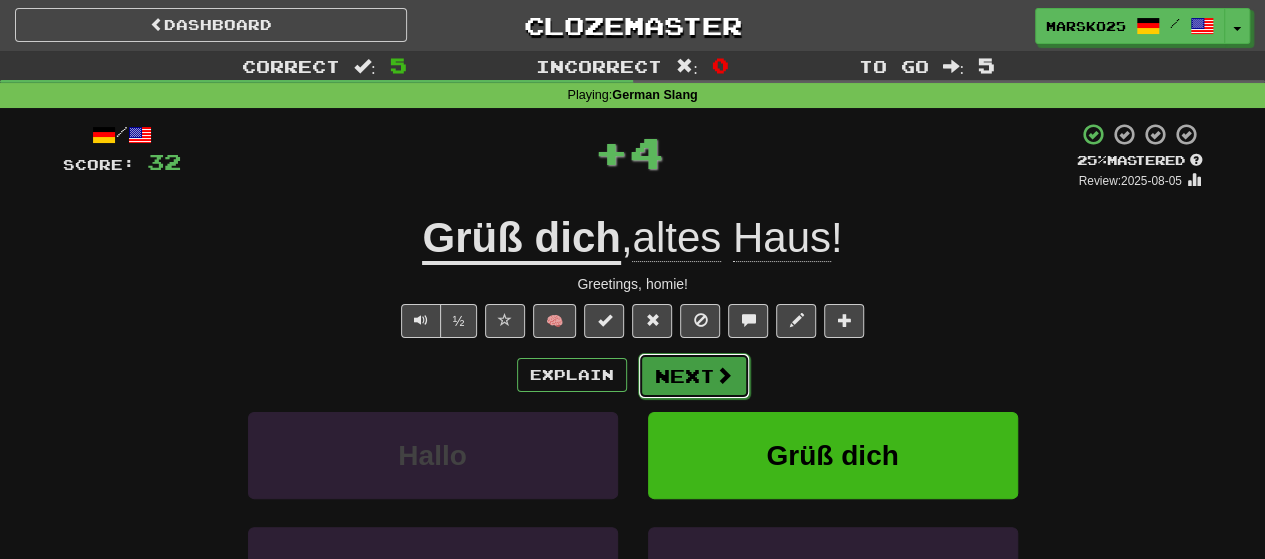 click on "Next" at bounding box center [694, 376] 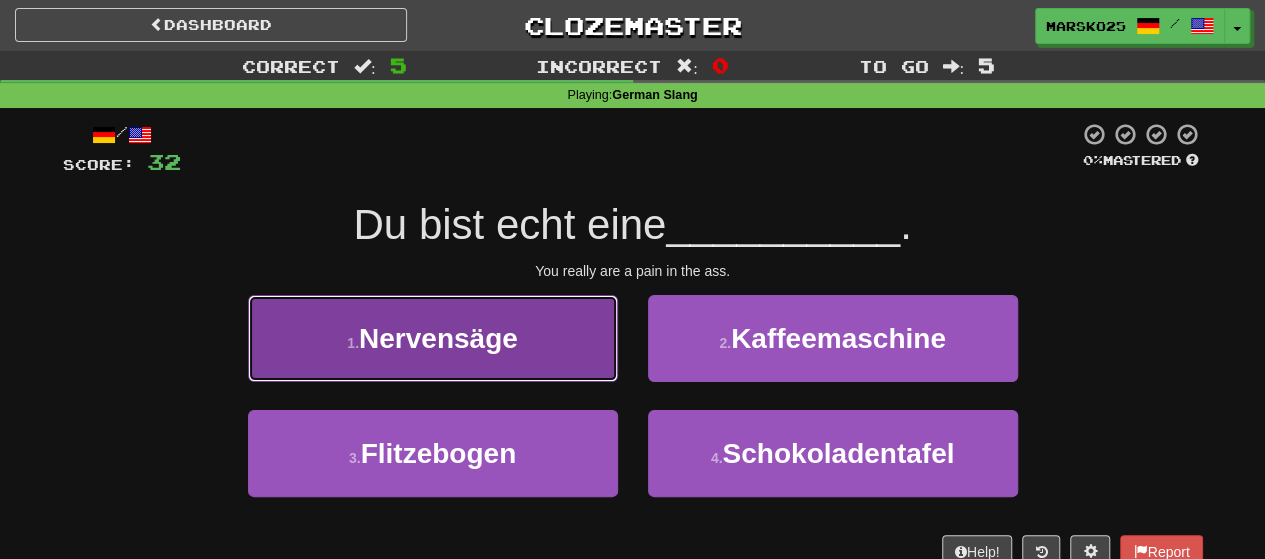 click on "1 .  Nervensäge" at bounding box center (433, 338) 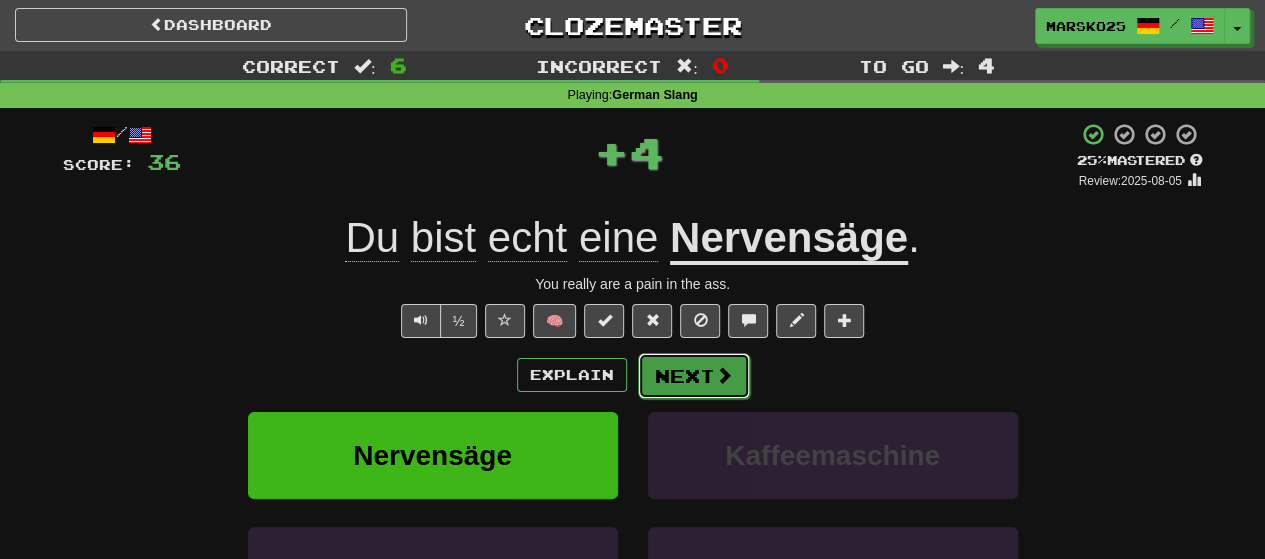 click on "Next" at bounding box center (694, 376) 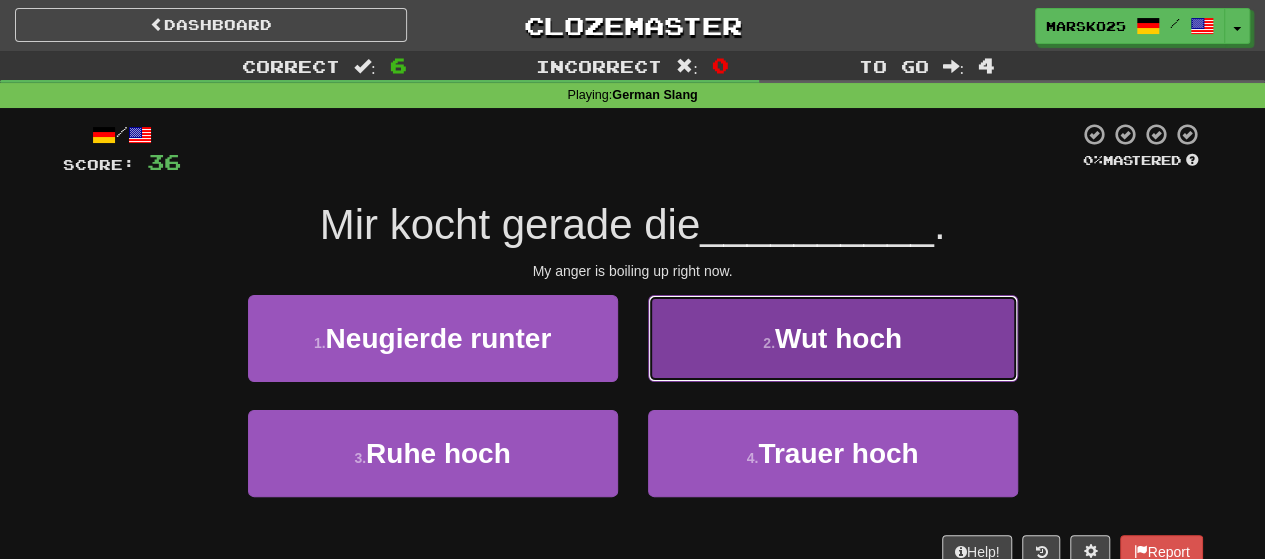 click on "2 .  Wut hoch" at bounding box center (833, 338) 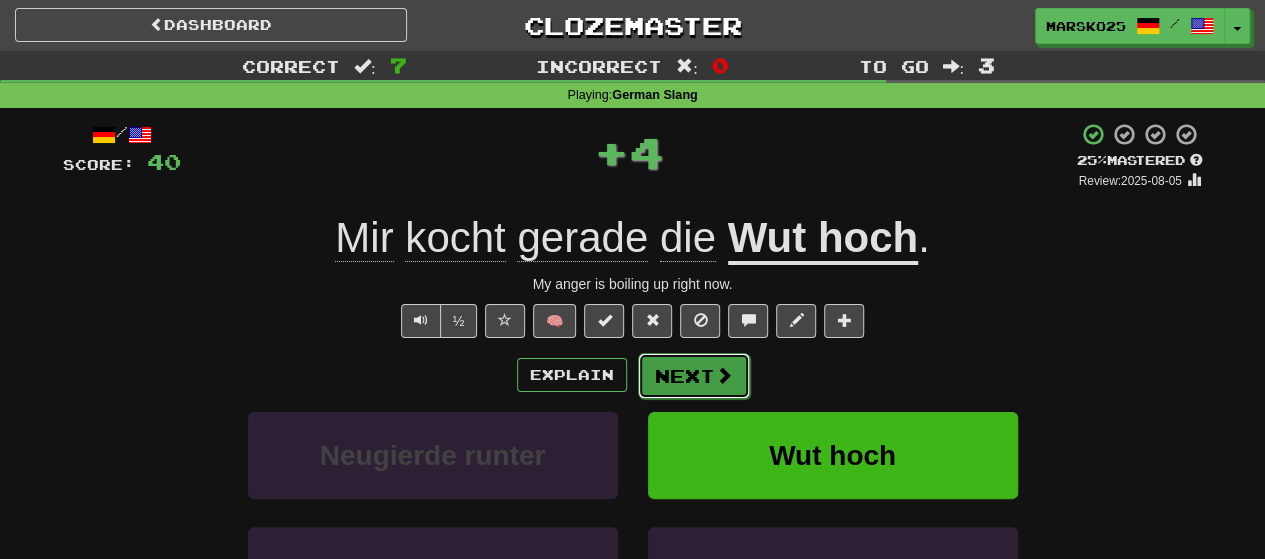 click at bounding box center [724, 375] 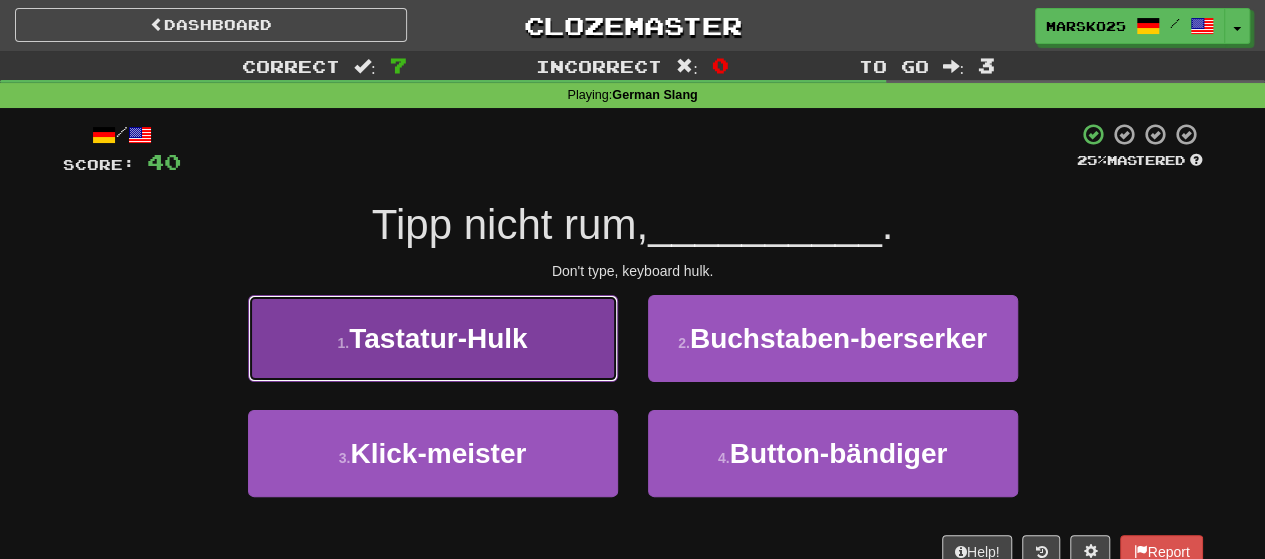 click on "1 .  Tastatur-Hulk" at bounding box center (433, 338) 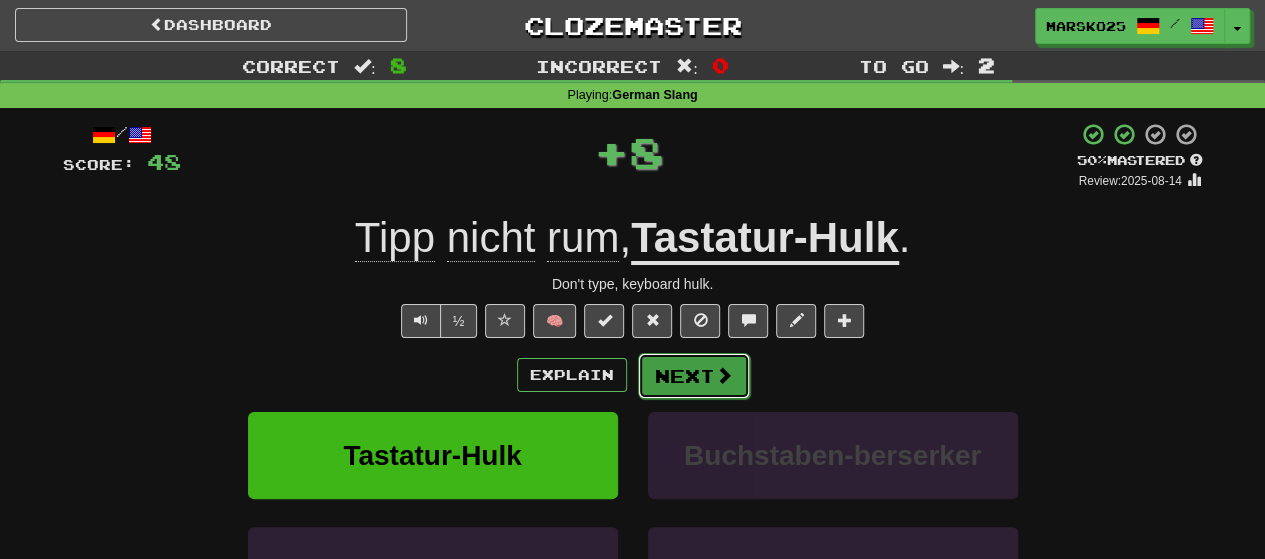 click on "Next" at bounding box center (694, 376) 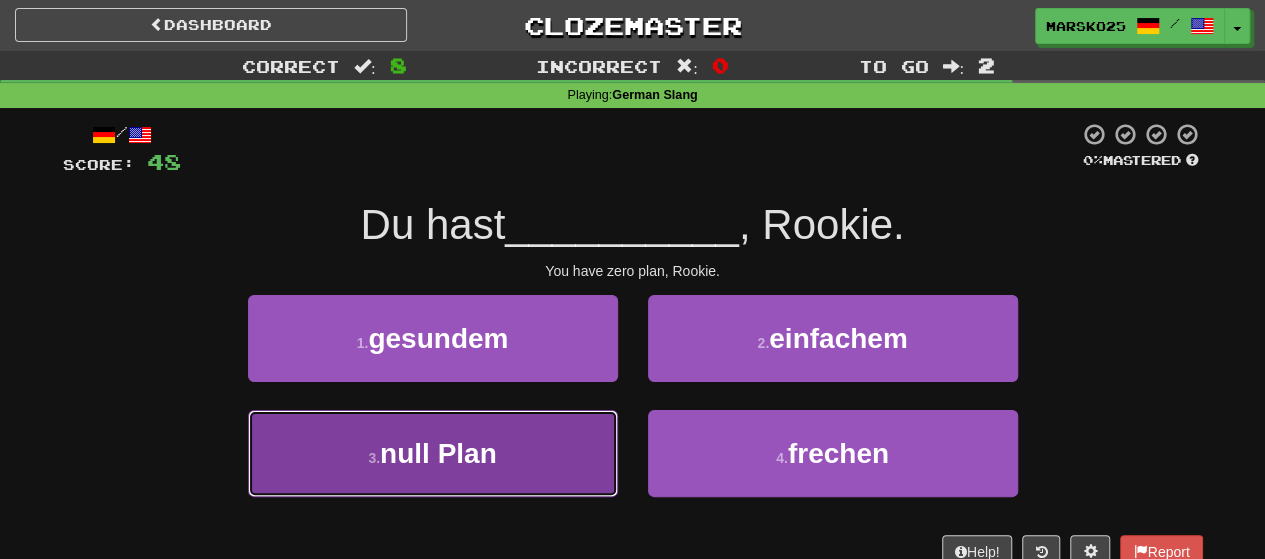 click on "3 .  null Plan" at bounding box center [433, 453] 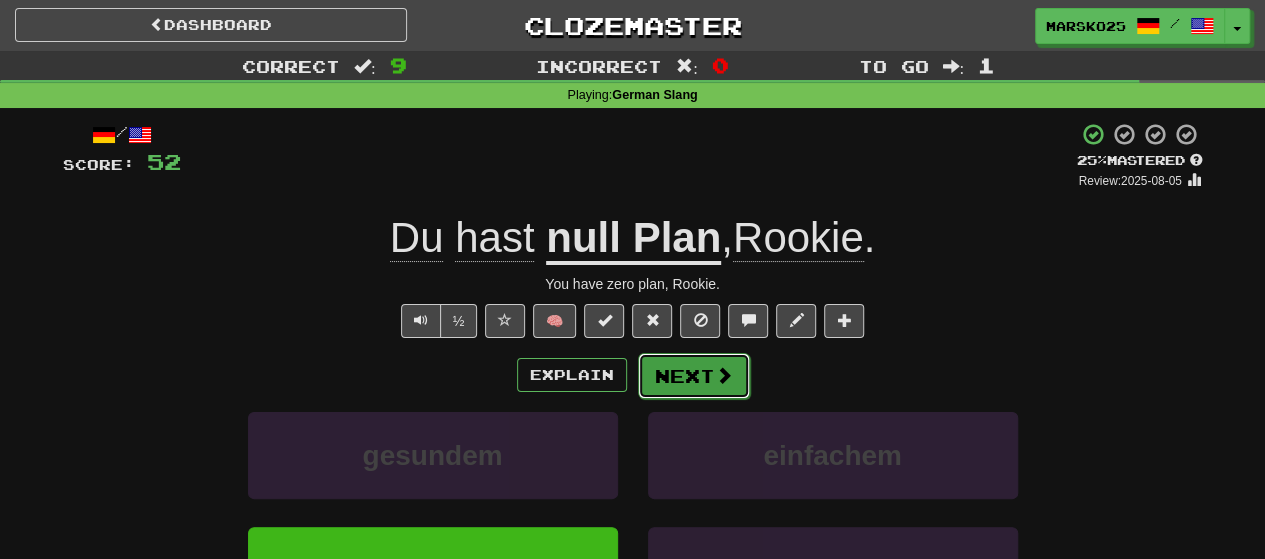 click on "Next" at bounding box center [694, 376] 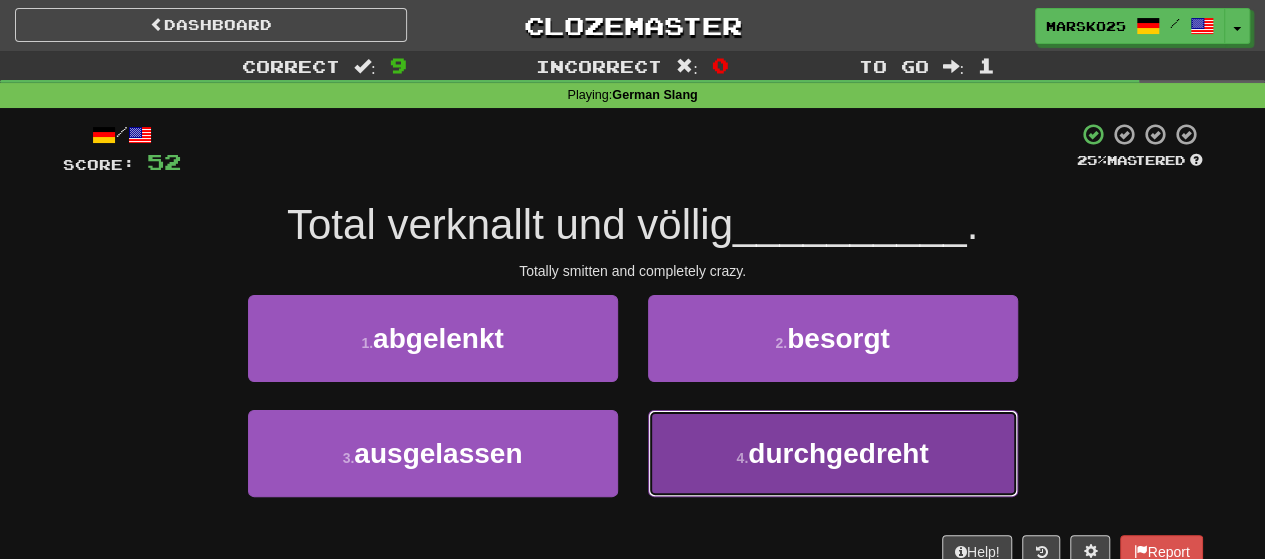 click on "4 .  durchgedreht" at bounding box center (833, 453) 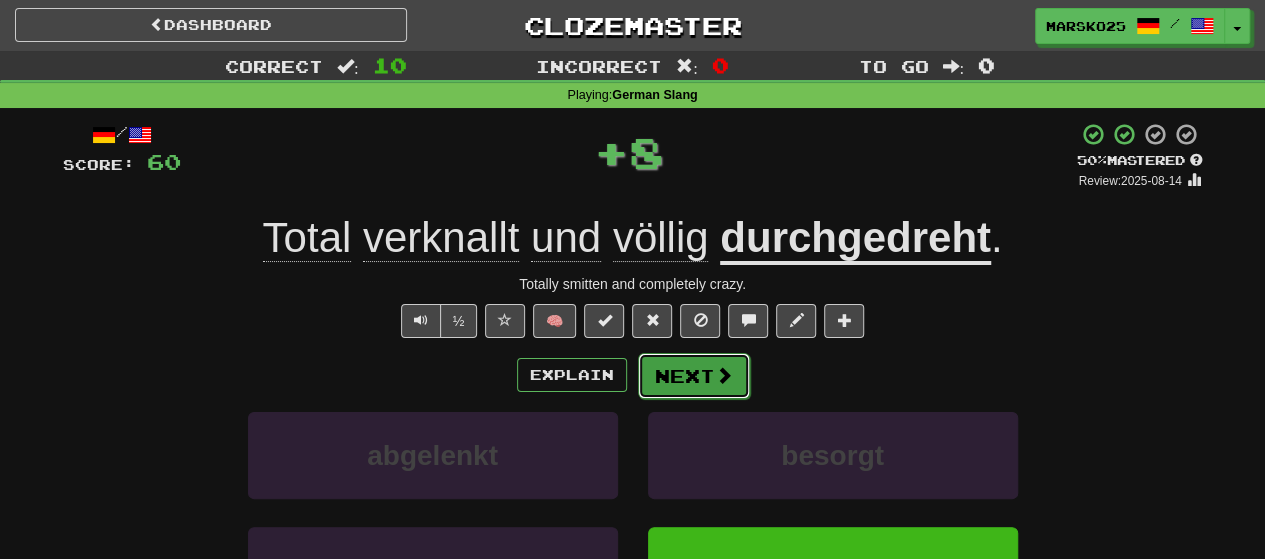 click on "Next" at bounding box center [694, 376] 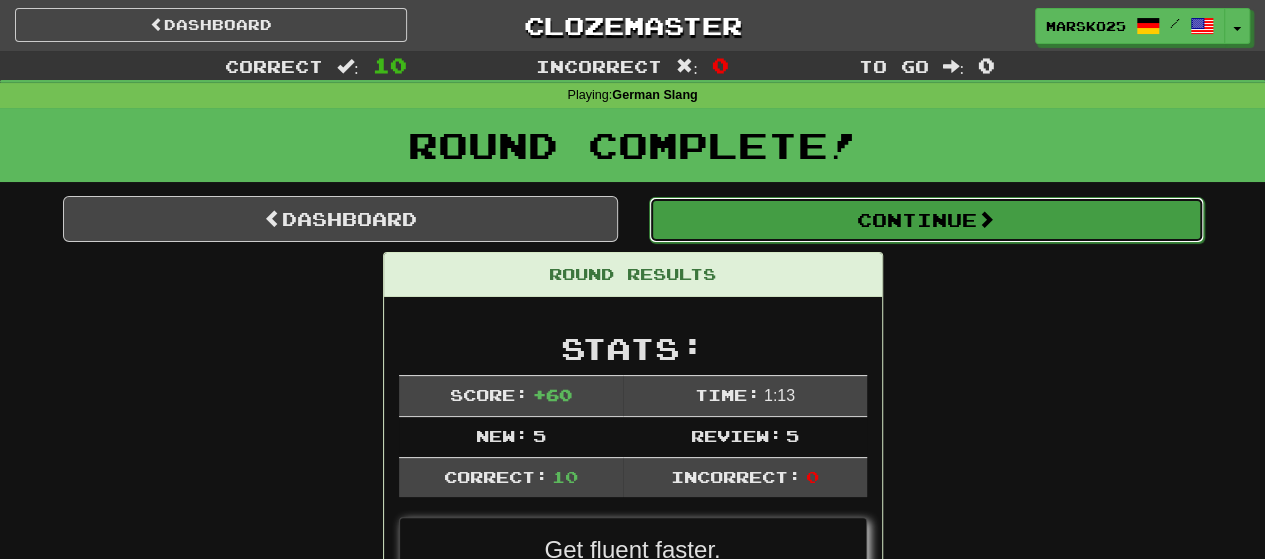 click on "Continue" at bounding box center [926, 220] 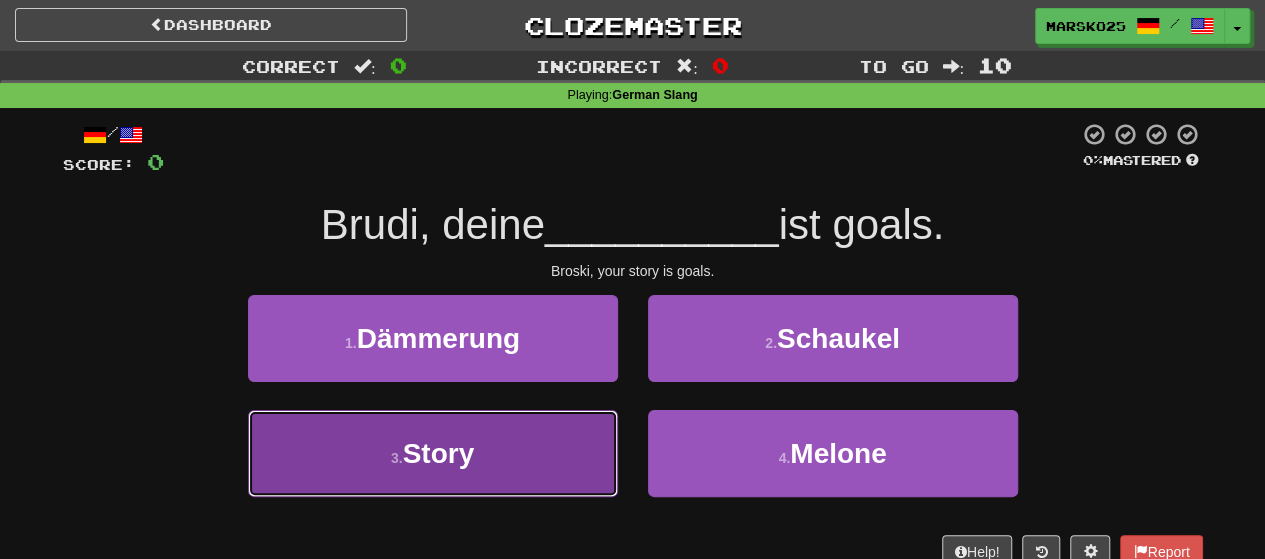 click on "3 .  Story" at bounding box center [433, 453] 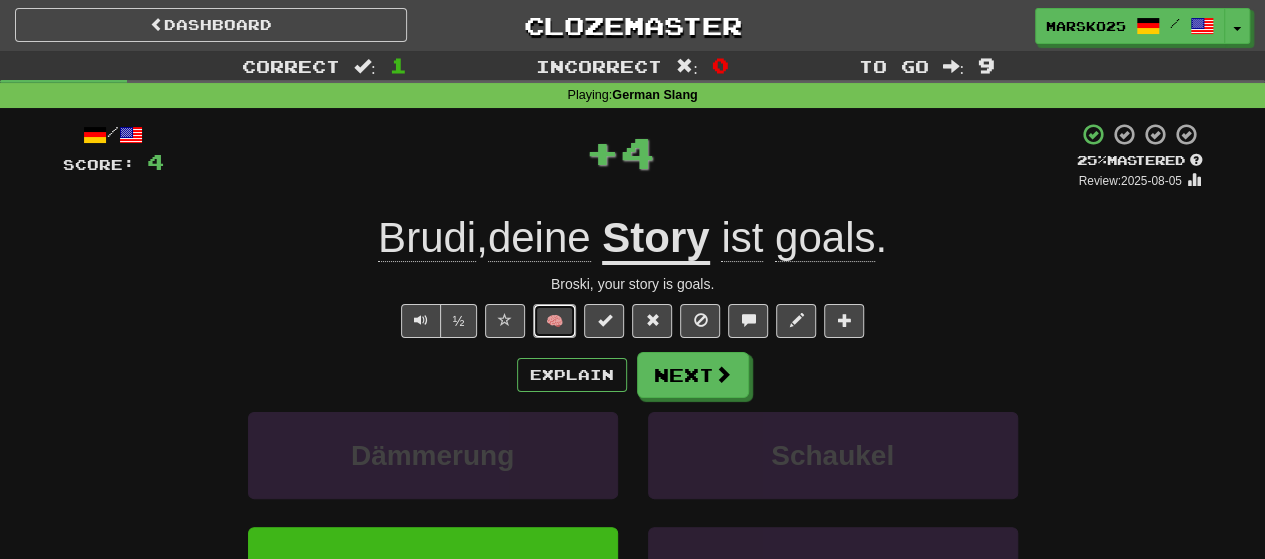 click on "🧠" at bounding box center (554, 321) 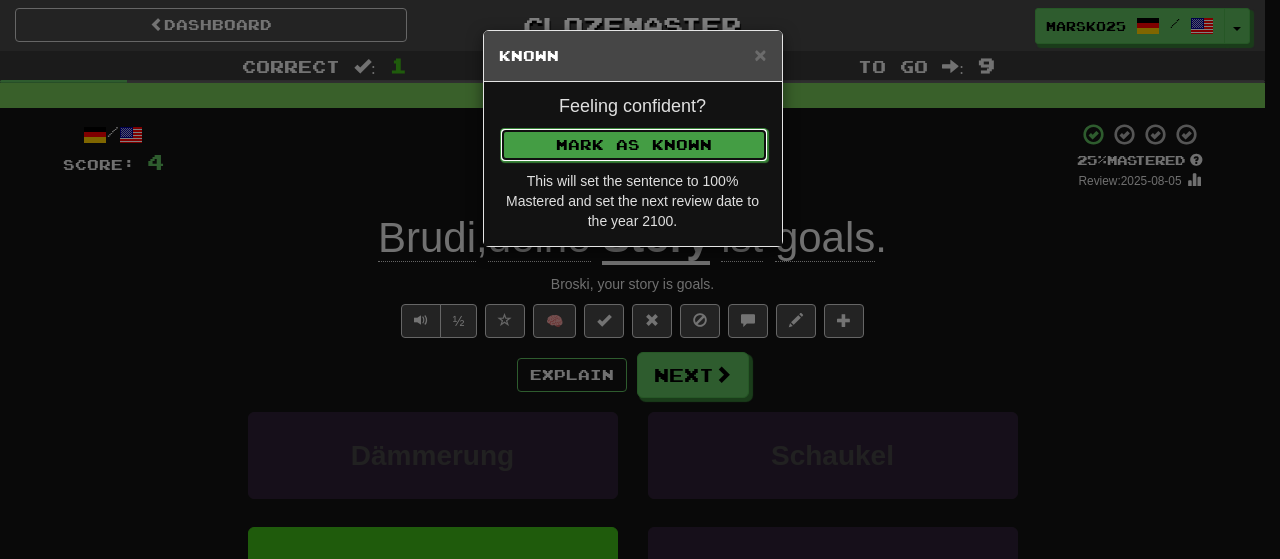 click on "Mark as Known" at bounding box center (634, 145) 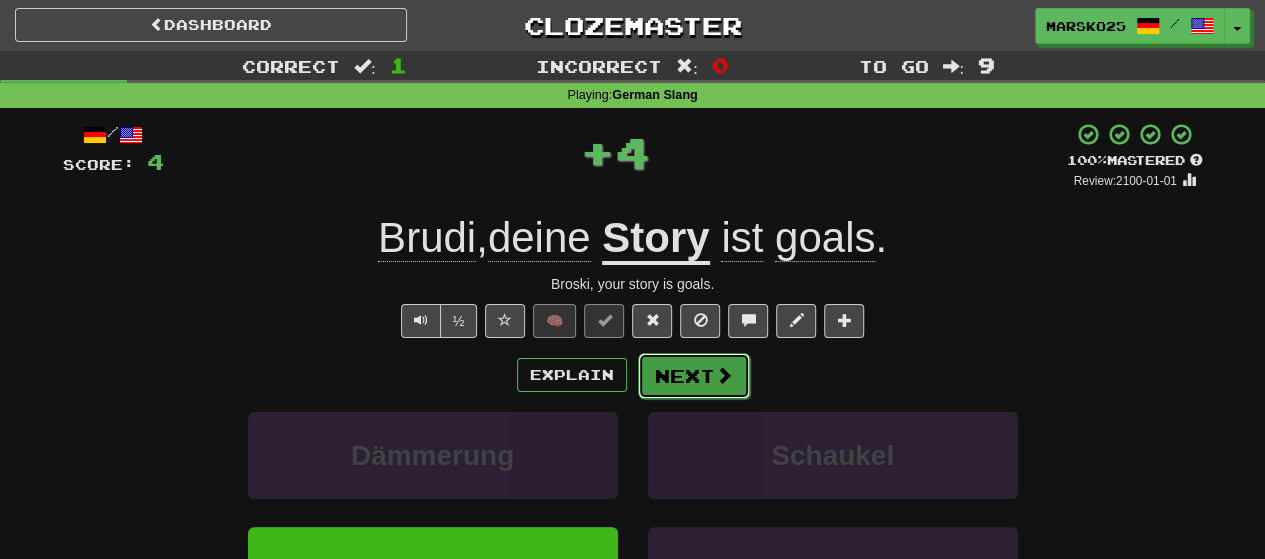 click on "Next" at bounding box center (694, 376) 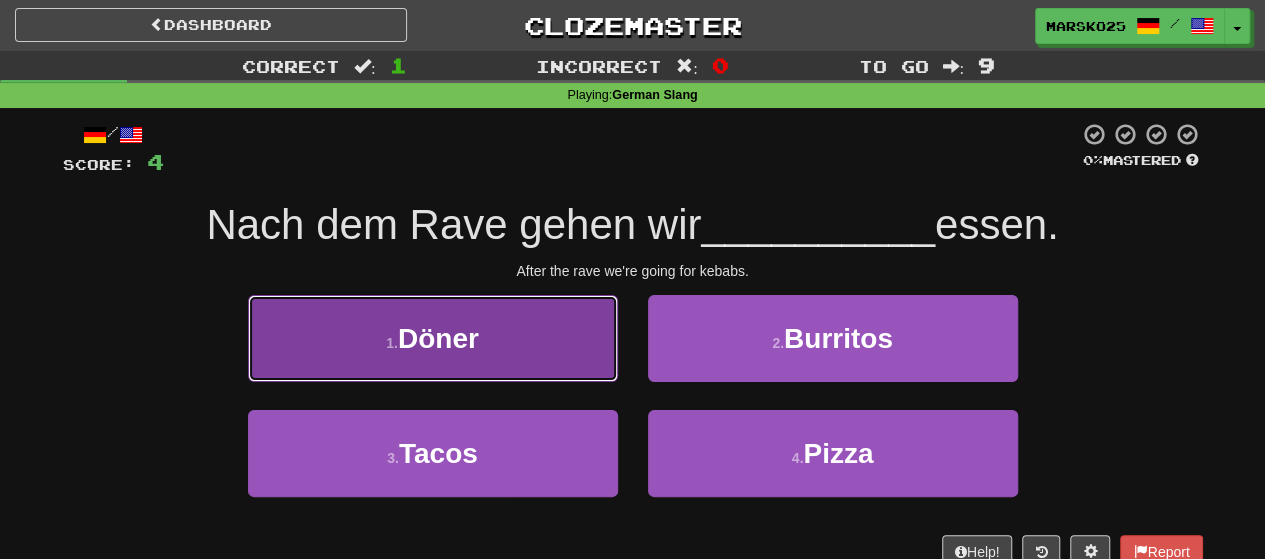 click on "1 .  Döner" at bounding box center [433, 338] 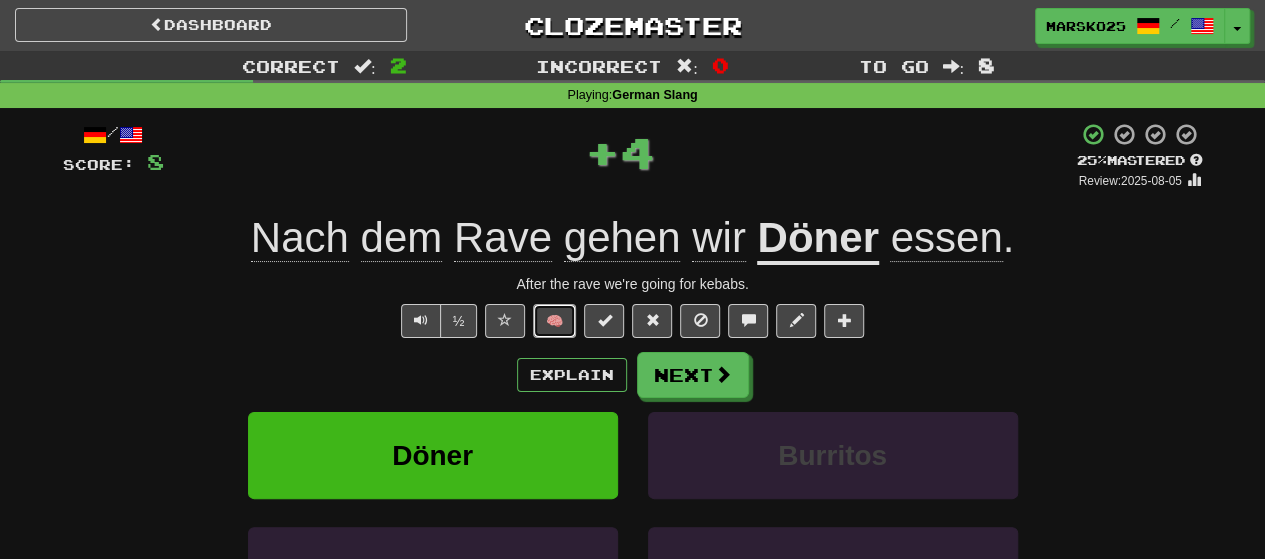 click on "🧠" at bounding box center [554, 321] 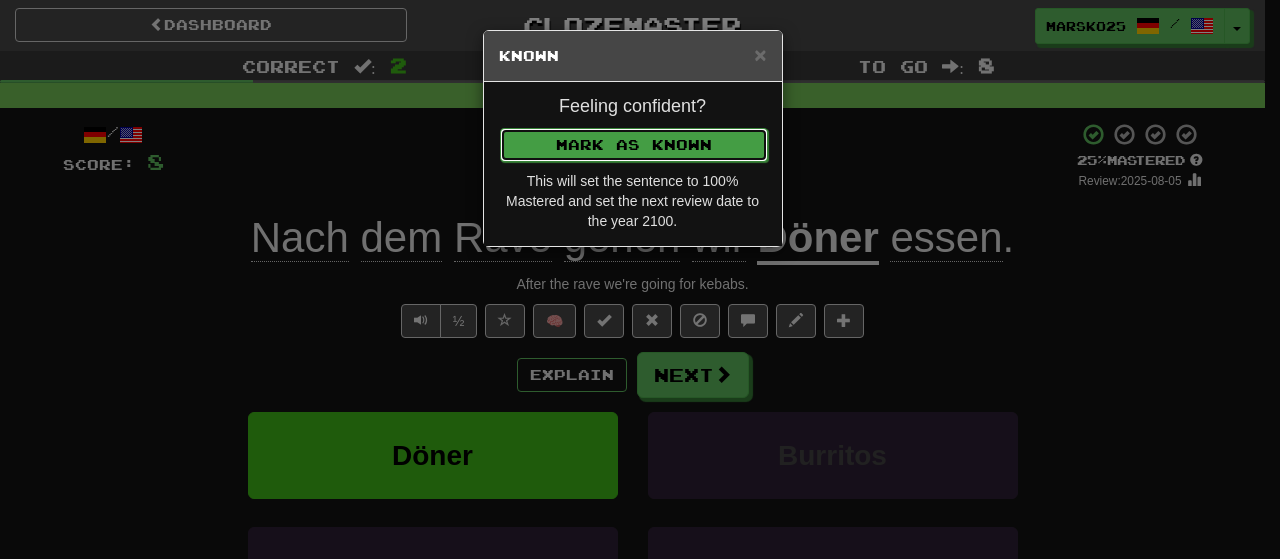 click on "Mark as Known" at bounding box center [634, 145] 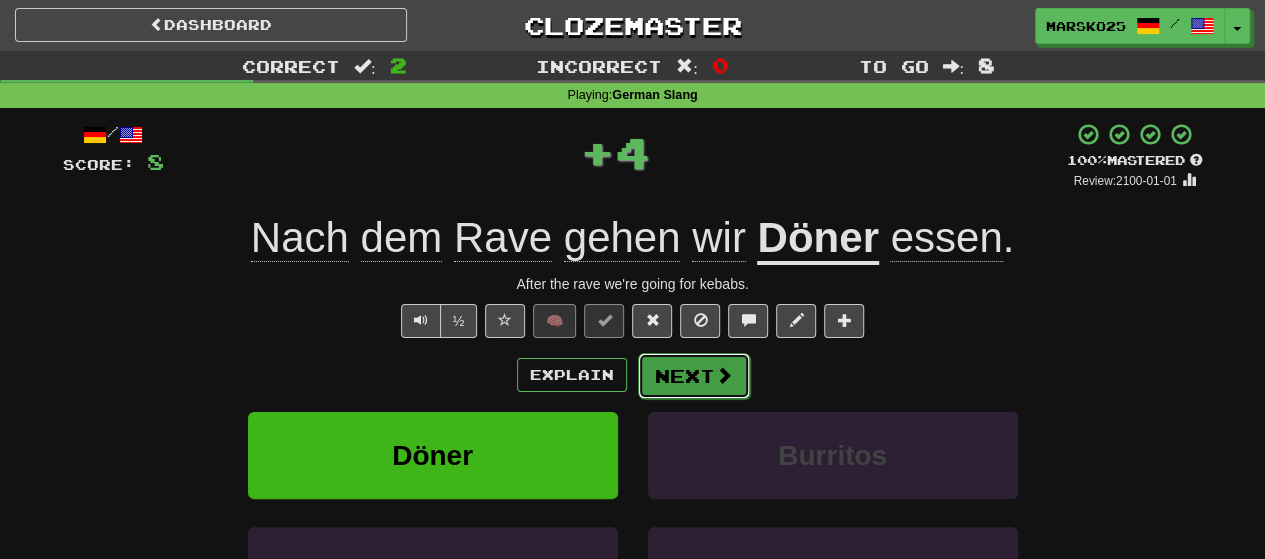 click on "Next" at bounding box center (694, 376) 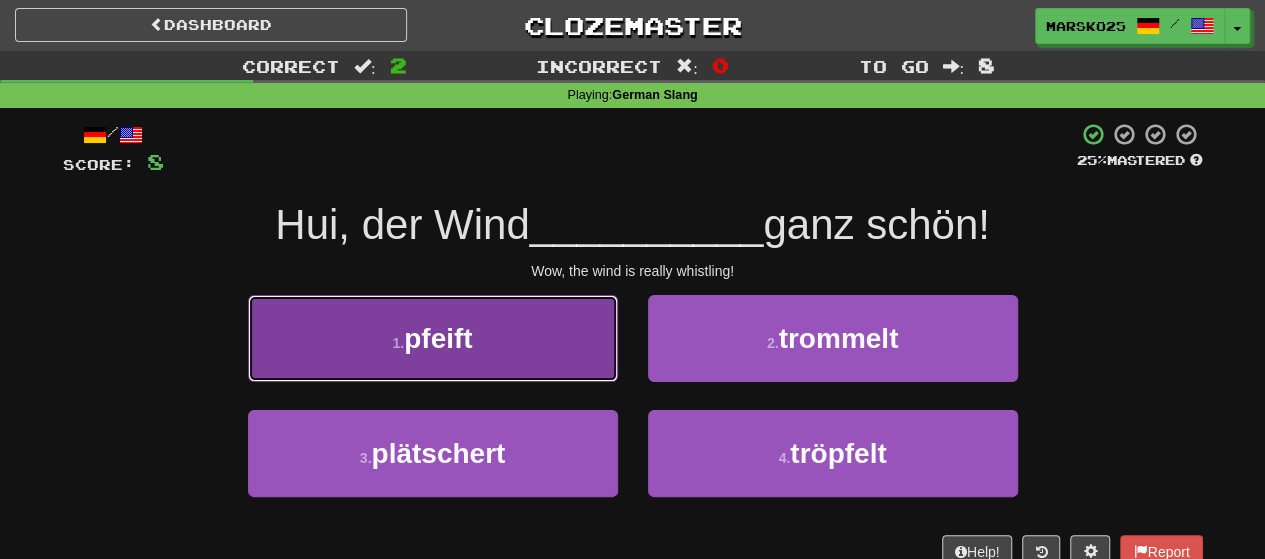 click on "1 .  pfeift" at bounding box center [433, 338] 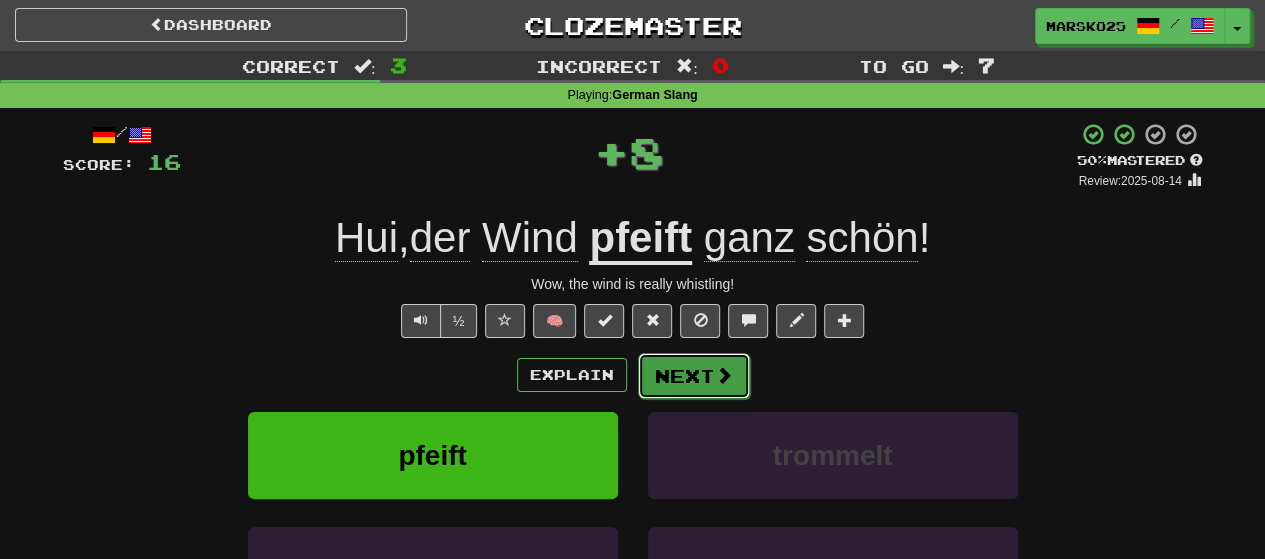 click on "Next" at bounding box center (694, 376) 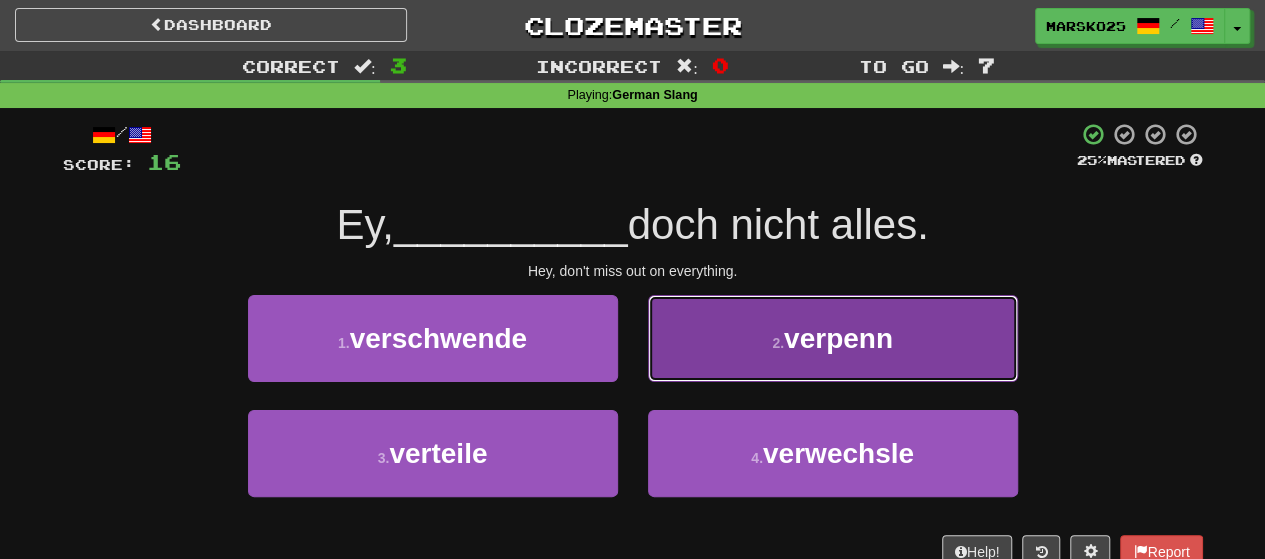click on "2 .  verpenn" at bounding box center (833, 338) 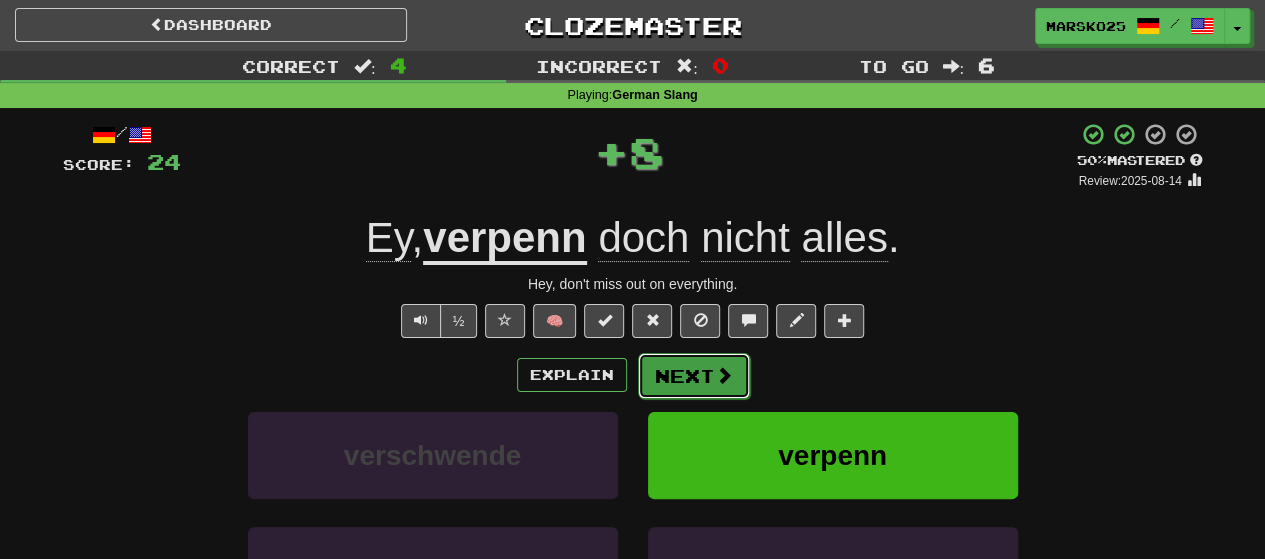 click on "Next" at bounding box center [694, 376] 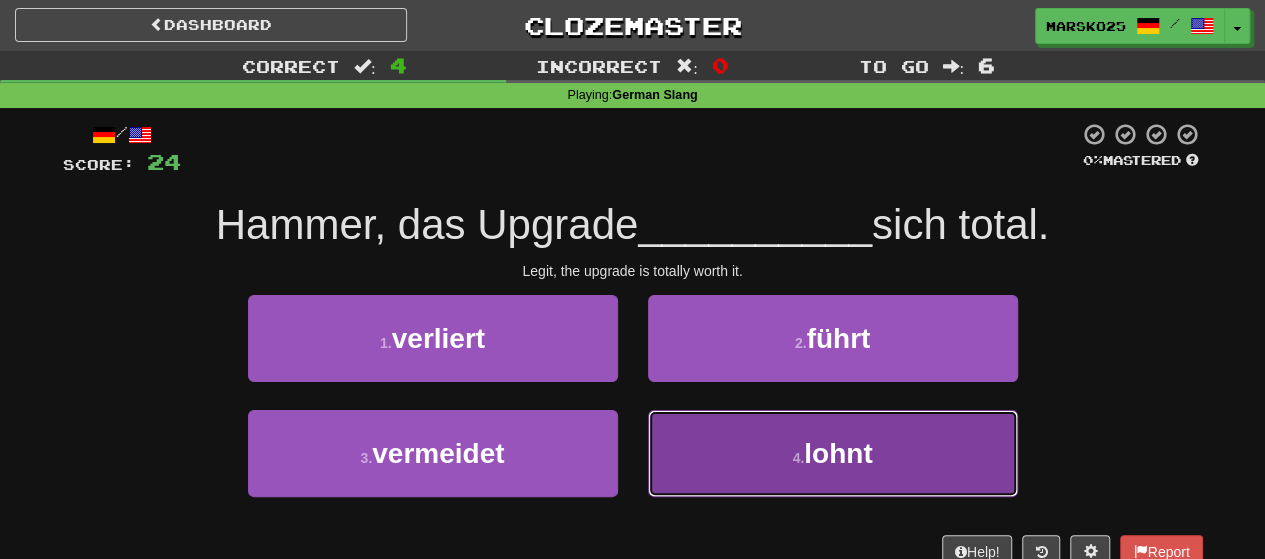 click on "4 .  lohnt" at bounding box center [833, 453] 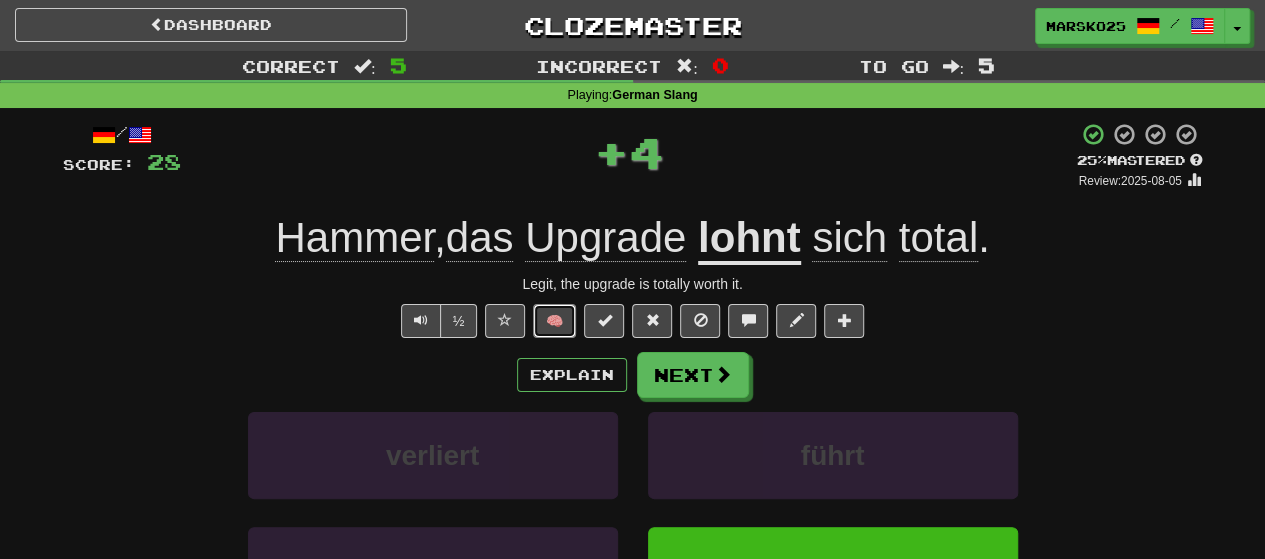 click on "🧠" at bounding box center [554, 321] 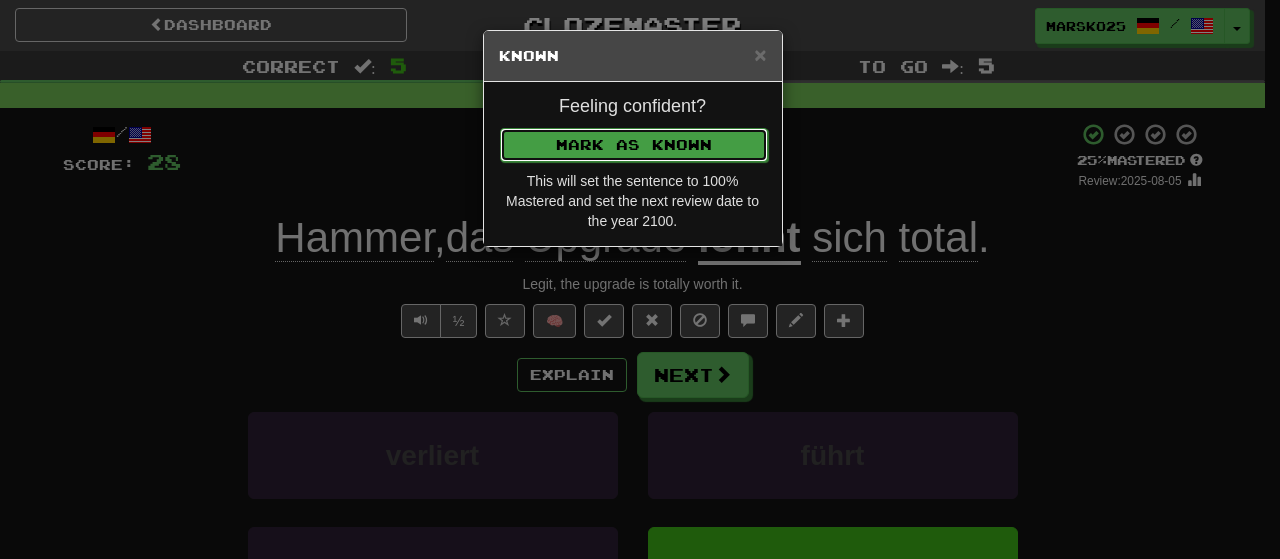 click on "Mark as Known" at bounding box center [634, 145] 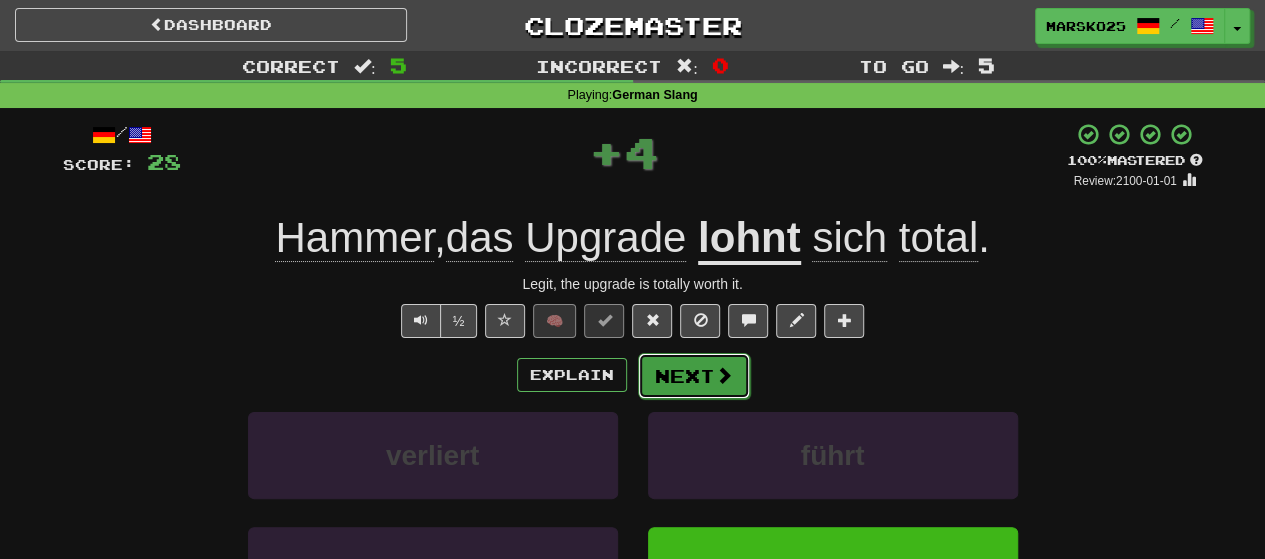 click on "Next" at bounding box center (694, 376) 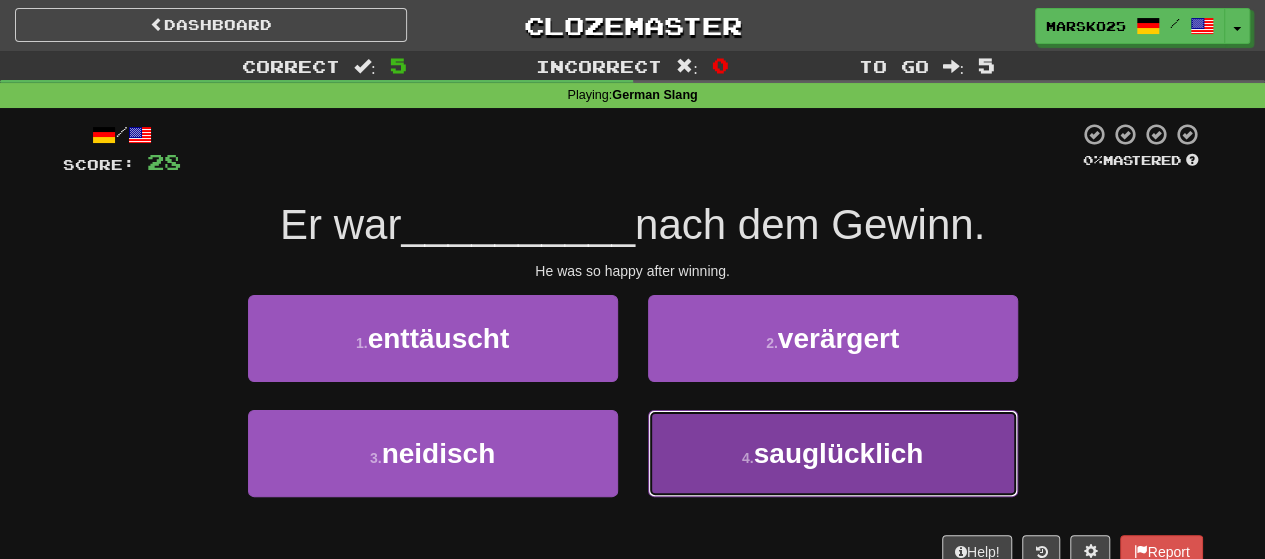 click on "4 .  sauglücklich" at bounding box center (833, 453) 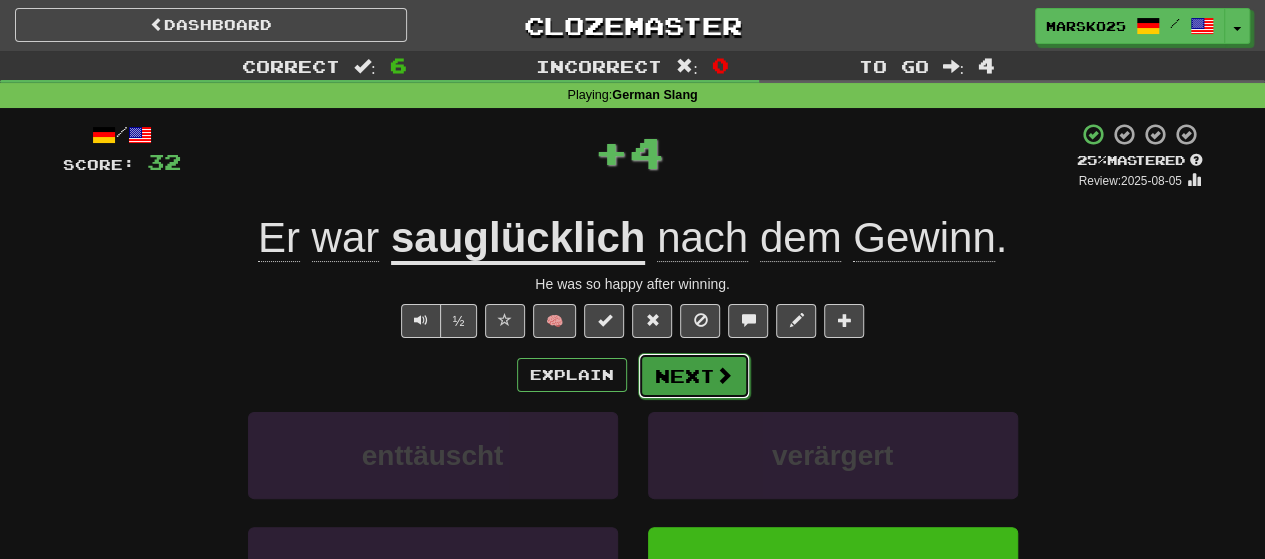 click on "Next" at bounding box center (694, 376) 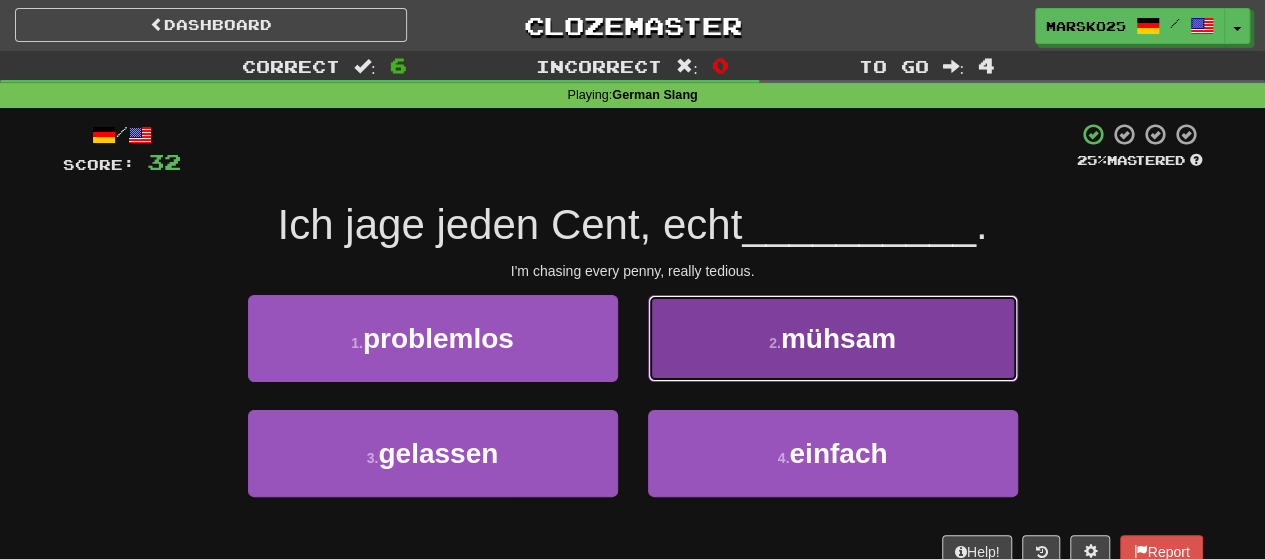 click on "2 .  mühsam" at bounding box center (833, 338) 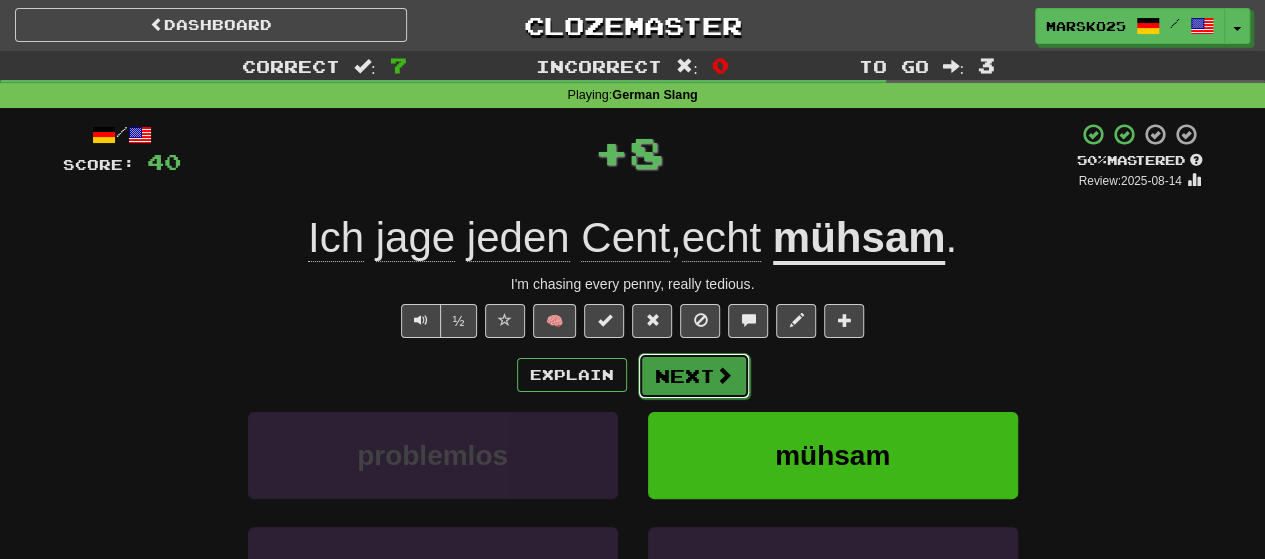 click on "Next" at bounding box center [694, 376] 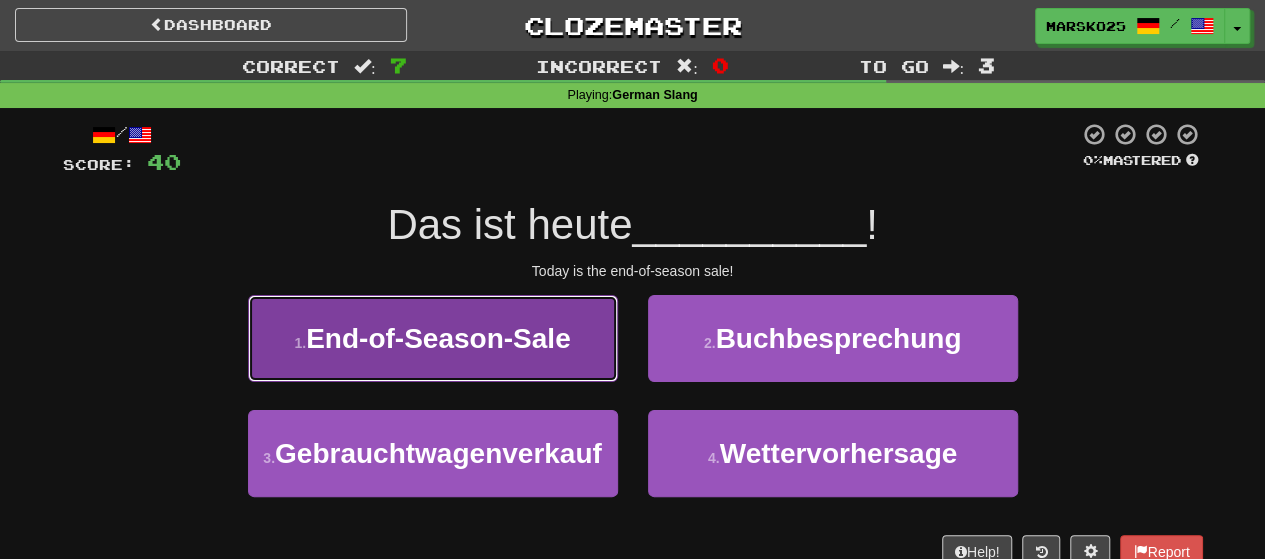 click on "1 .  End-of-Season-Sale" at bounding box center (433, 338) 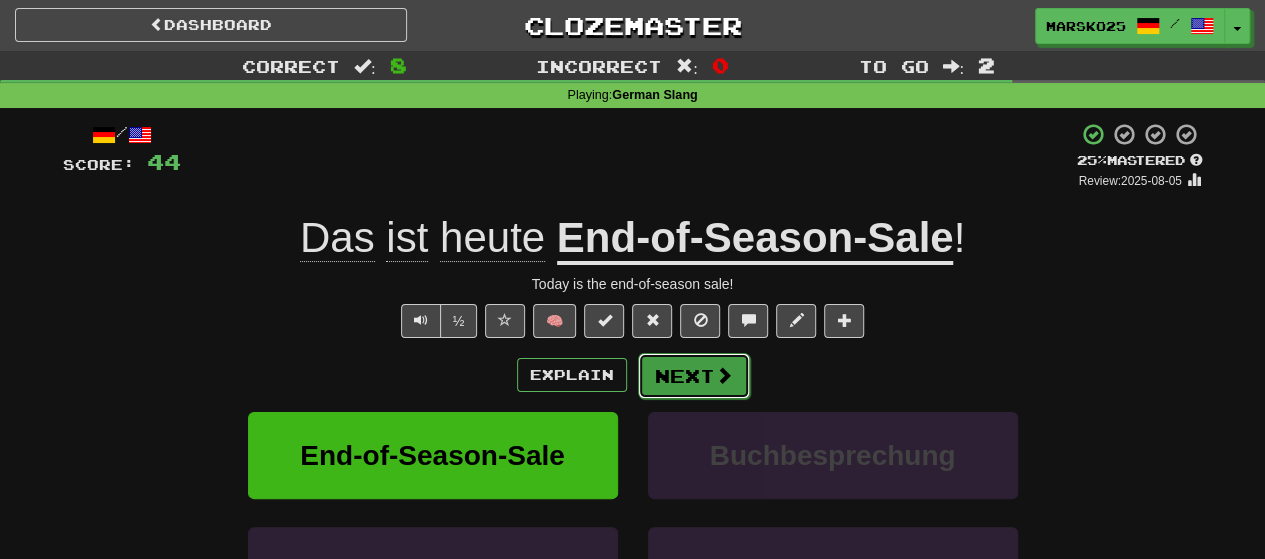 click at bounding box center [724, 375] 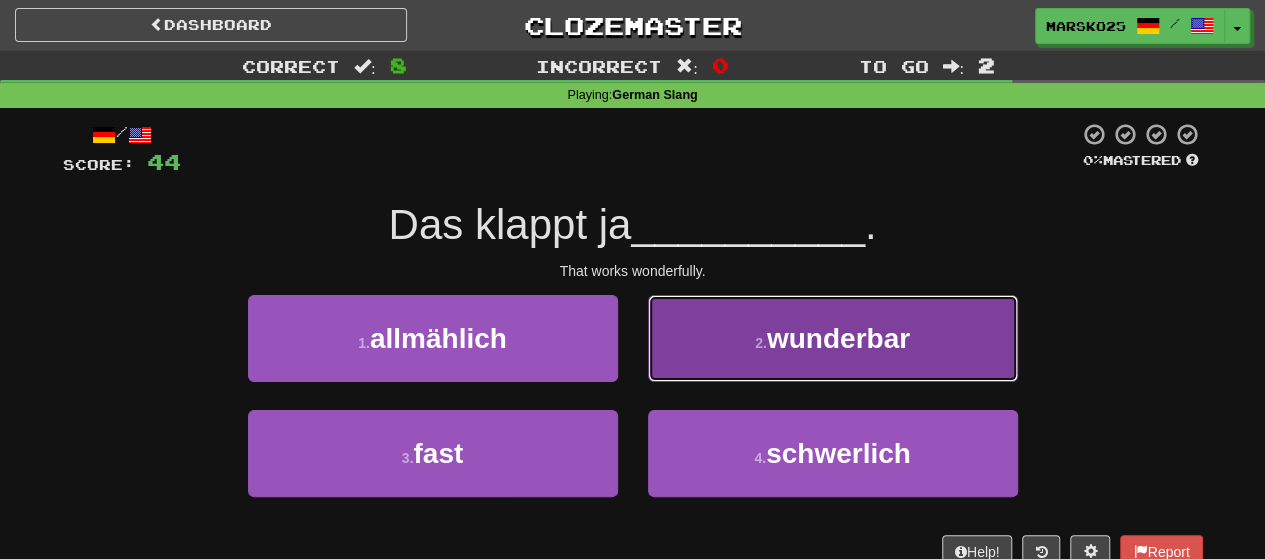 click on "2 .  wunderbar" at bounding box center [833, 338] 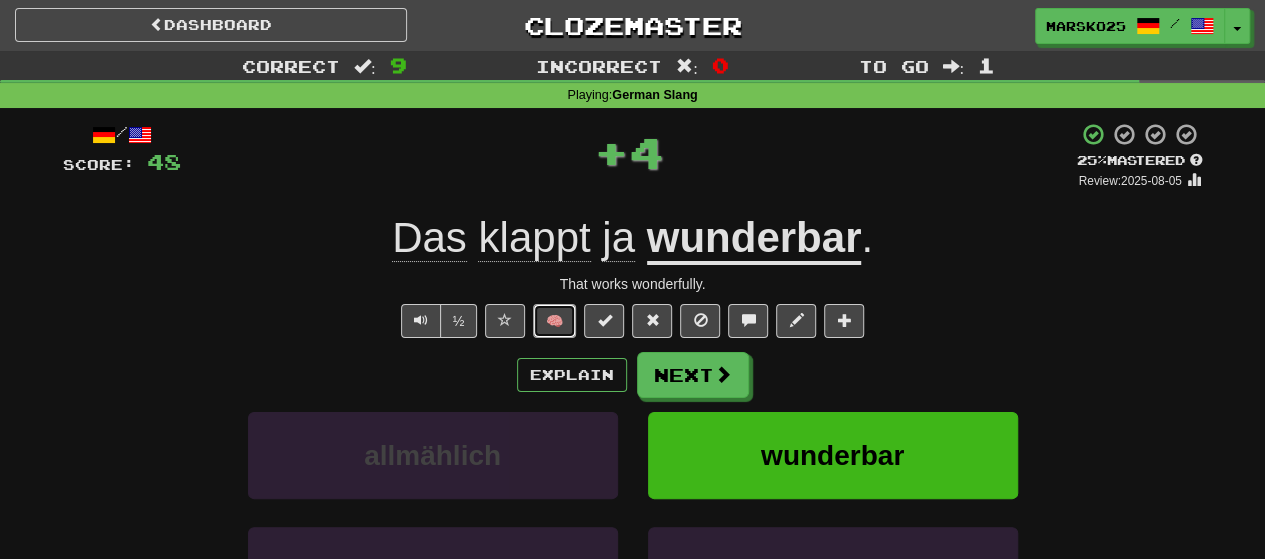 click on "🧠" at bounding box center (554, 321) 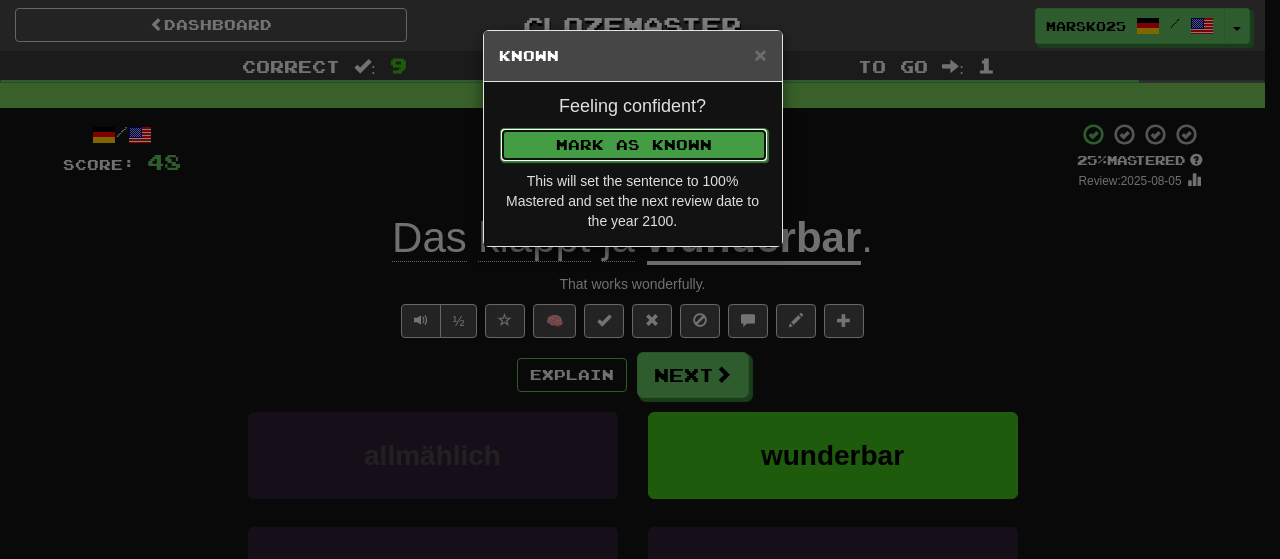 click on "Mark as Known" at bounding box center [634, 145] 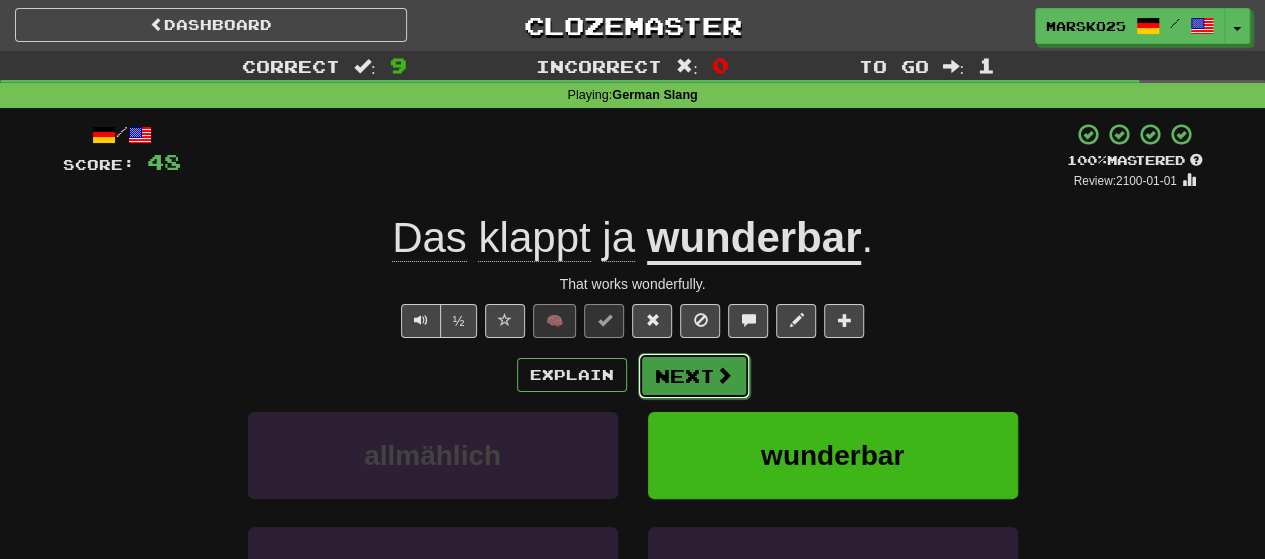 click on "Next" at bounding box center (694, 376) 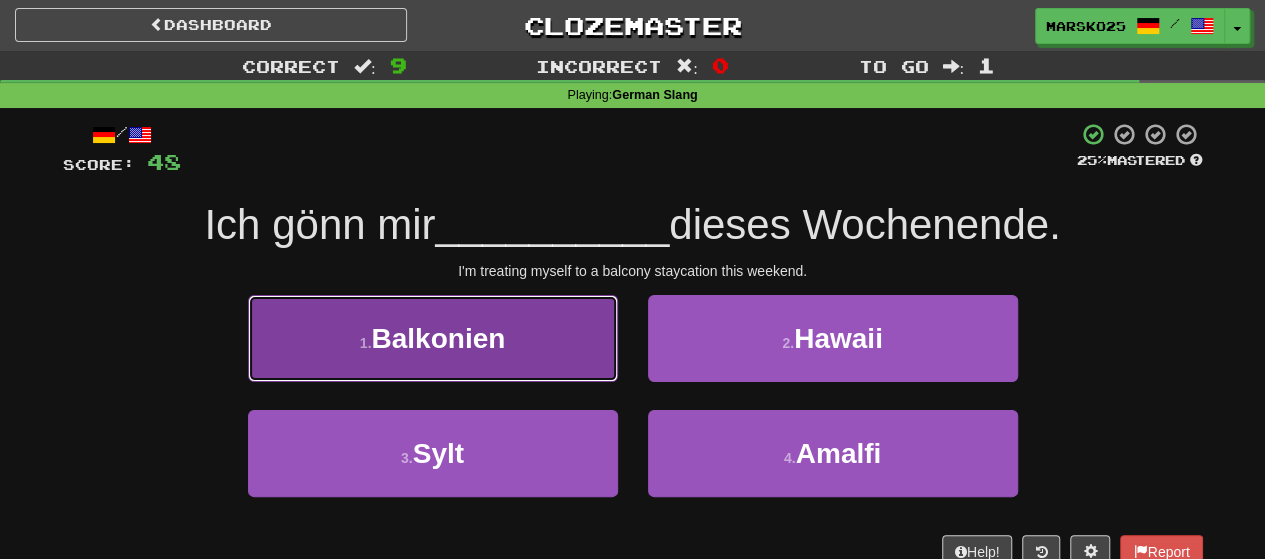 click on "1 .  Balkonien" at bounding box center [433, 338] 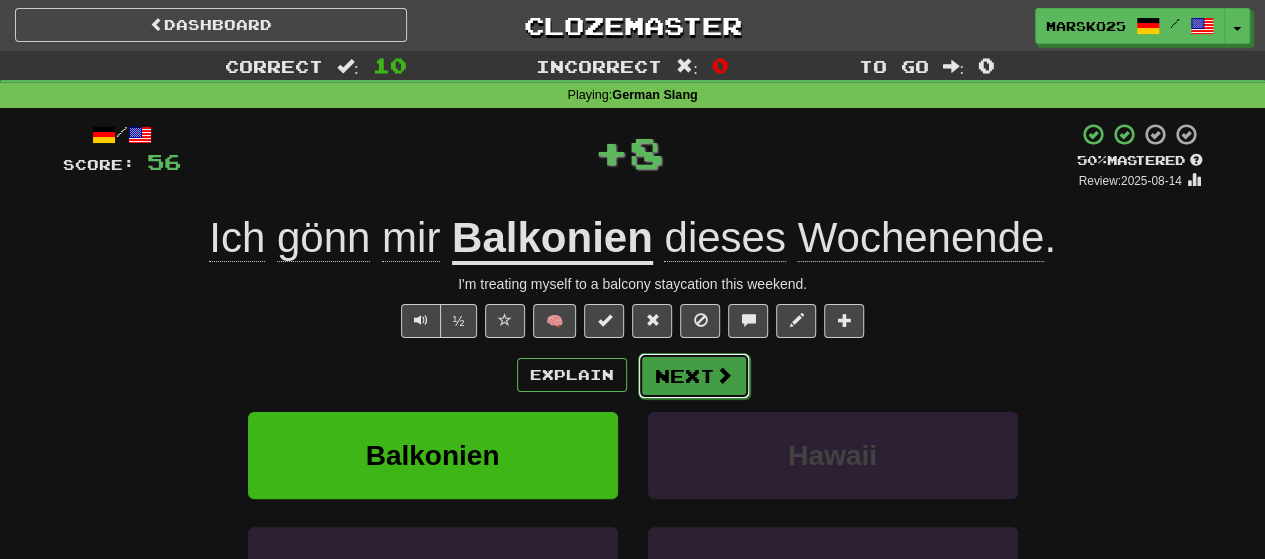 click on "Next" at bounding box center (694, 376) 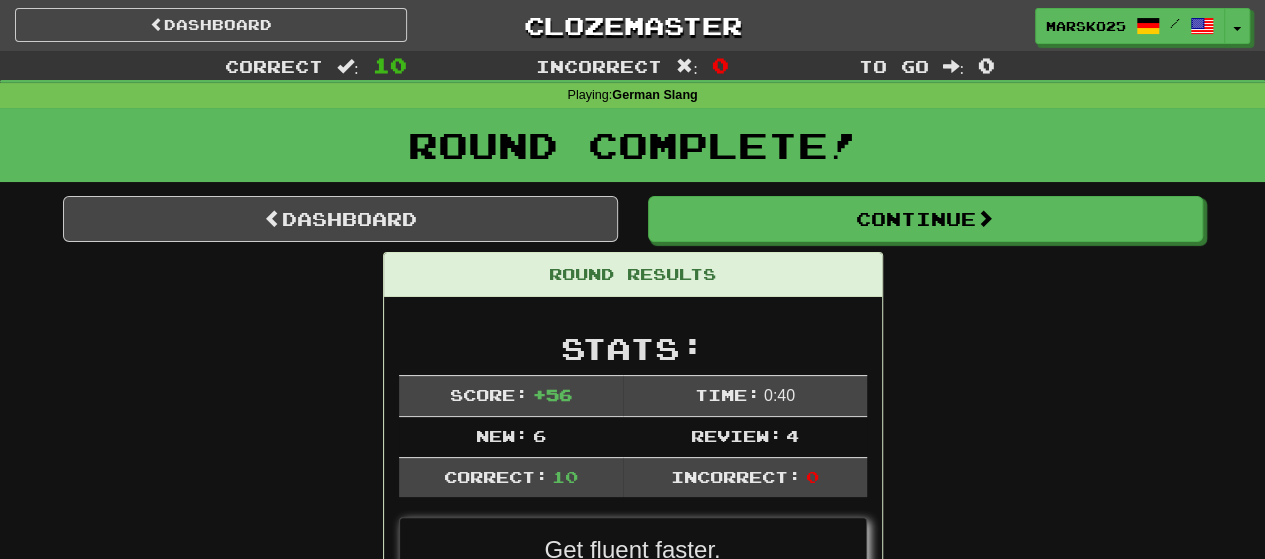 click on "Dashboard Continue  Round Results Stats: Score:   + 56 Time:   0 : 40 New:   6 Review:   4 Correct:   10 Incorrect:   0 Get fluent faster. Get  Clozemaster Pro   Progress: German Slang Playing:  112  /  1316 + 6 8.055% 8.511% Mastered:  55  /  1316 + 4 3.875% 4.179% Ready for Review:  0  /  Level:  6 70  points to level  7  - keep going! Ranked:  481 st  this week ( 4  points to  480 th ) Sentences:  Report Brudi, deine  Story  ist goals. Broski, your story is goals.  Report Nach dem Rave gehen wir  Döner  essen. After the rave we're going for kebabs.  Report Hui, der Wind  pfeift  ganz schön! Wow, the wind is really whistling!  Report Ey,  verpenn  doch nicht alles. Hey, don't miss out on everything.  Report Hammer, das Upgrade  lohnt  sich total. Legit, the upgrade is totally worth it.  Report Er war  sauglücklich  nach dem Gewinn. He was so happy after winning.  Report Ich jage jeden Cent, echt  mühsam . I'm chasing every penny, really tedious.  Report Das ist heute  End-of-Season-Sale !  Report ." at bounding box center (633, 1221) 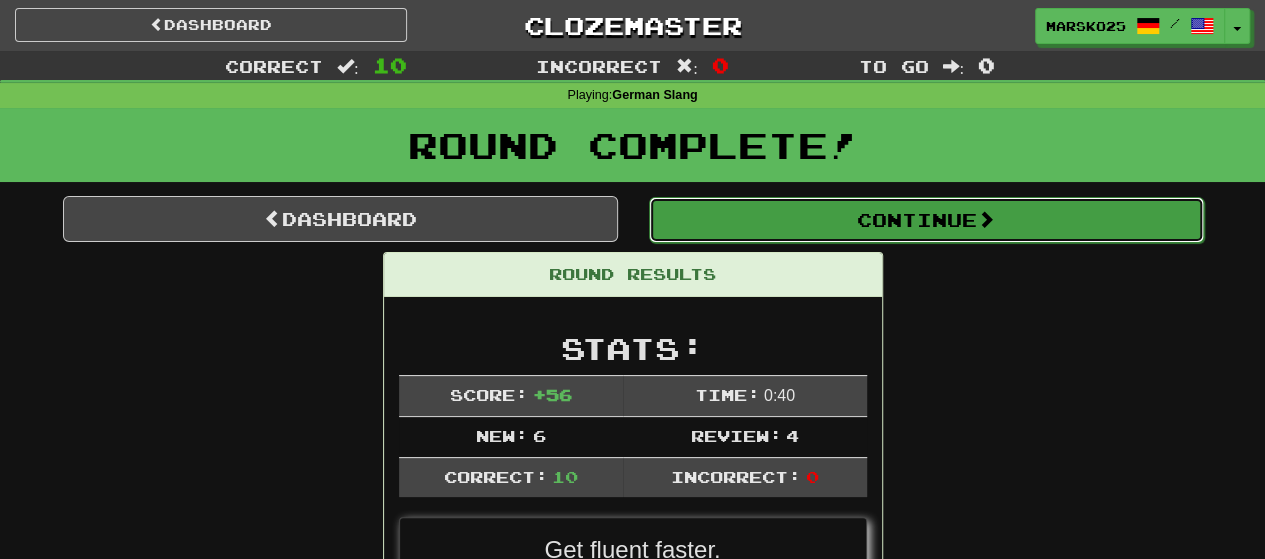 click on "Continue" at bounding box center [926, 220] 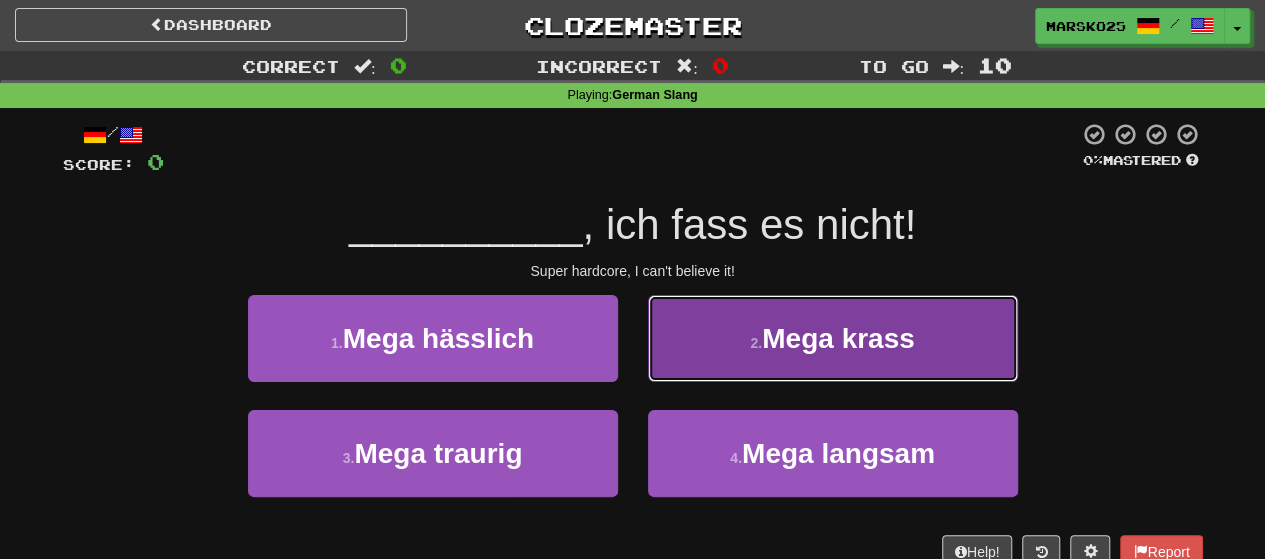 click on "2 .  Mega krass" at bounding box center (833, 338) 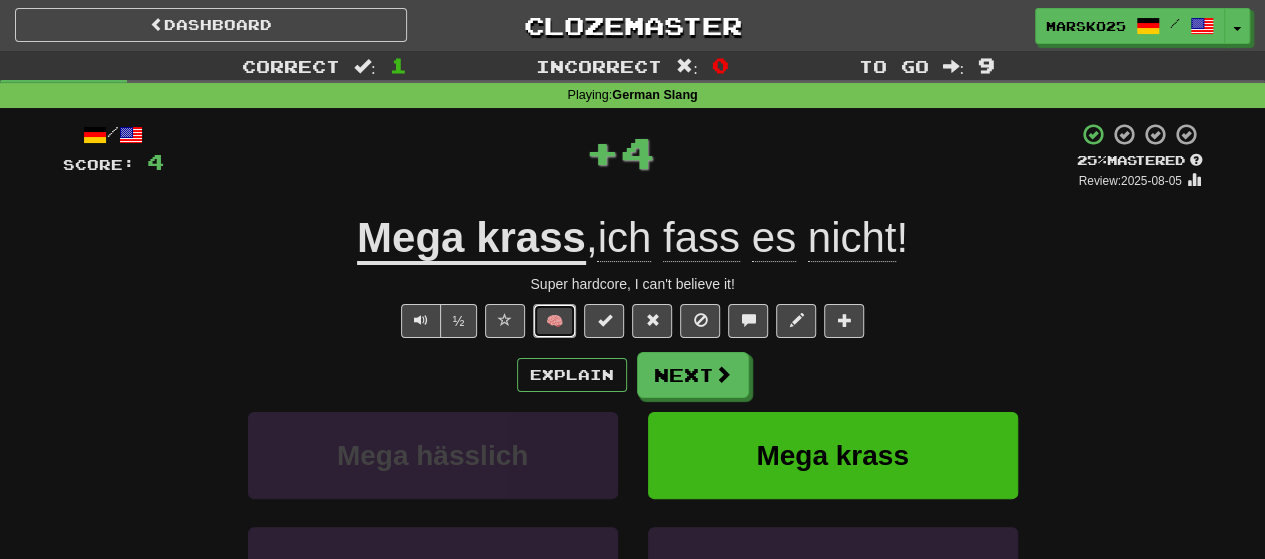 click on "🧠" at bounding box center [554, 321] 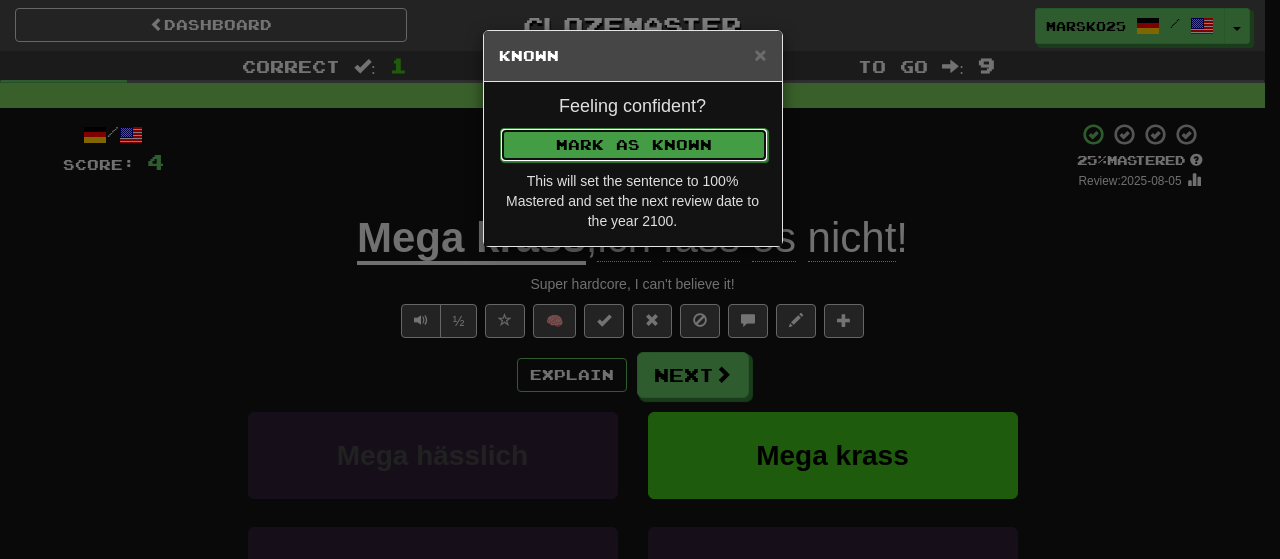 click on "Mark as Known" at bounding box center [634, 145] 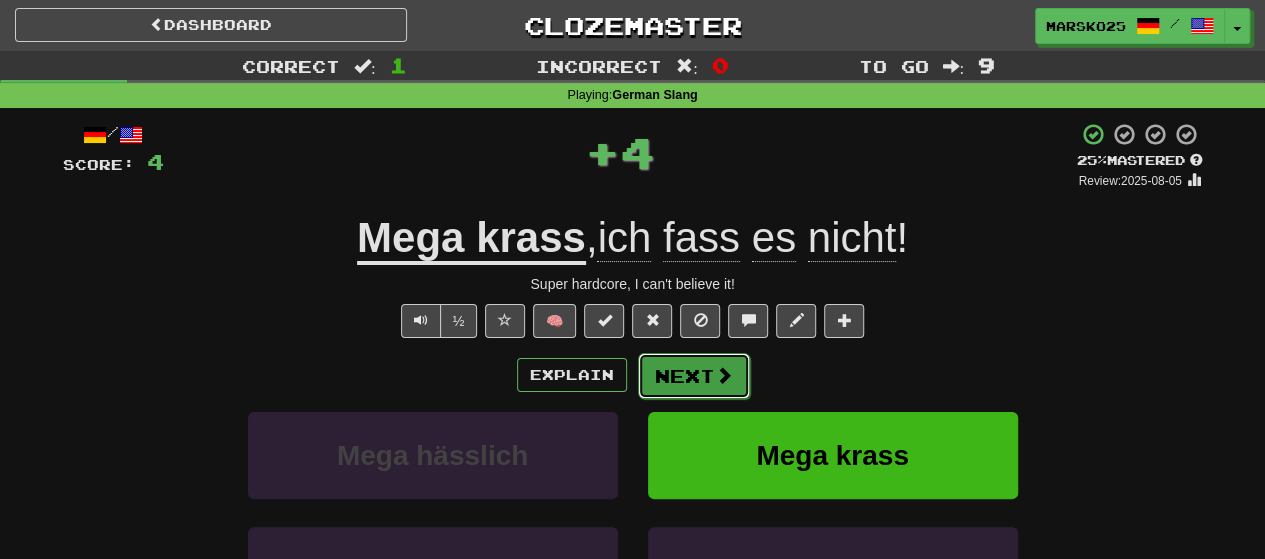 click on "Next" at bounding box center (694, 376) 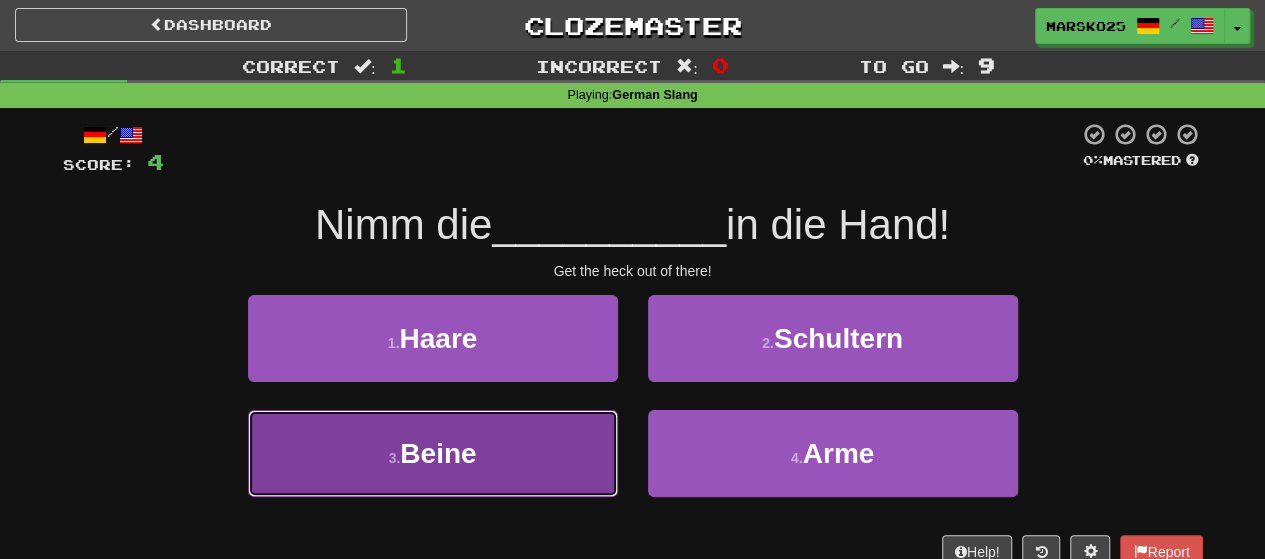 click on "3 .  Beine" at bounding box center [433, 453] 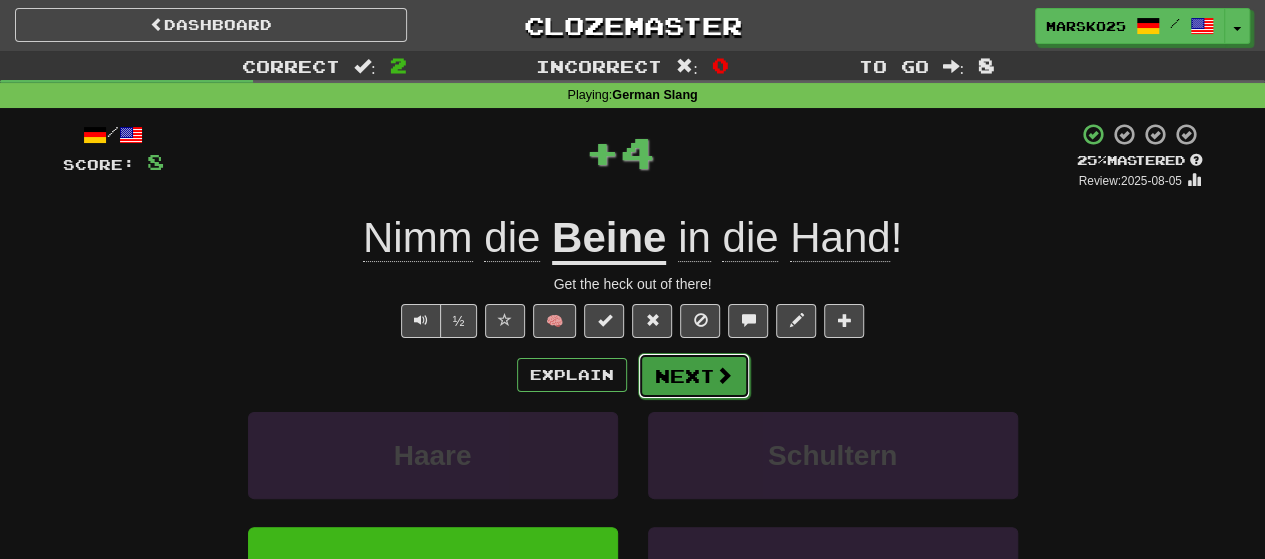 click on "Next" at bounding box center (694, 376) 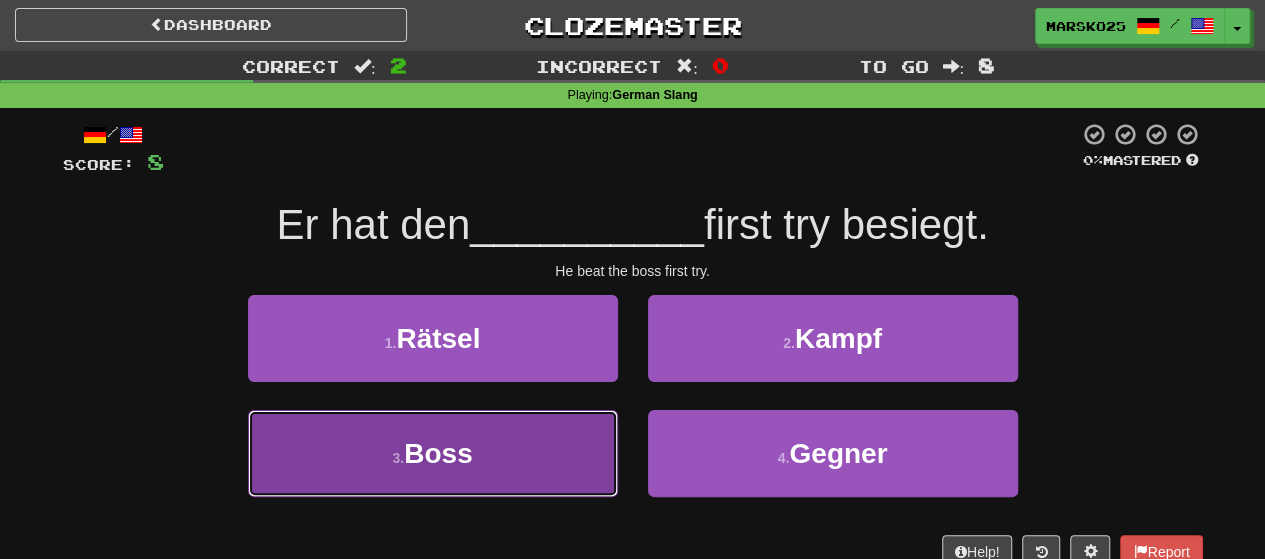 click on "3 .  Boss" at bounding box center (433, 453) 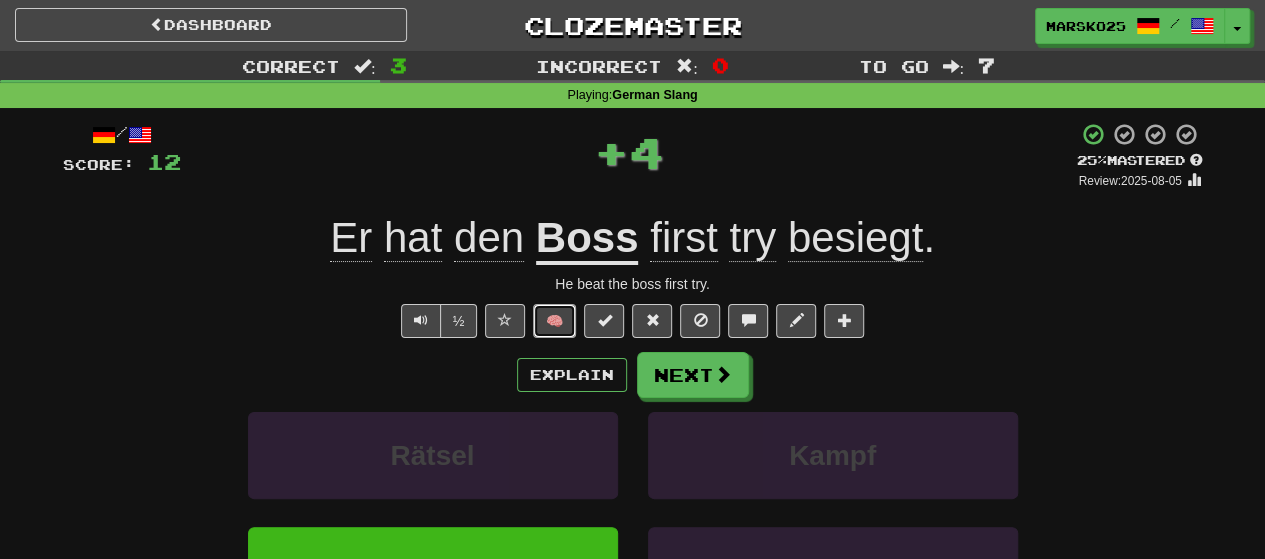 click on "🧠" at bounding box center [554, 321] 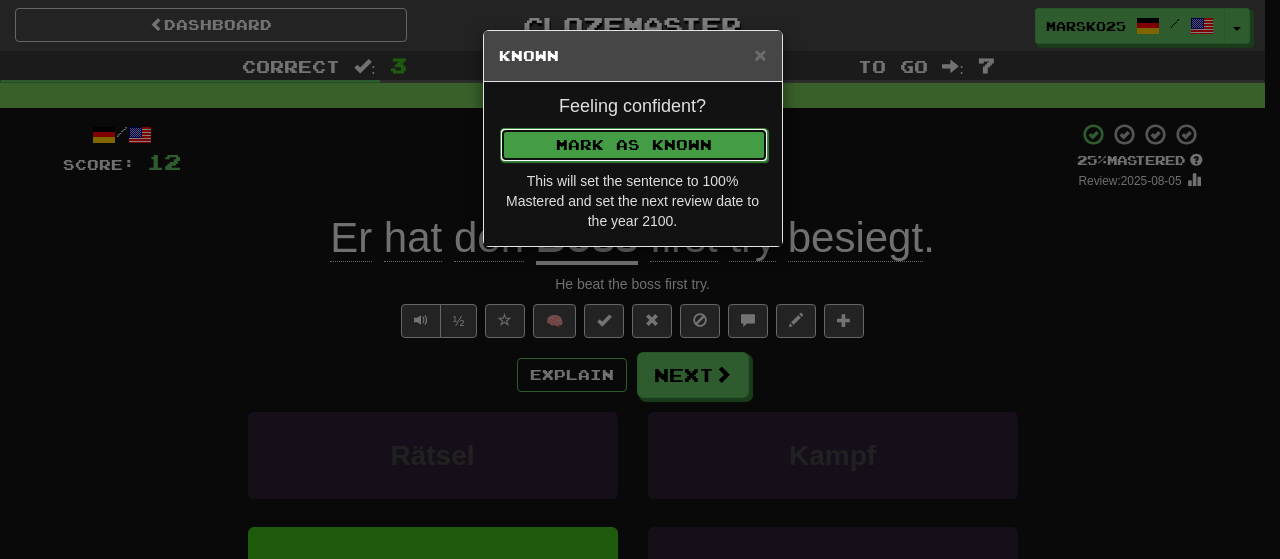 click on "Mark as Known" at bounding box center [634, 145] 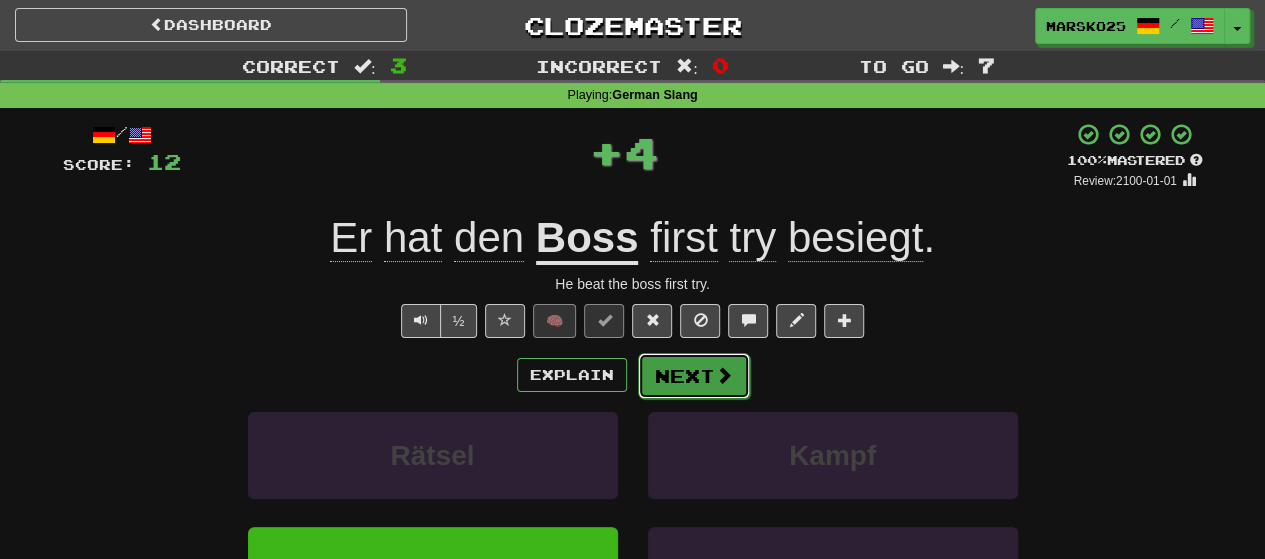 click on "Next" at bounding box center [694, 376] 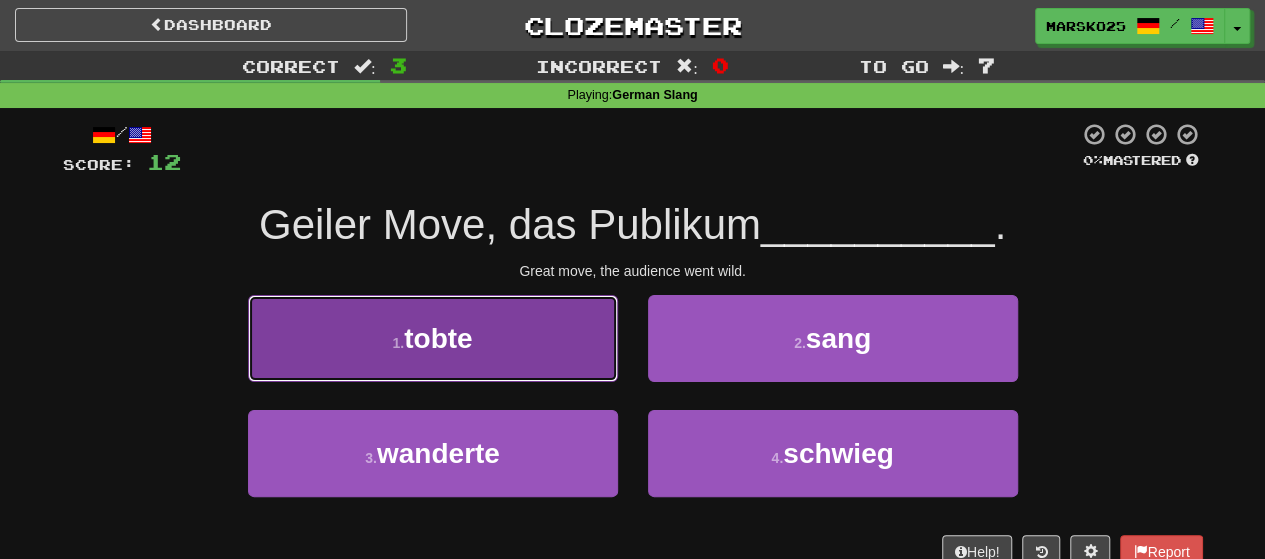 click on "1 .  tobte" at bounding box center [433, 338] 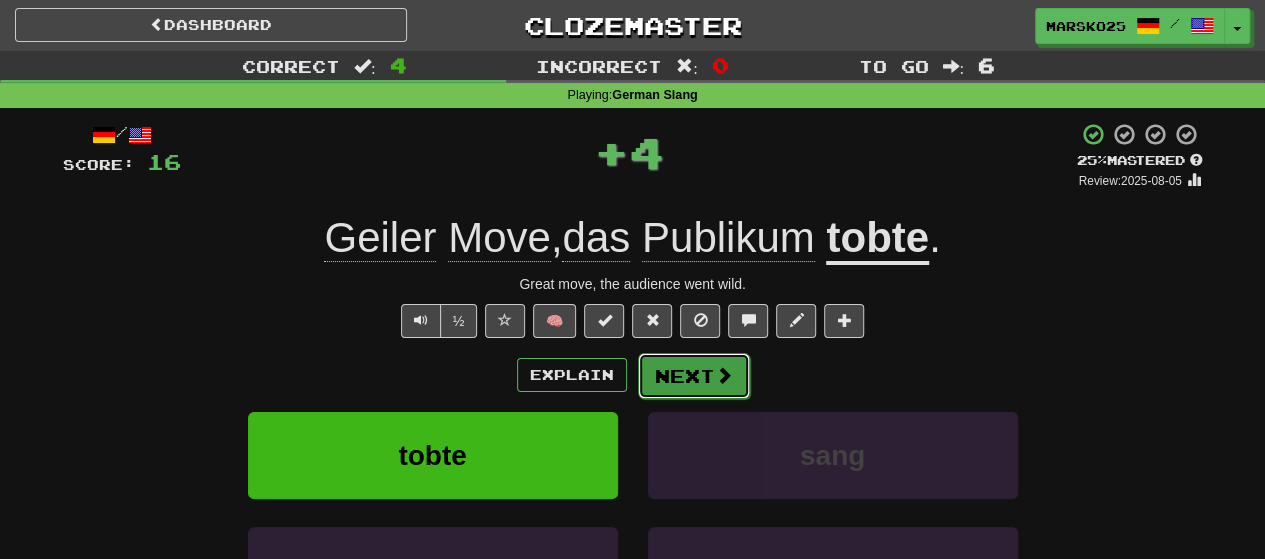 click on "Next" at bounding box center (694, 376) 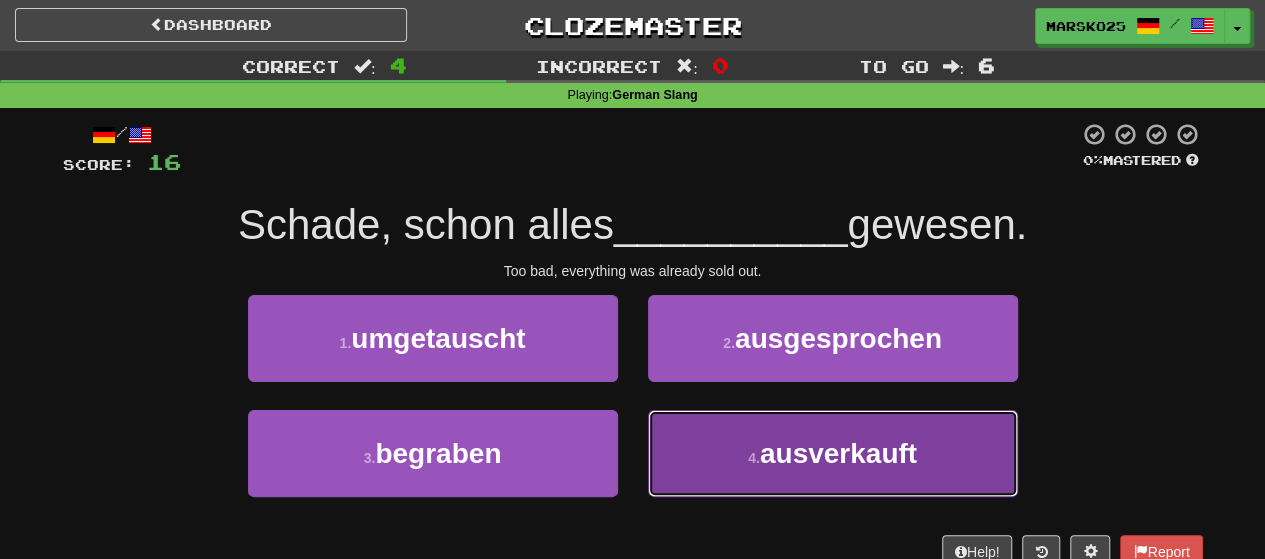 click on "4 .  ausverkauft" at bounding box center (833, 453) 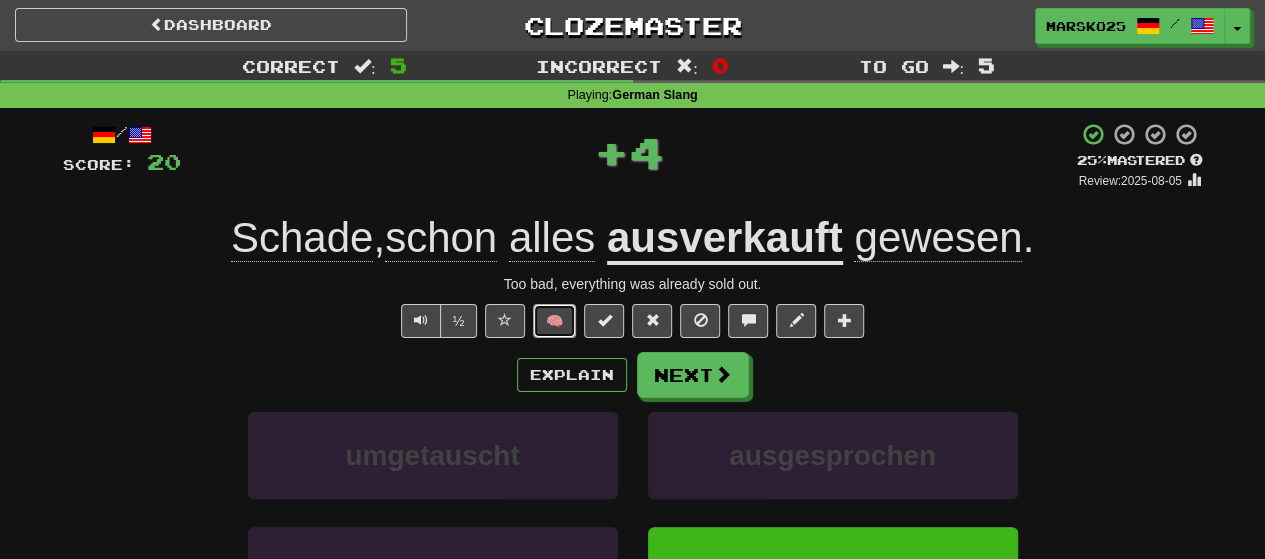 click on "🧠" at bounding box center (554, 321) 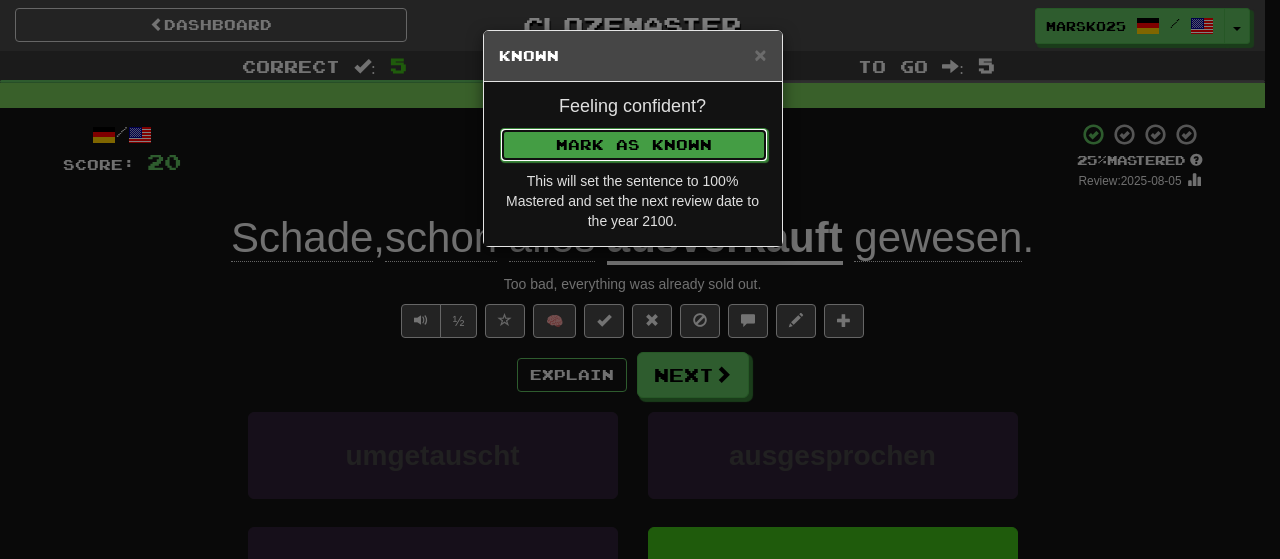 click on "Mark as Known" at bounding box center [634, 145] 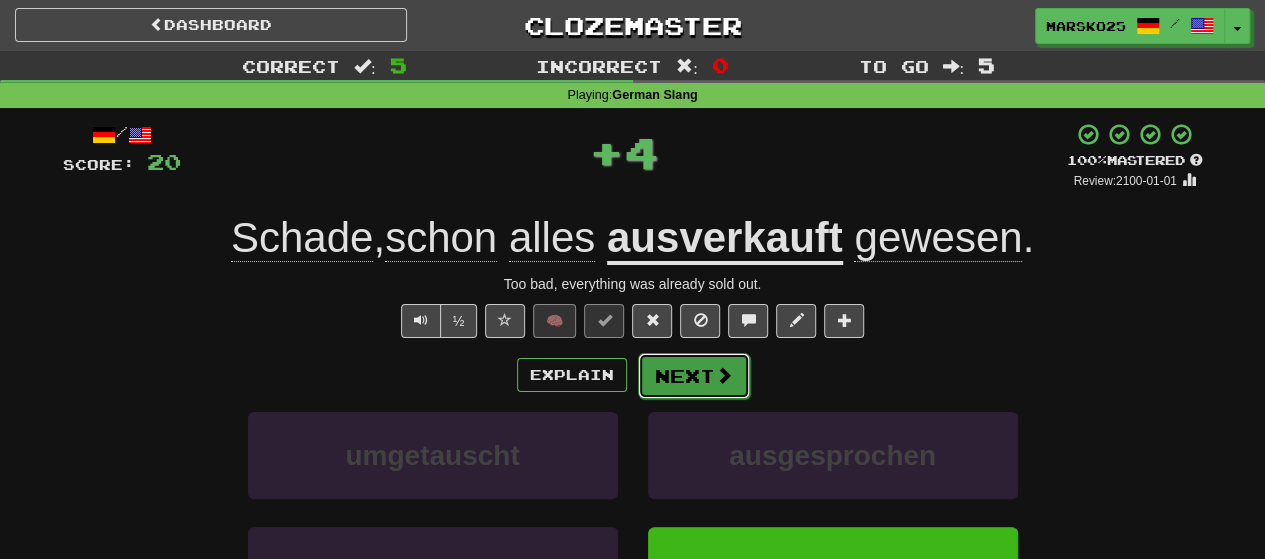 click on "Next" at bounding box center (694, 376) 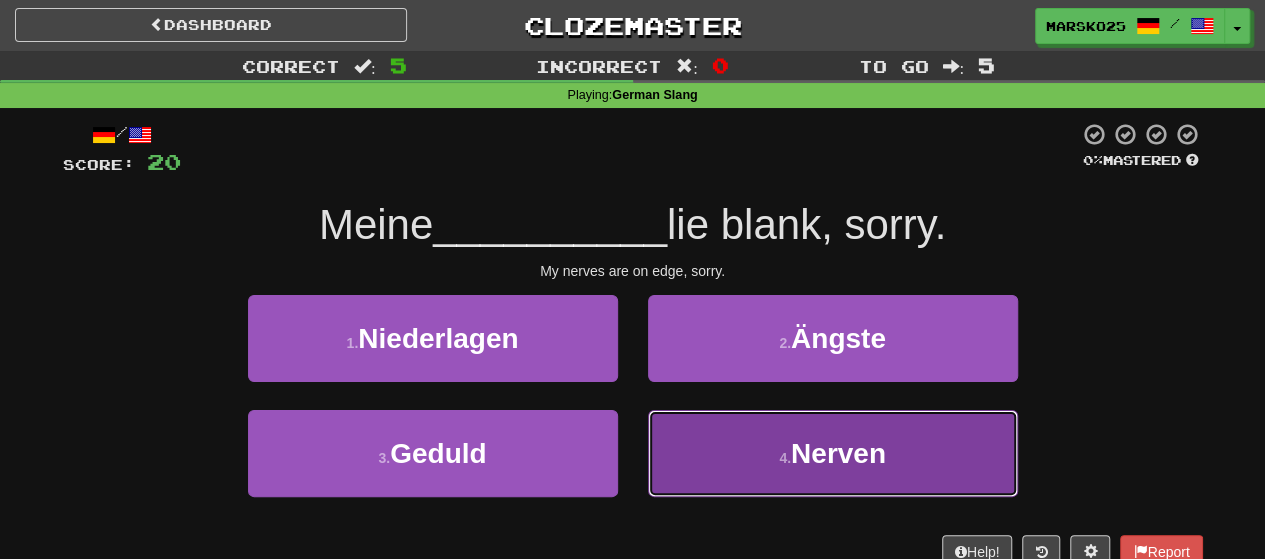 click on "4 .  Nerven" at bounding box center [833, 453] 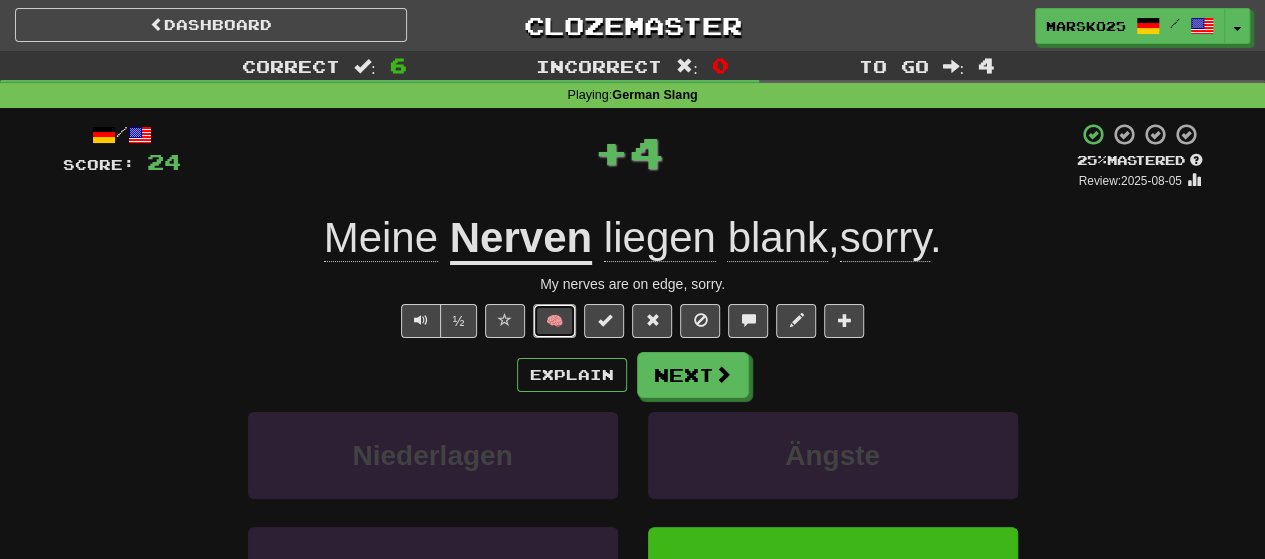 click on "🧠" at bounding box center (554, 321) 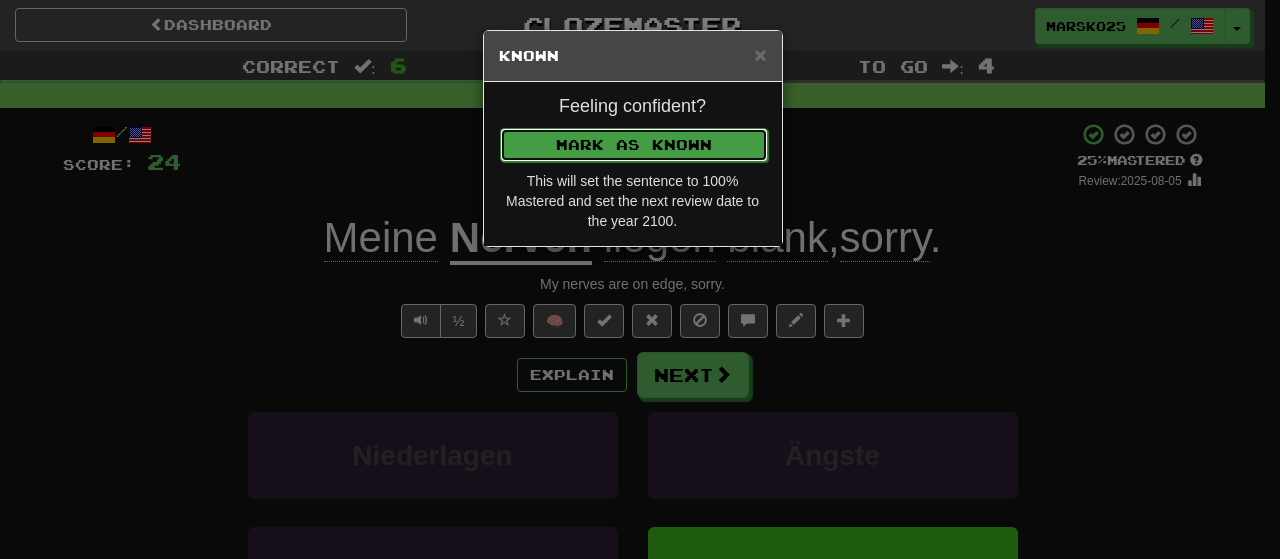 click on "Mark as Known" at bounding box center (634, 145) 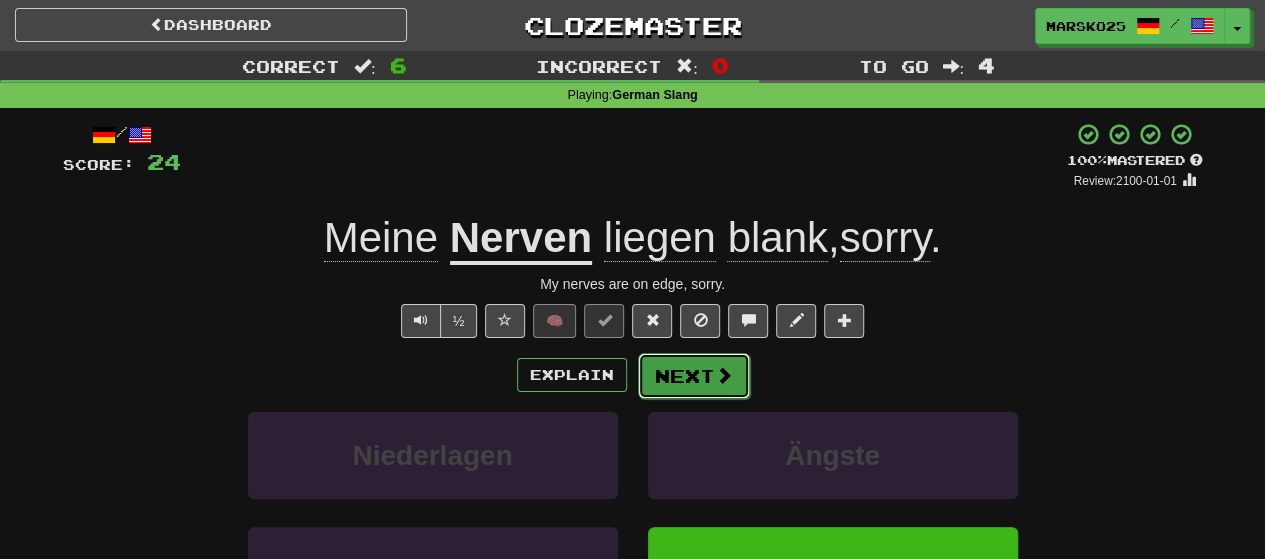 click on "Next" at bounding box center (694, 376) 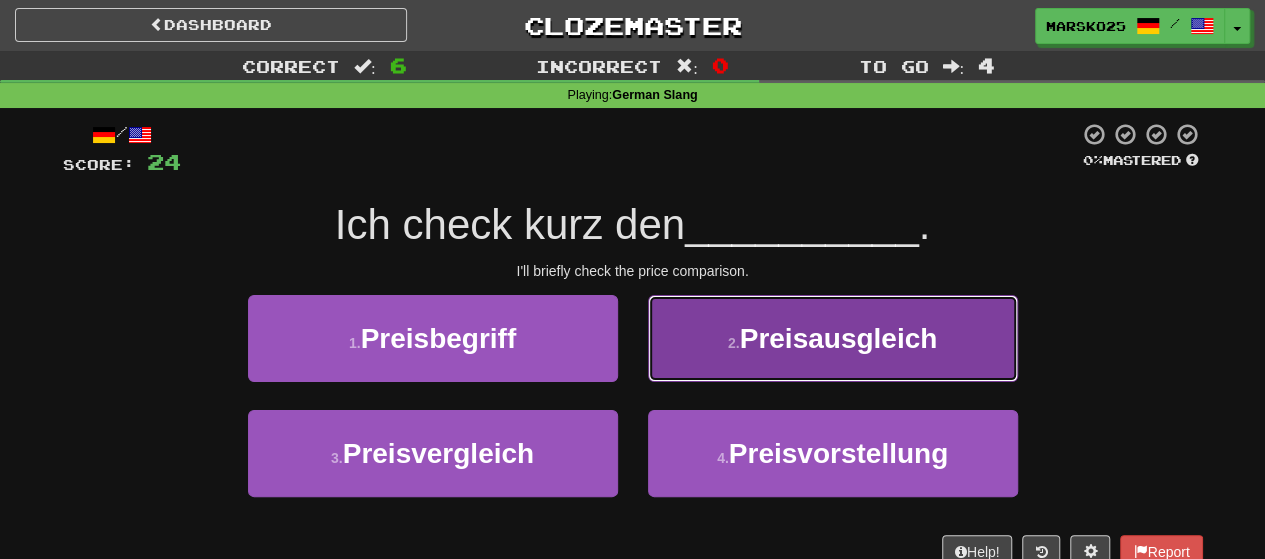click on "2 .  Preisausgleich" at bounding box center [833, 338] 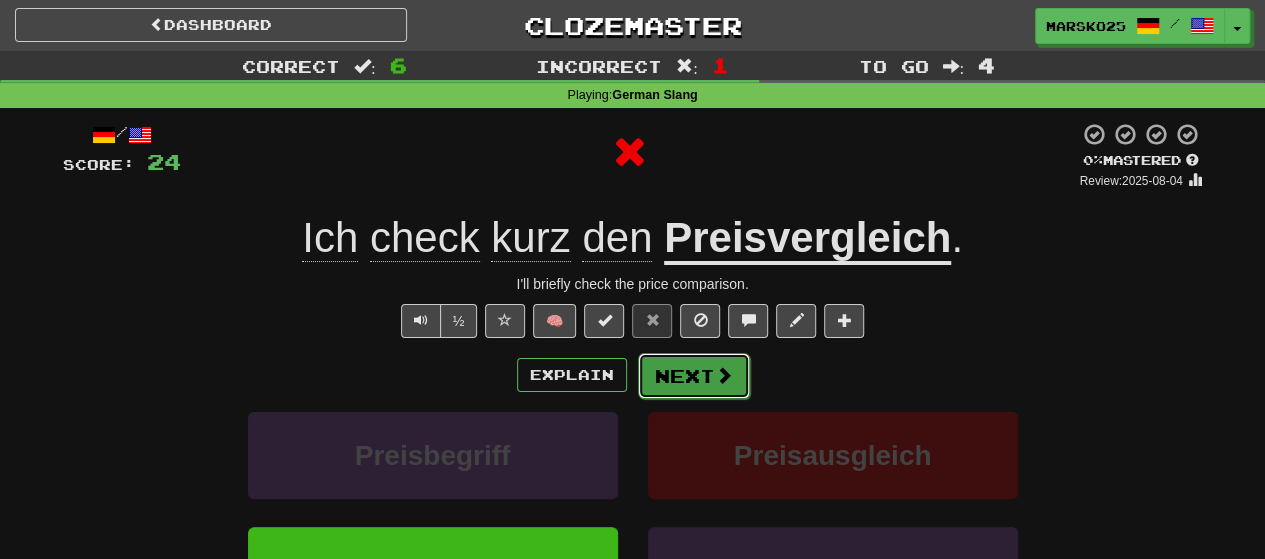 click on "Next" at bounding box center [694, 376] 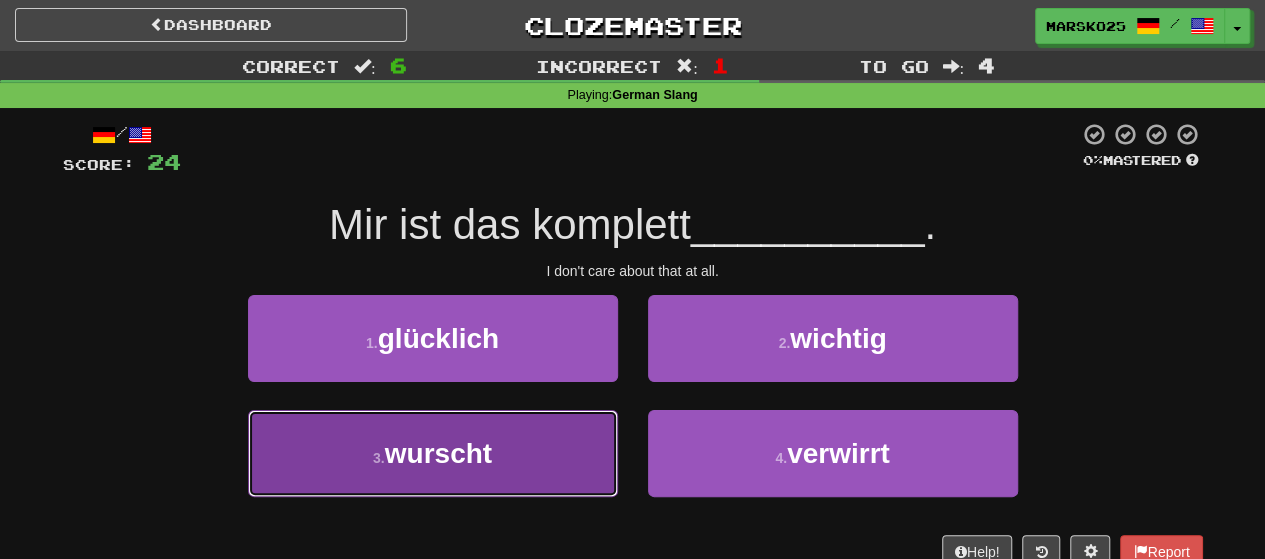 click on "3 .  wurscht" at bounding box center (433, 453) 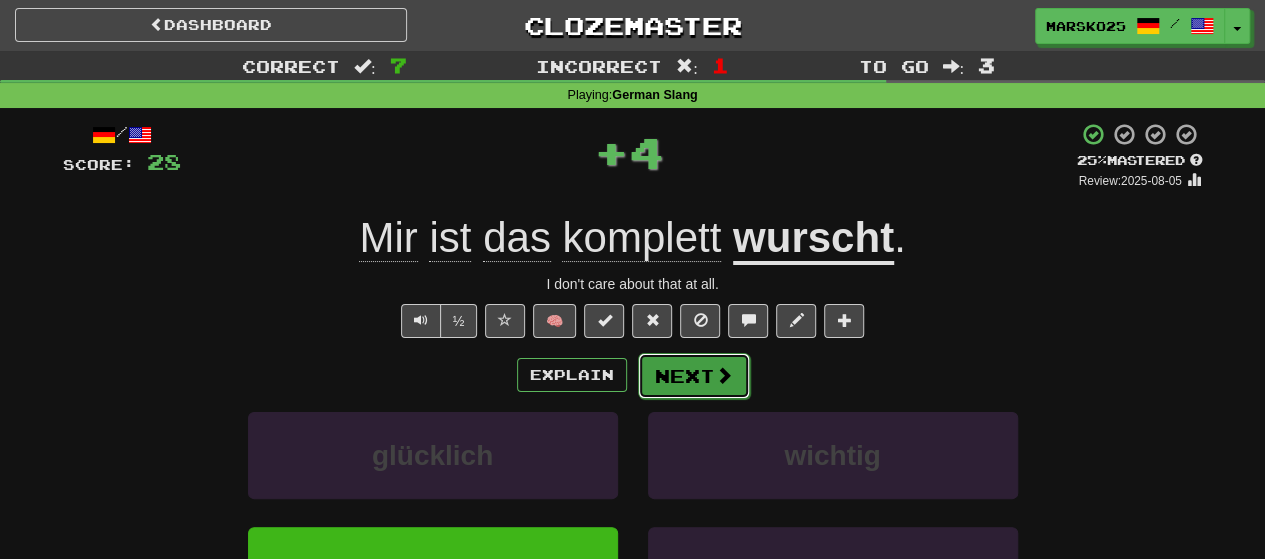 click on "Next" at bounding box center [694, 376] 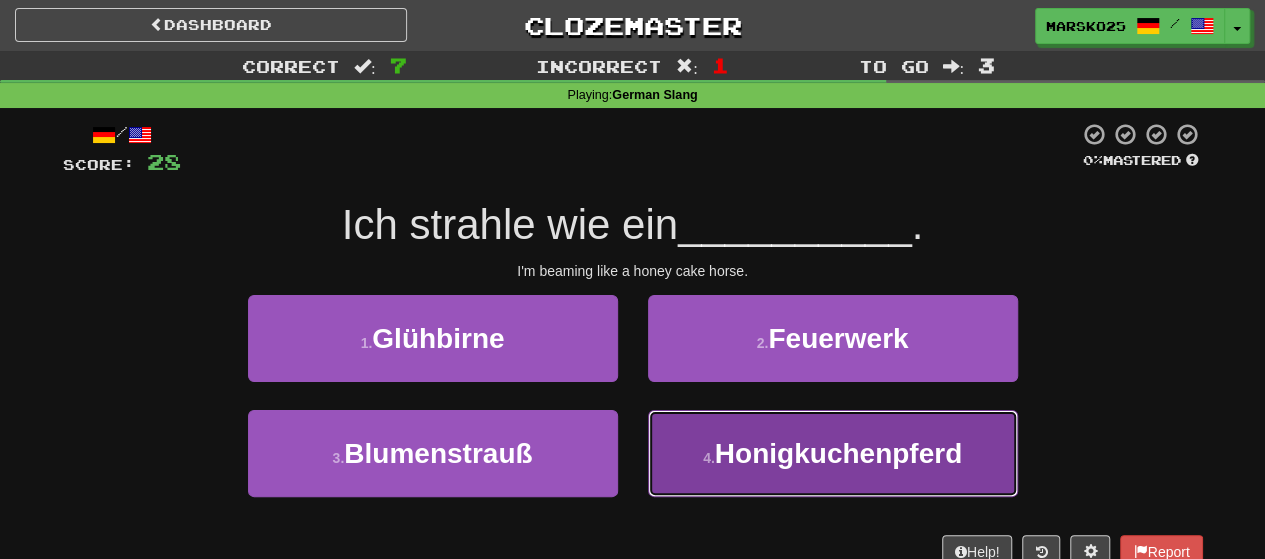 click on "4 .  Honigkuchenpferd" at bounding box center [833, 453] 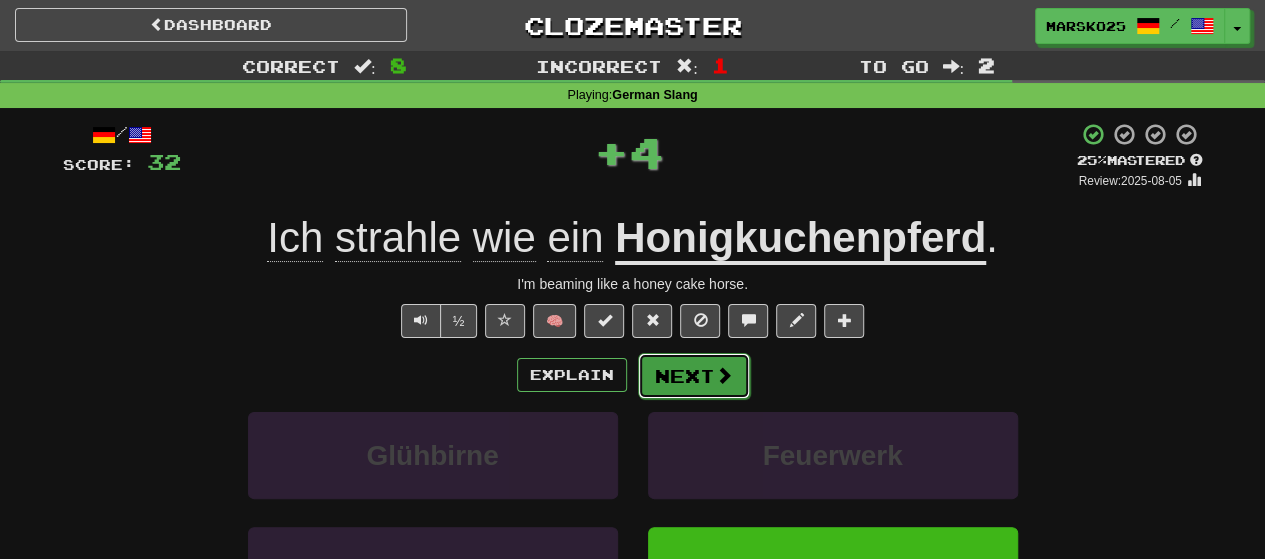 click on "Next" at bounding box center (694, 376) 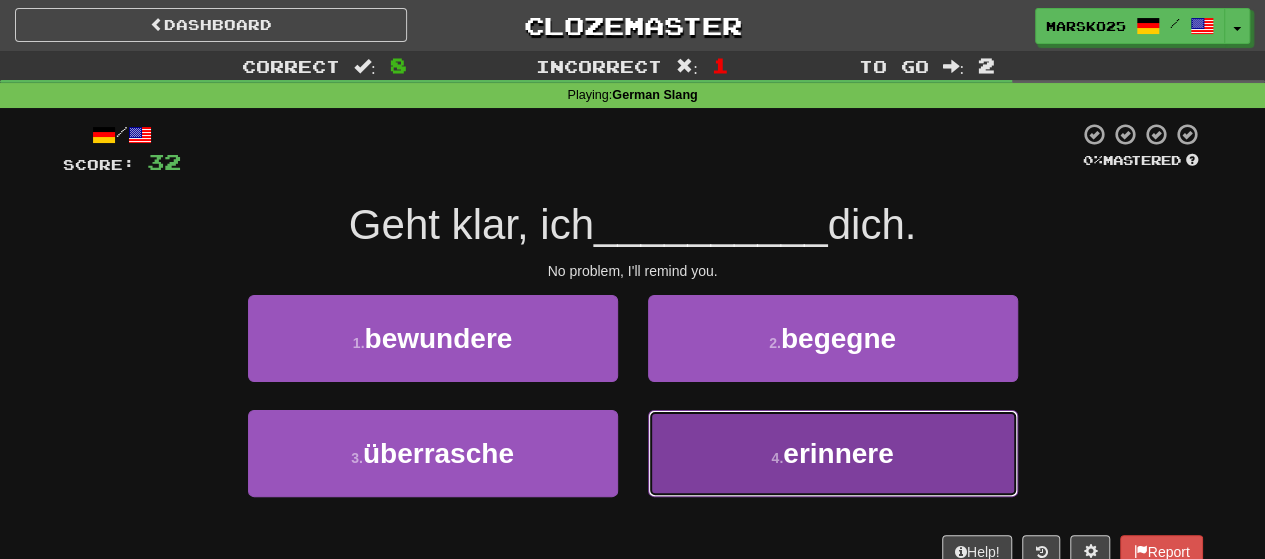 click on "4 .  erinnere" at bounding box center (833, 453) 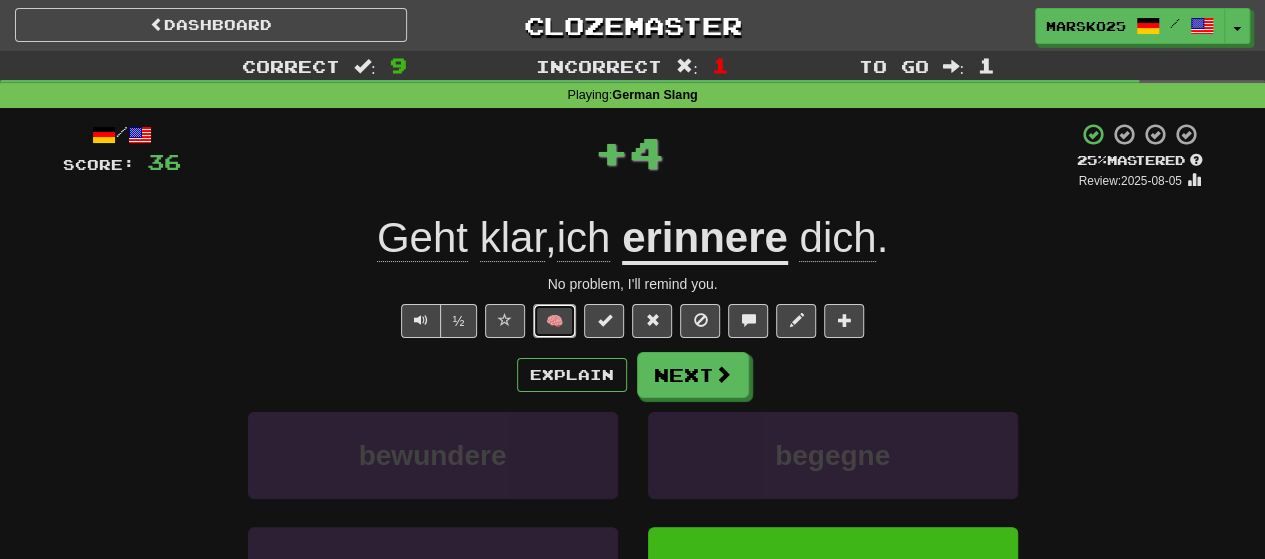 click on "🧠" at bounding box center (554, 321) 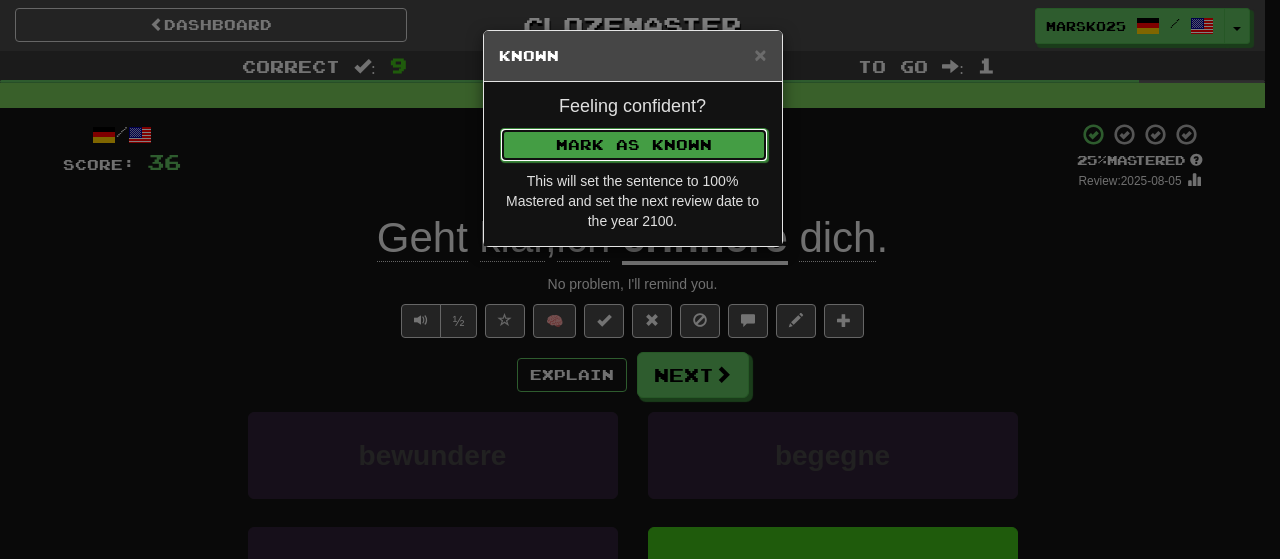 click on "Mark as Known" at bounding box center (634, 145) 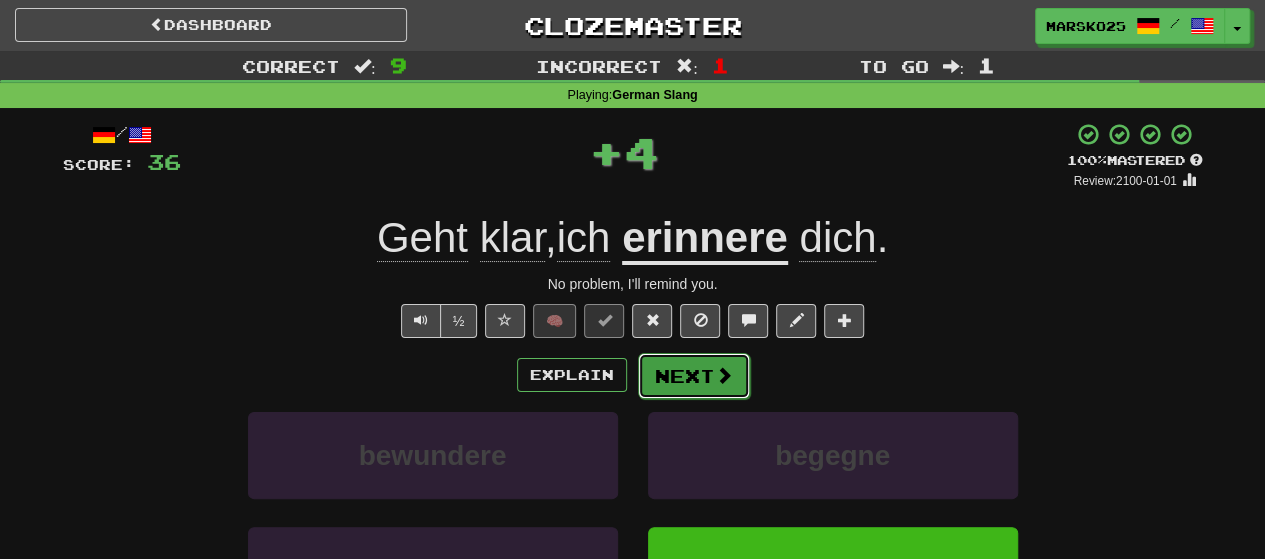 click on "Next" at bounding box center [694, 376] 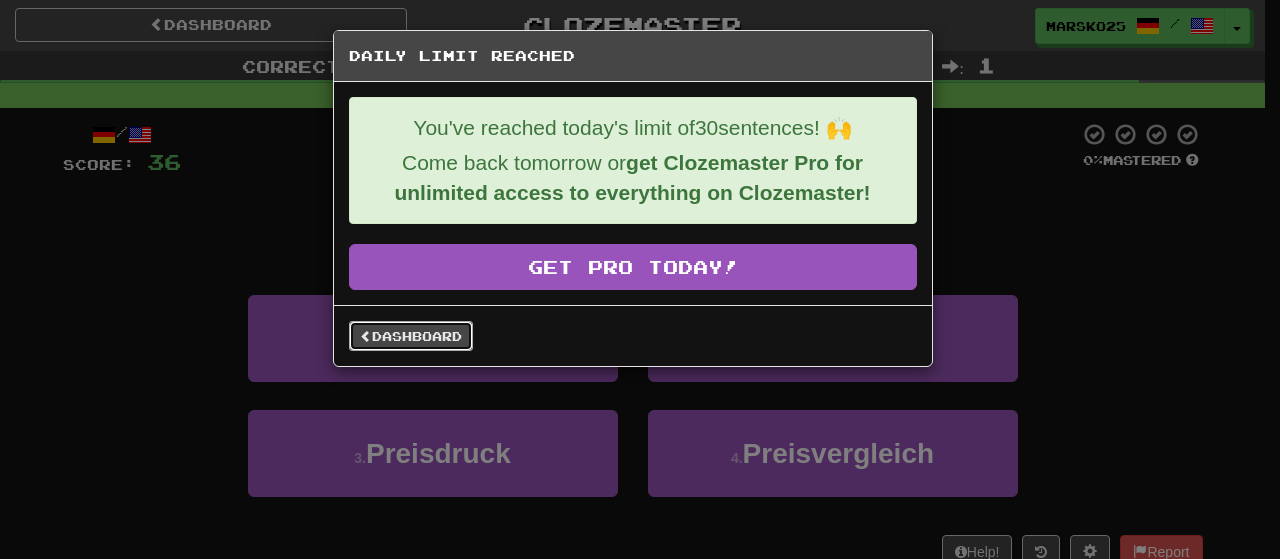 click on "Dashboard" at bounding box center [411, 336] 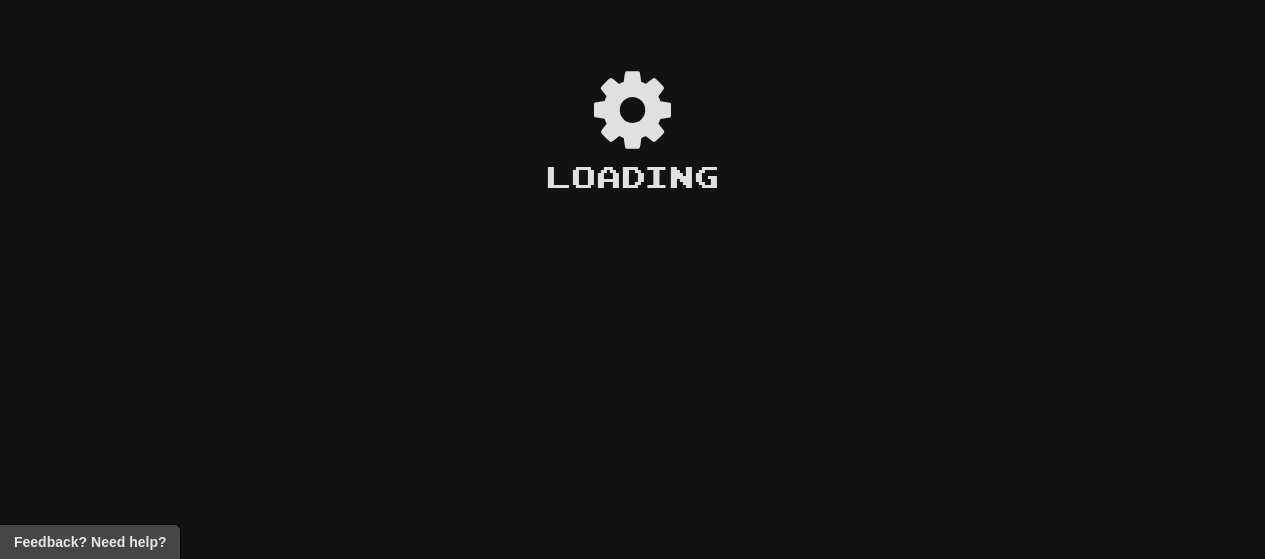 scroll, scrollTop: 0, scrollLeft: 0, axis: both 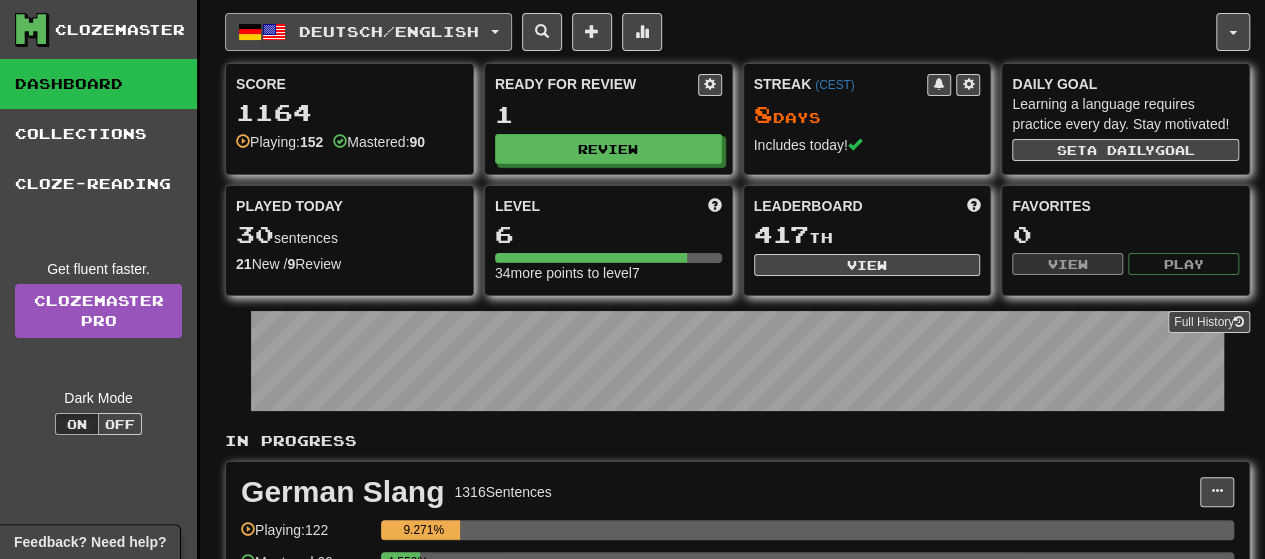 click on "Deutsch  /  English" at bounding box center (389, 31) 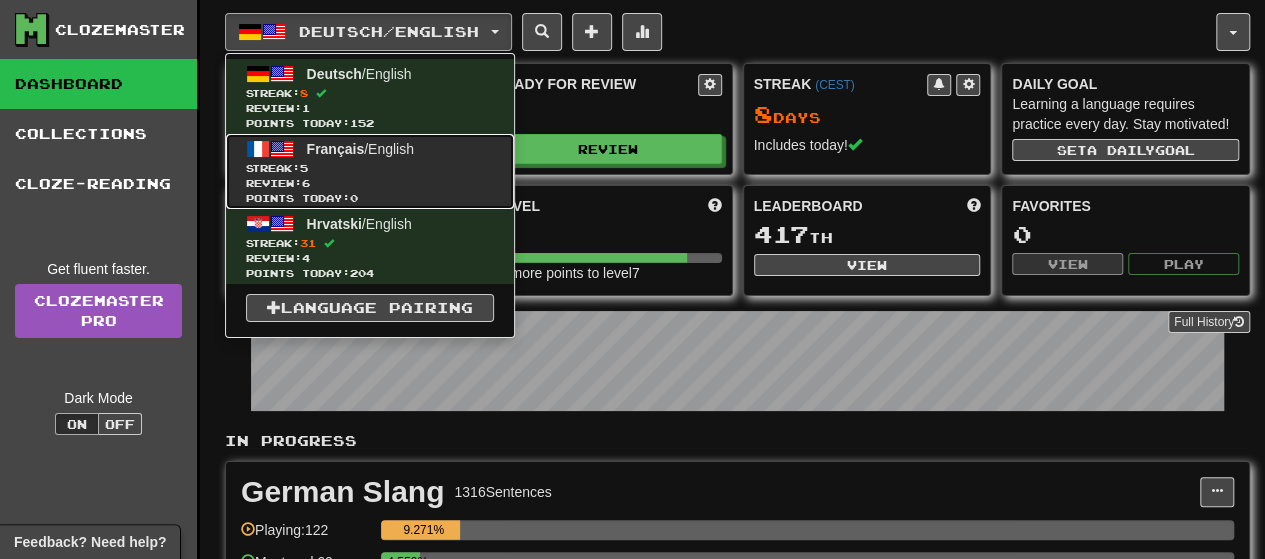 click on "Français  /  English Streak:  5   Review:  6 Points today:  0" at bounding box center [370, 171] 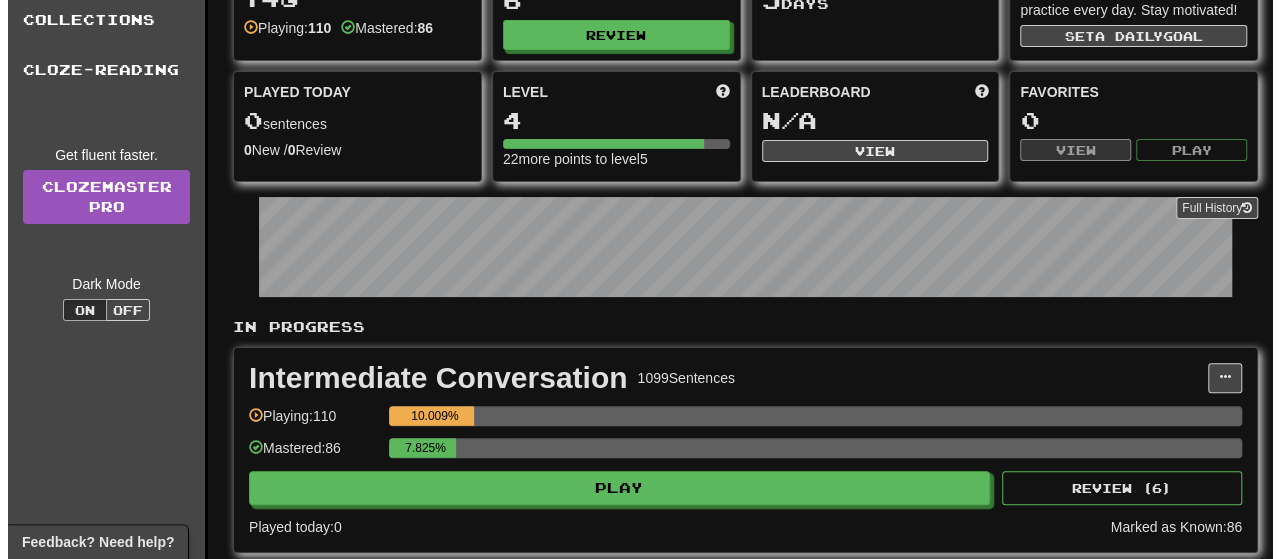 scroll, scrollTop: 202, scrollLeft: 0, axis: vertical 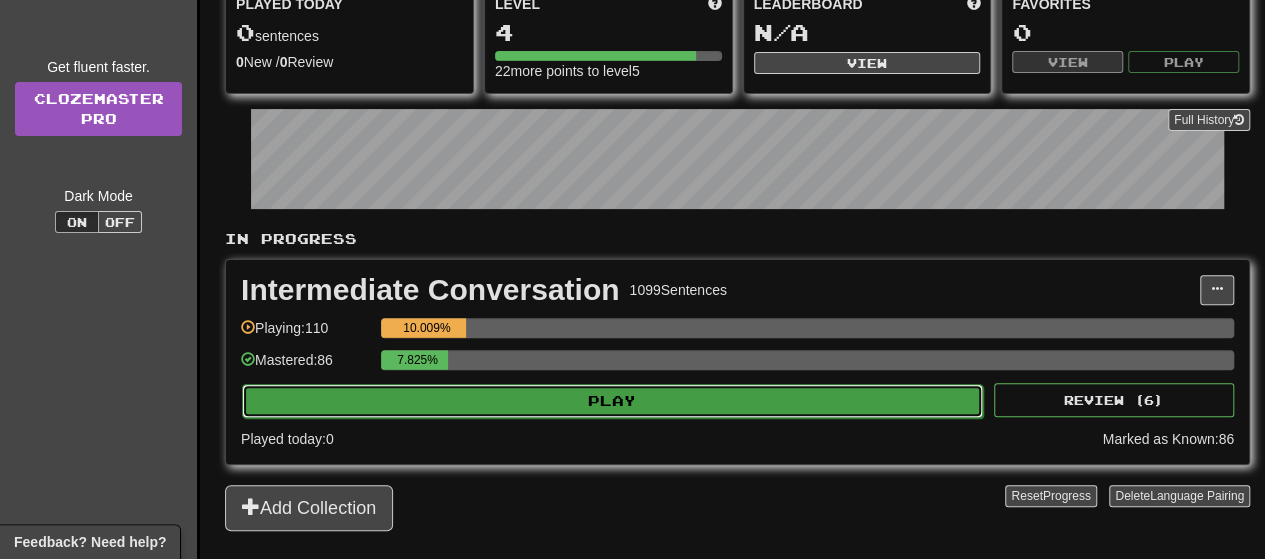click on "Play" at bounding box center (612, 401) 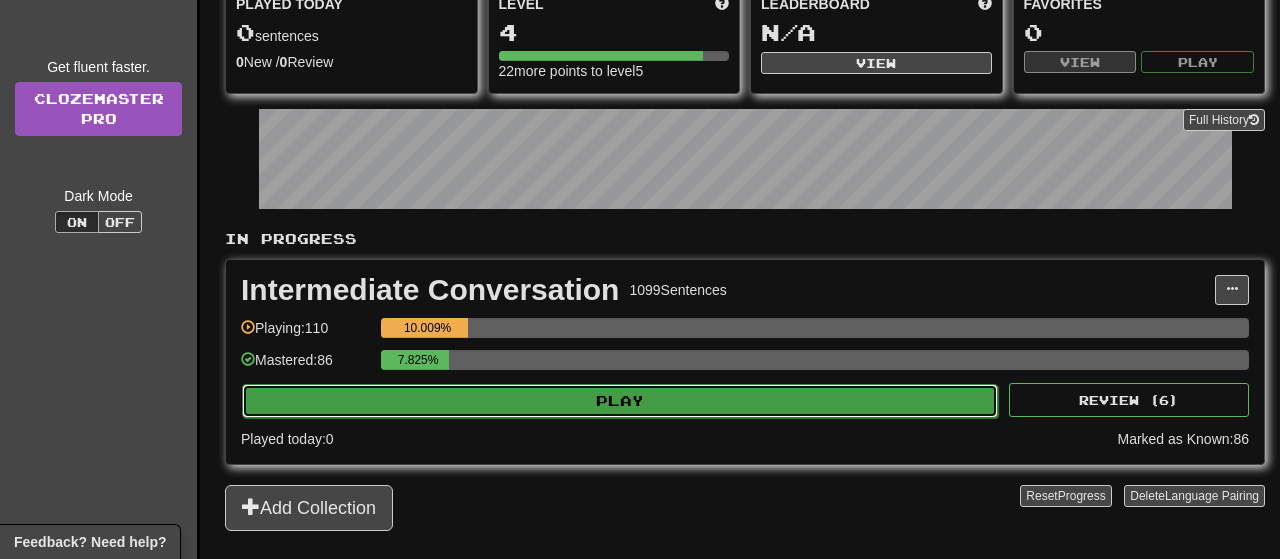 select on "**" 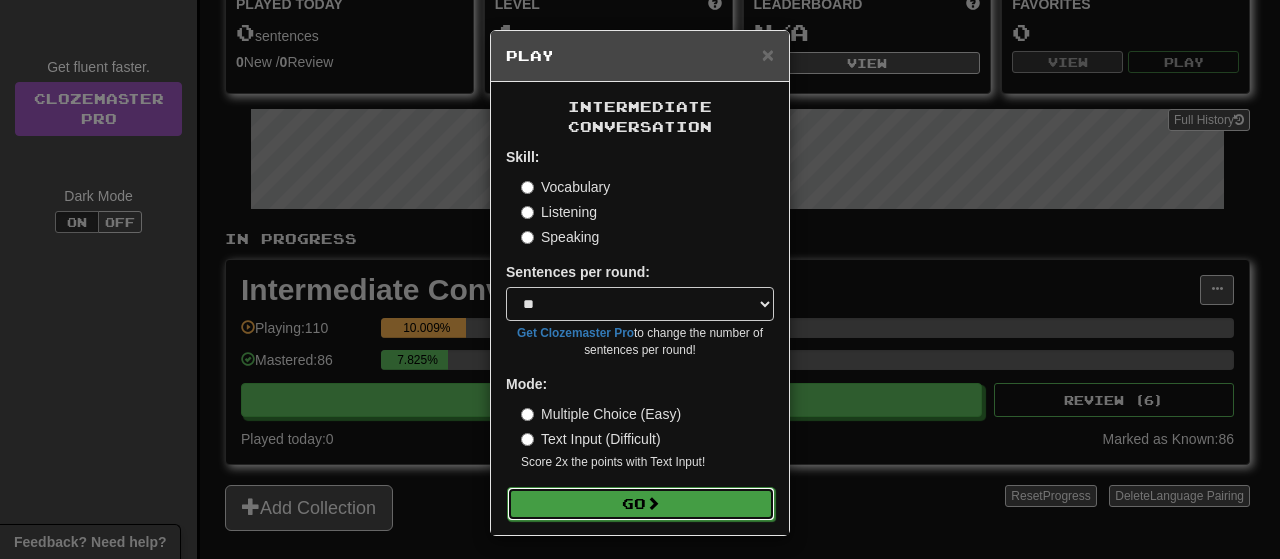 click on "Go" at bounding box center (641, 504) 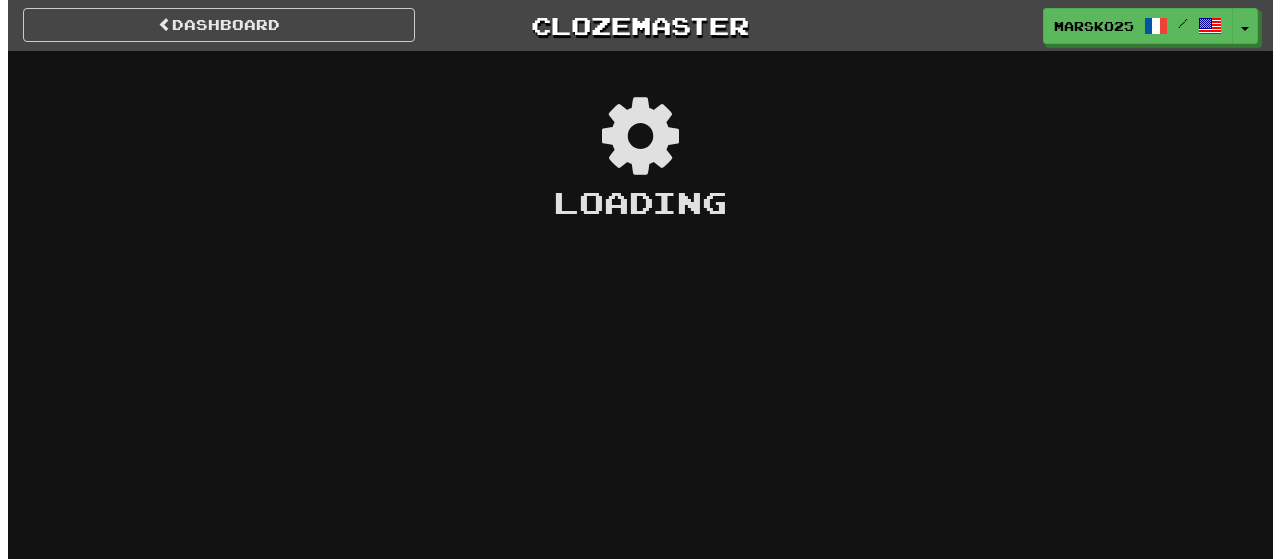 scroll, scrollTop: 0, scrollLeft: 0, axis: both 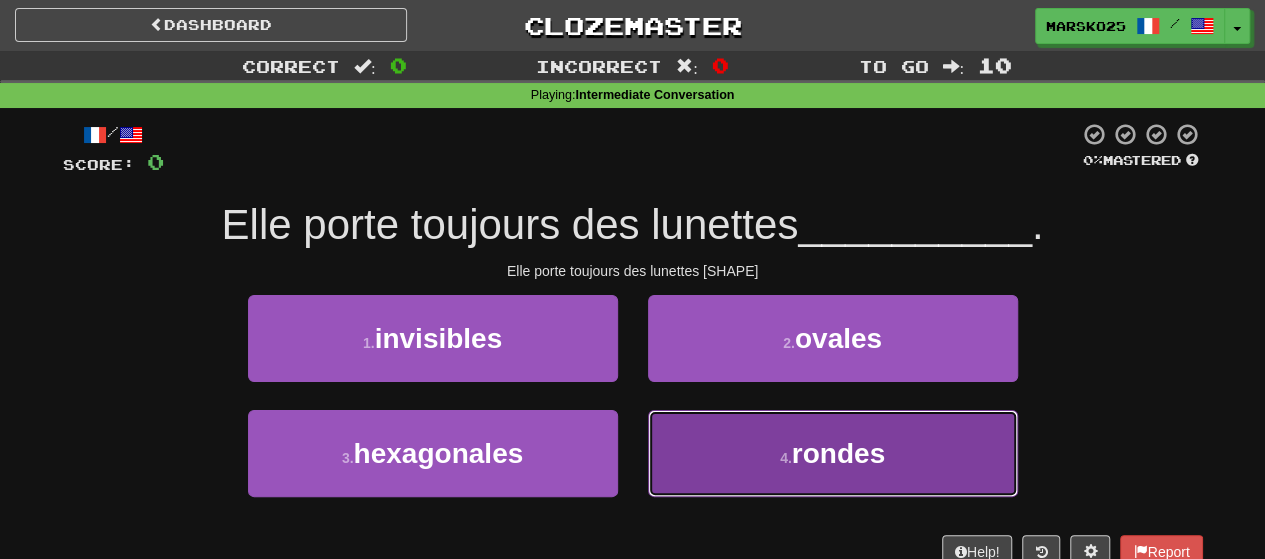 click on "4 .  rondes" at bounding box center (833, 453) 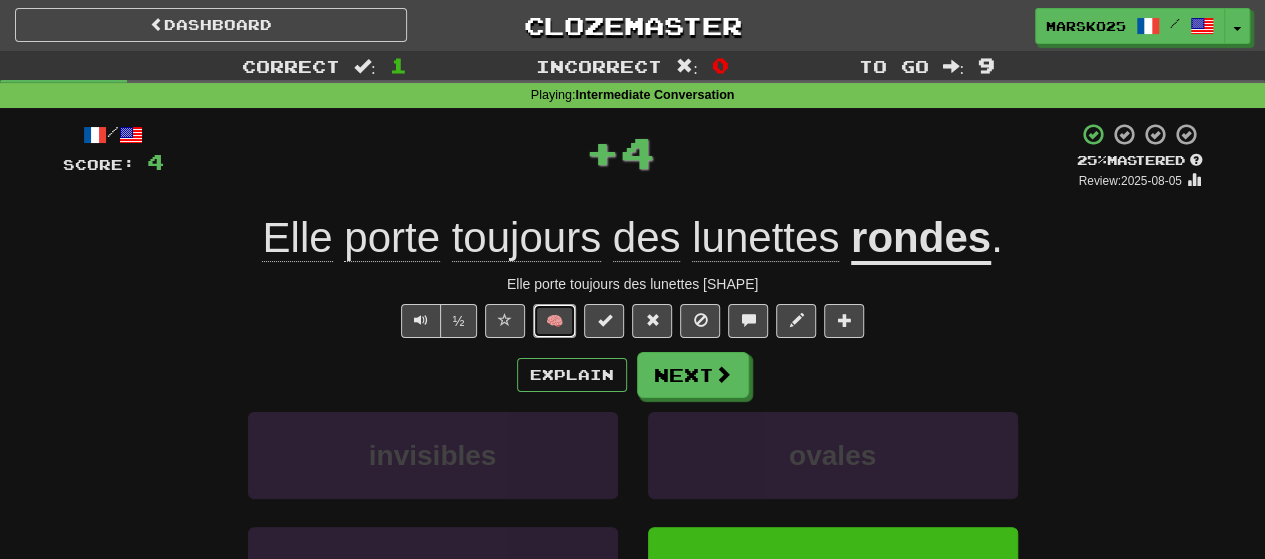 click on "🧠" at bounding box center [554, 321] 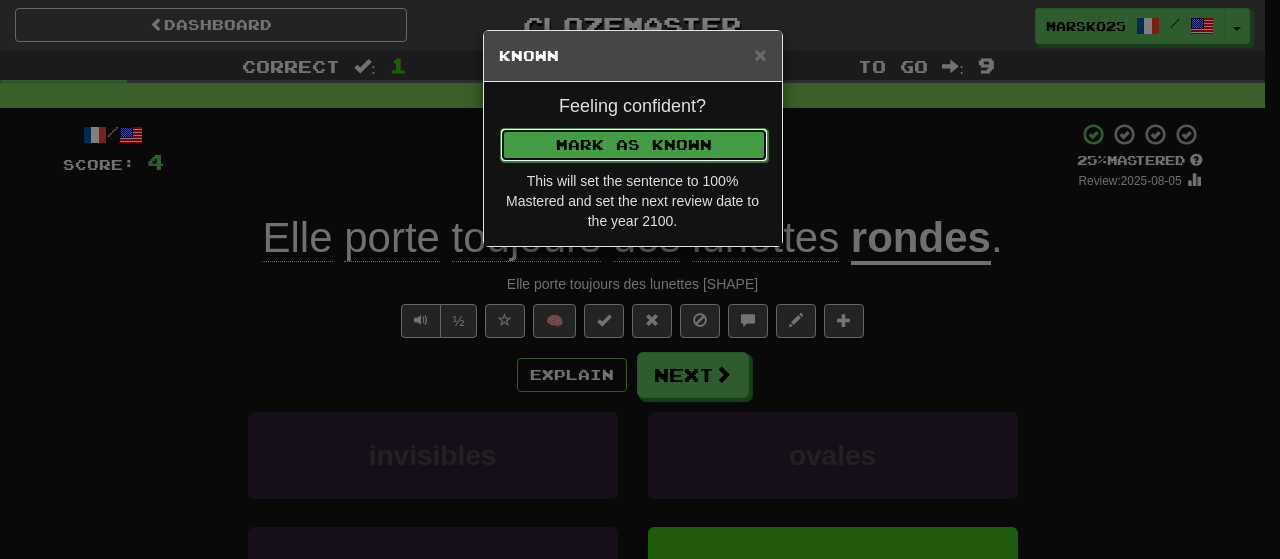 click on "Mark as Known" at bounding box center (634, 145) 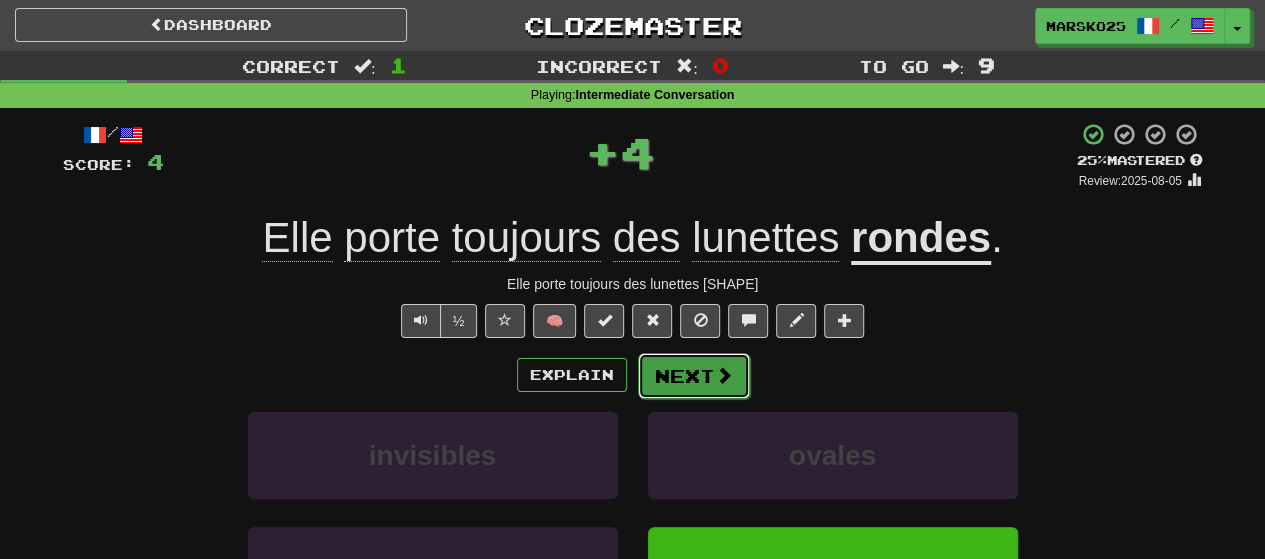 click on "Next" at bounding box center (694, 376) 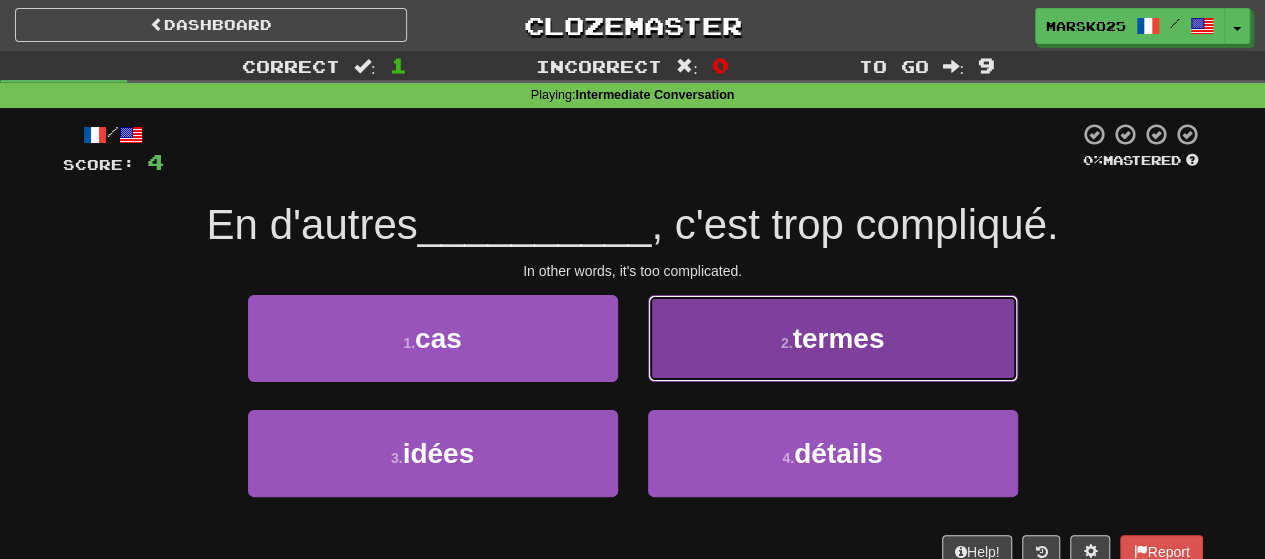 click on "2 .  termes" at bounding box center (833, 338) 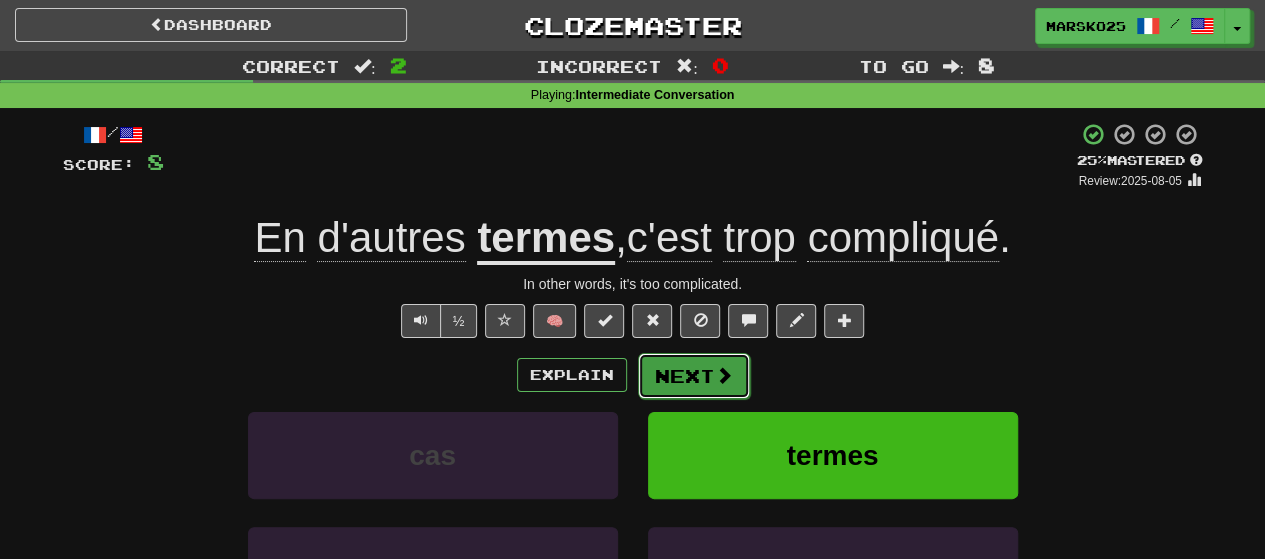 click on "Next" at bounding box center [694, 376] 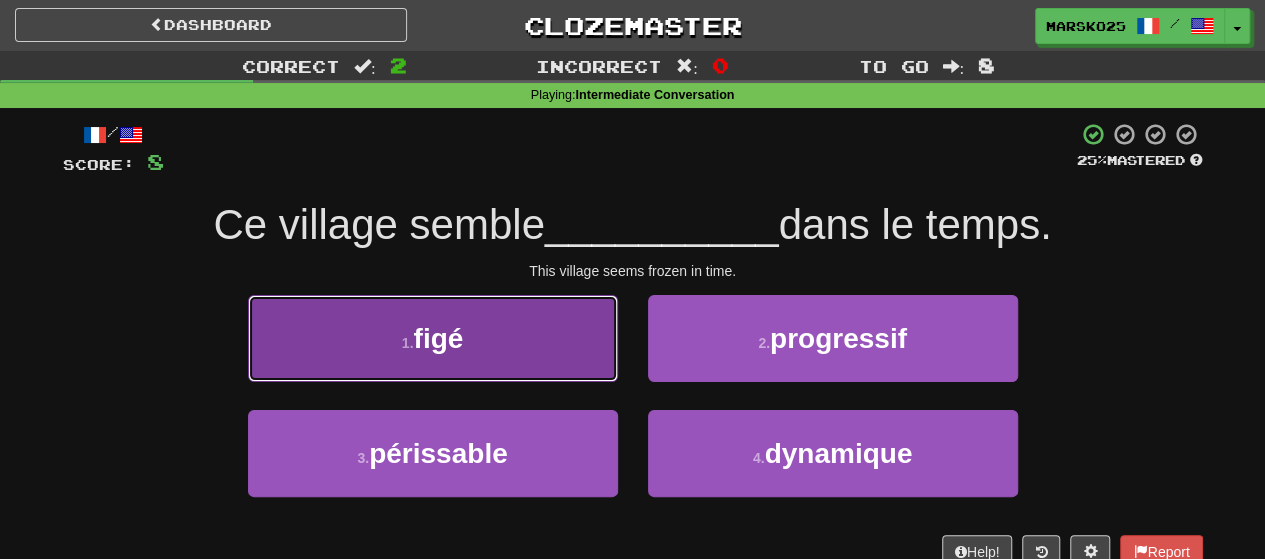 click on "1 .  figé" at bounding box center [433, 338] 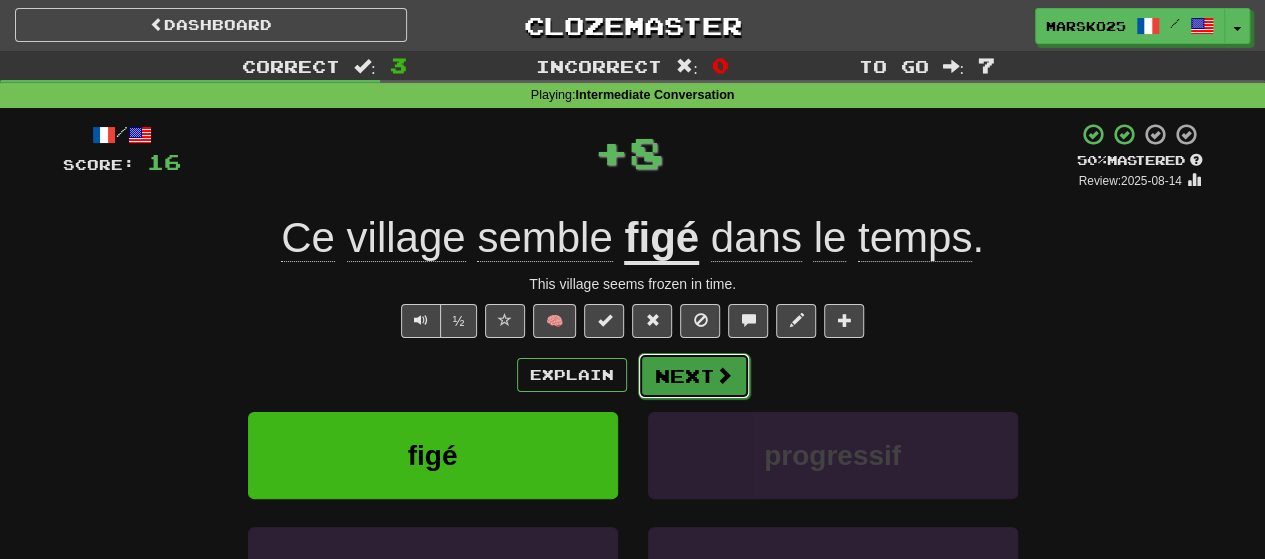 click on "Next" at bounding box center (694, 376) 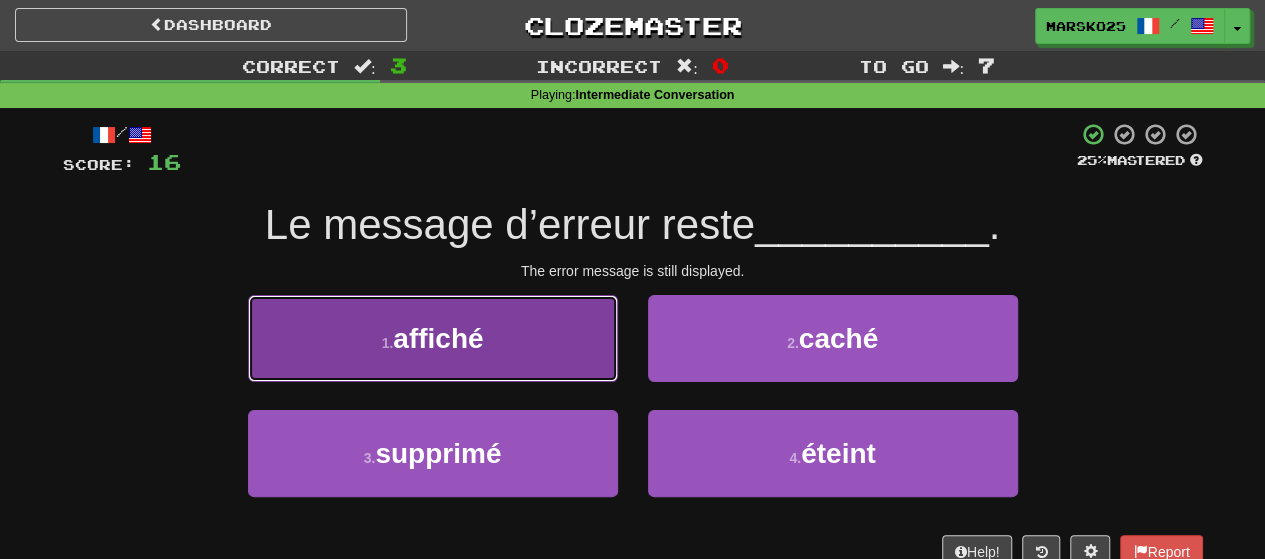 click on "1 .  affiché" at bounding box center [433, 338] 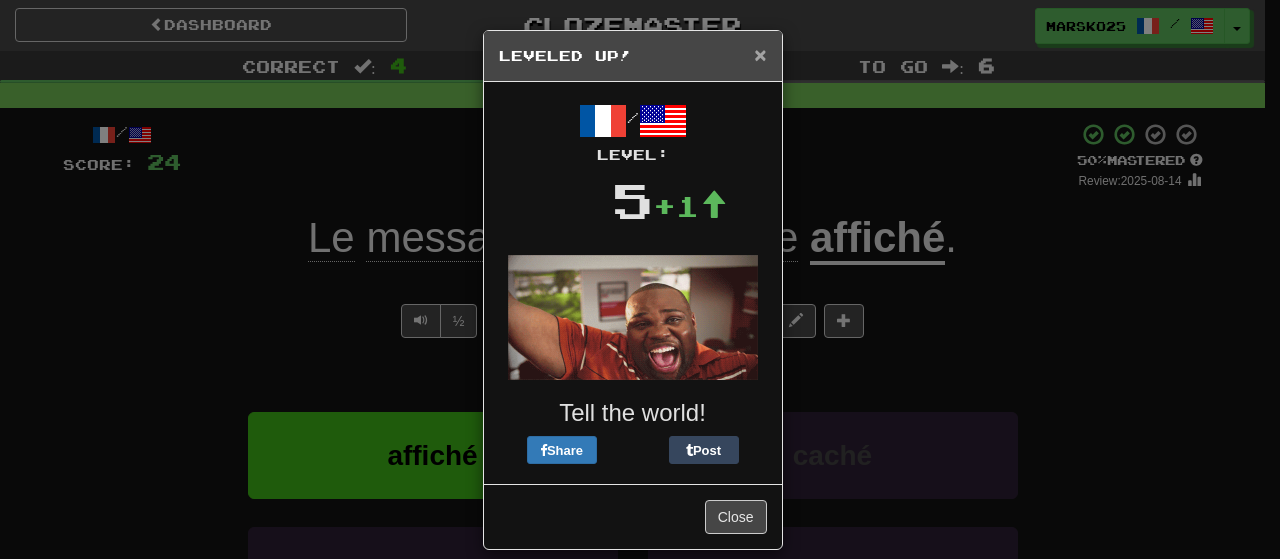 click on "×" at bounding box center [760, 54] 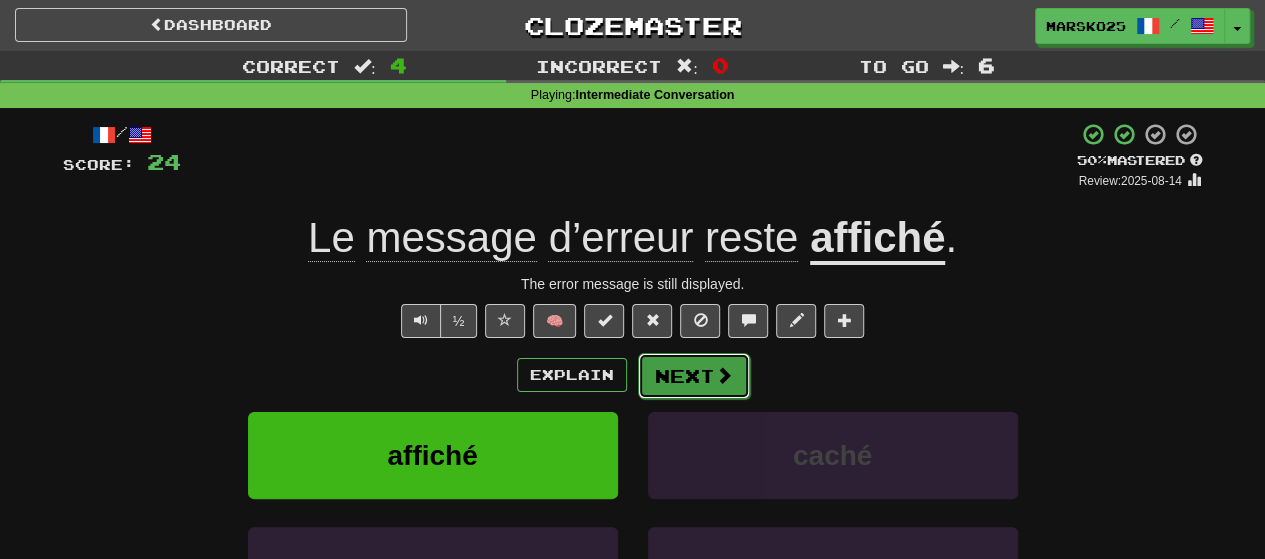 click on "Next" at bounding box center [694, 376] 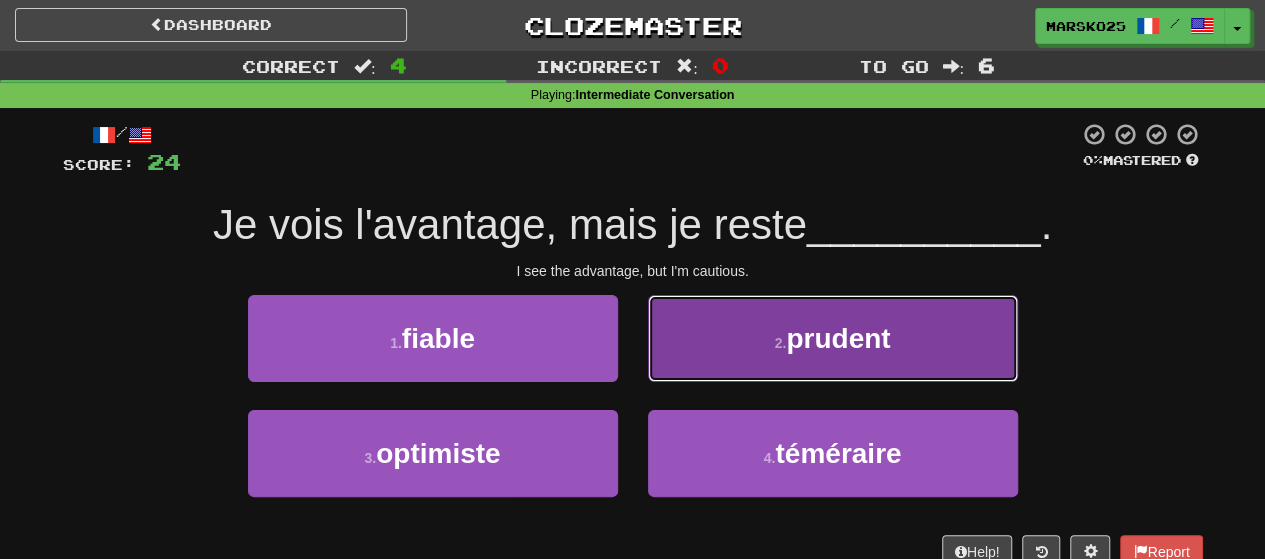 click on "2 .  prudent" at bounding box center (833, 338) 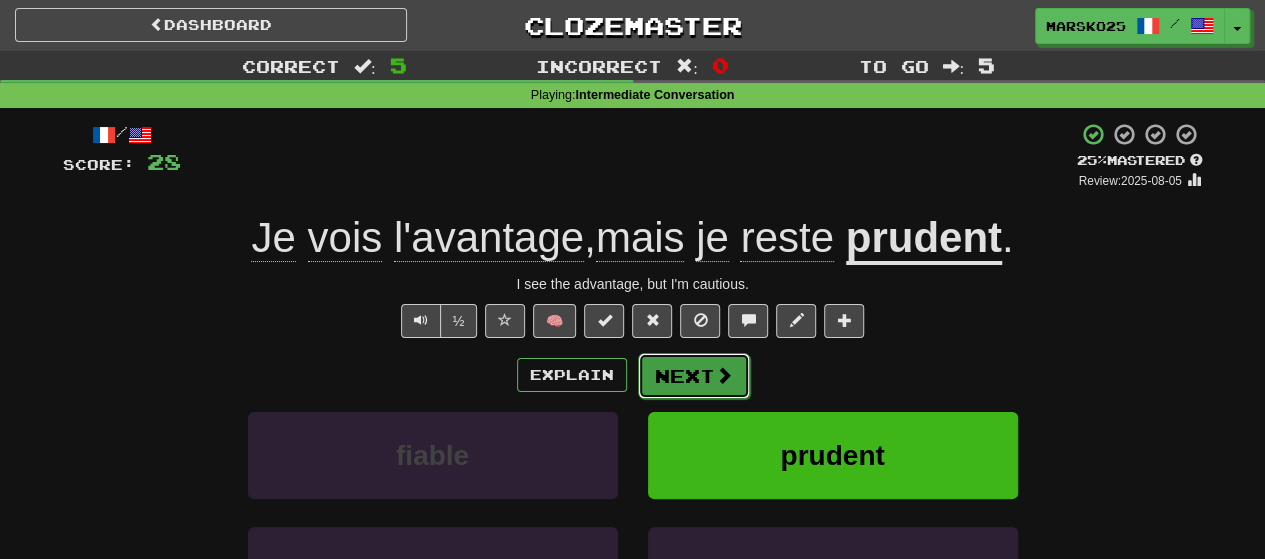 click at bounding box center [724, 375] 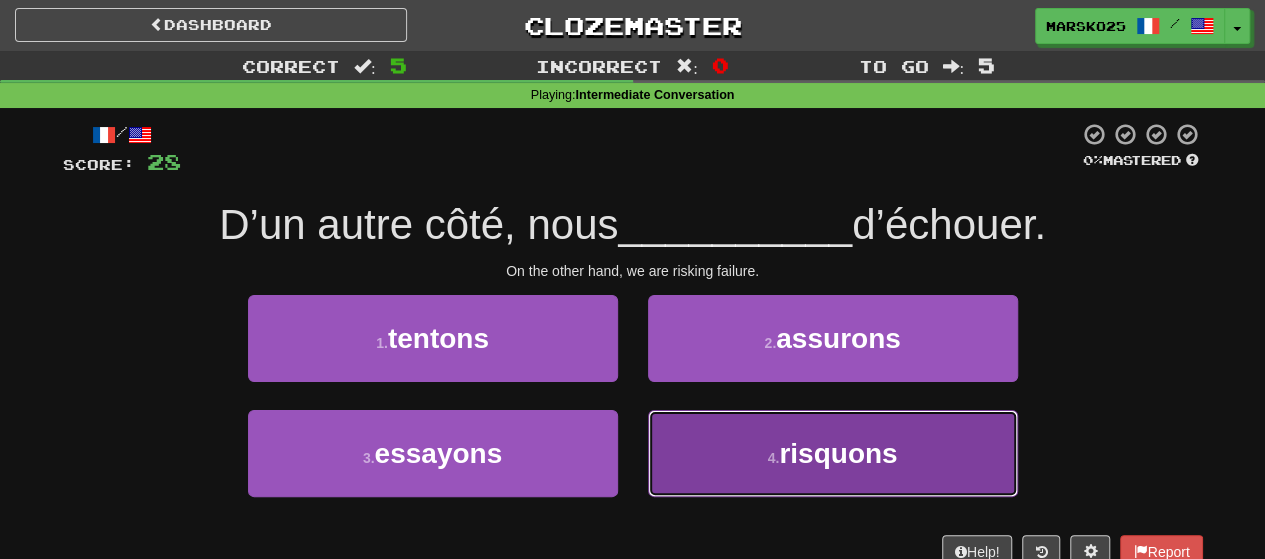 click on "4 .  risquons" at bounding box center (833, 453) 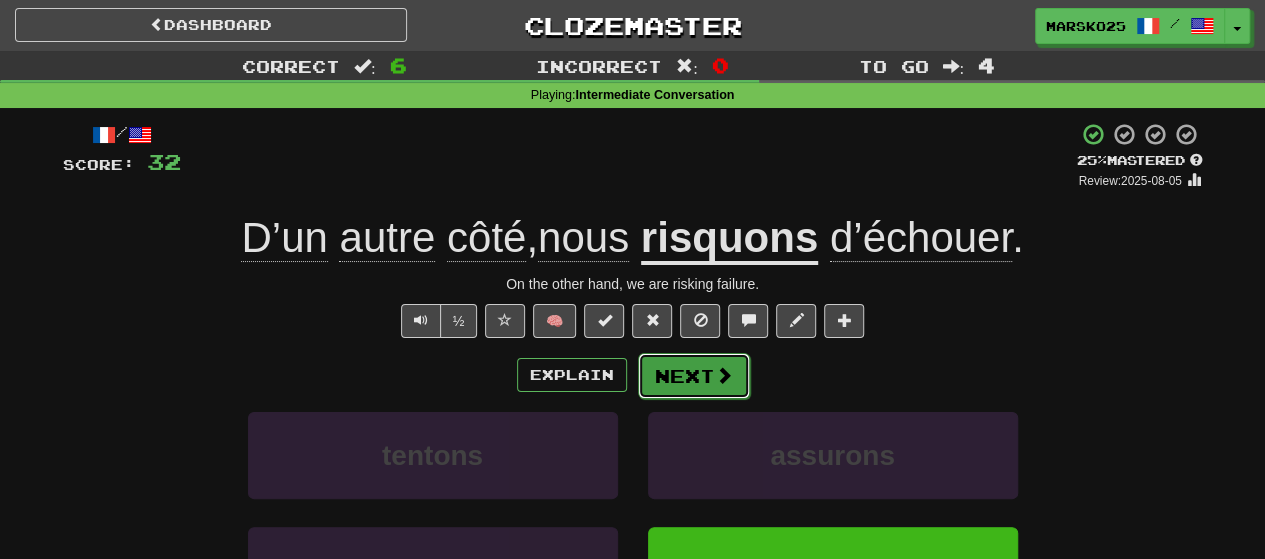 click on "Next" at bounding box center [694, 376] 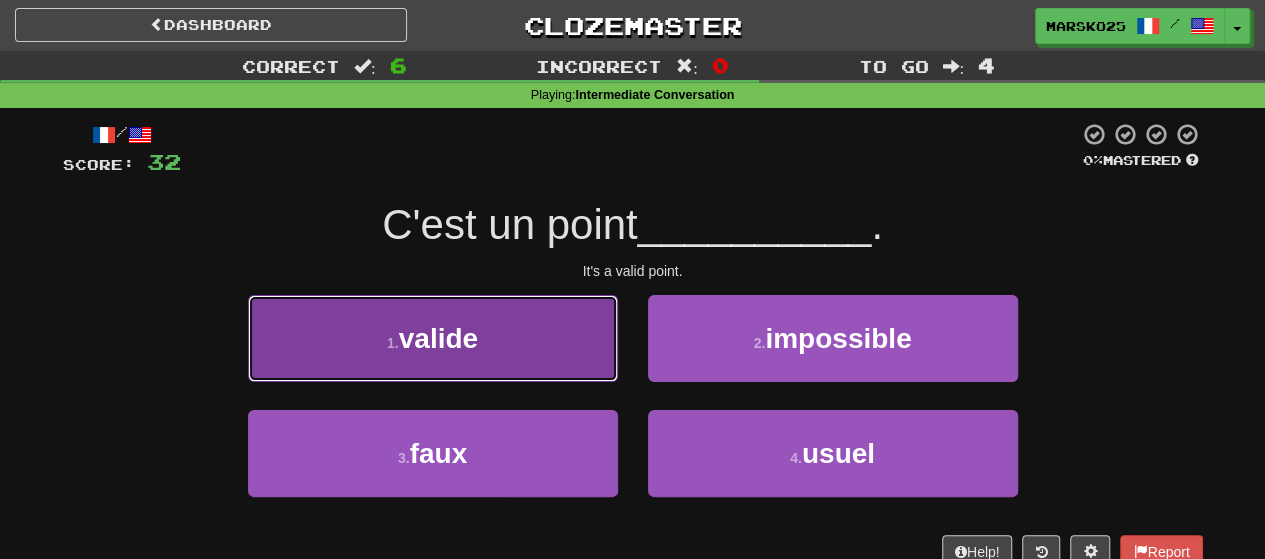 click on "1 .  valide" at bounding box center [433, 338] 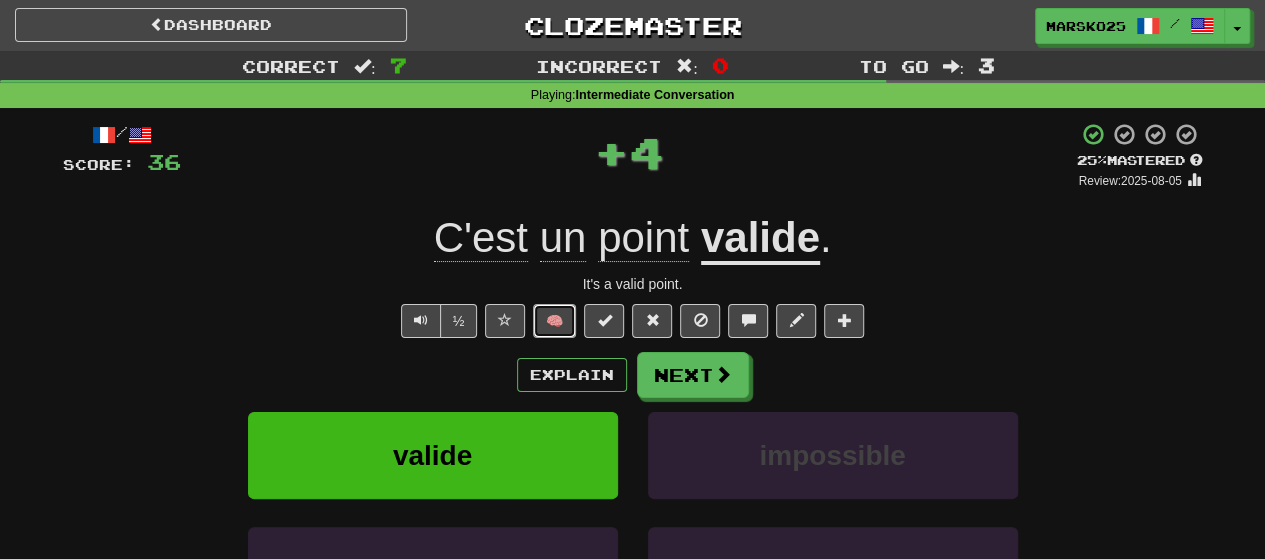 click on "🧠" at bounding box center [554, 321] 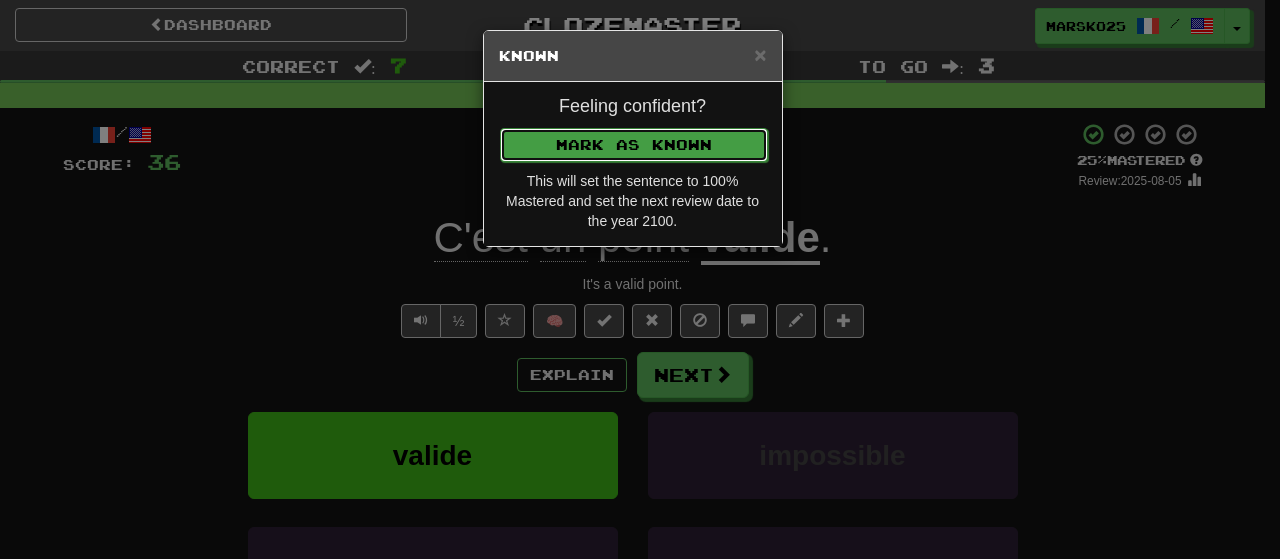 click on "Mark as Known" at bounding box center [634, 145] 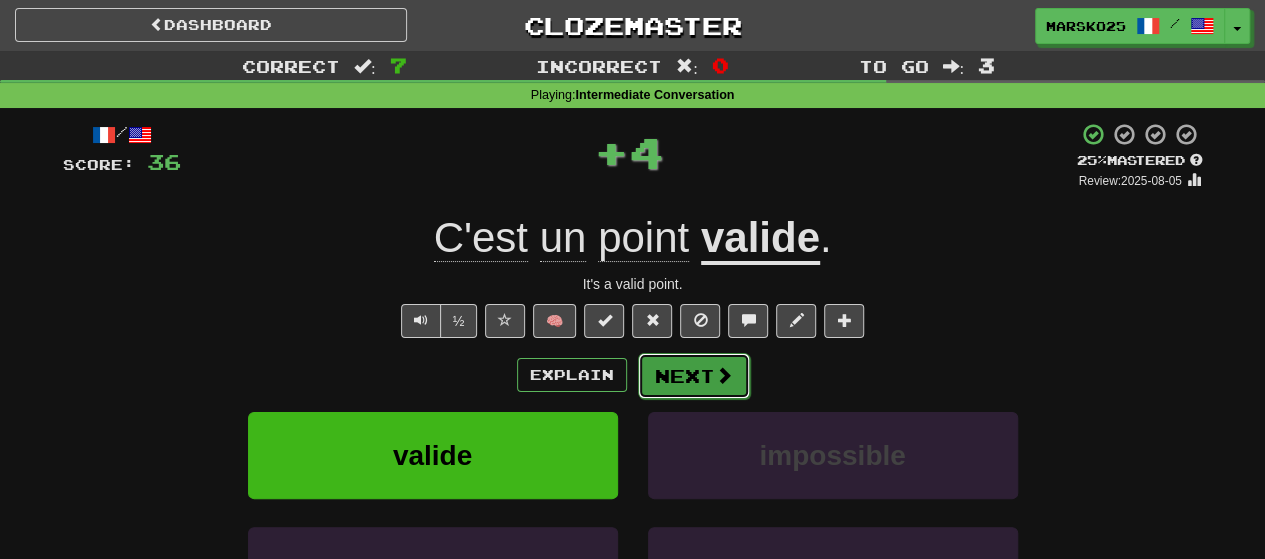 click on "Next" at bounding box center [694, 376] 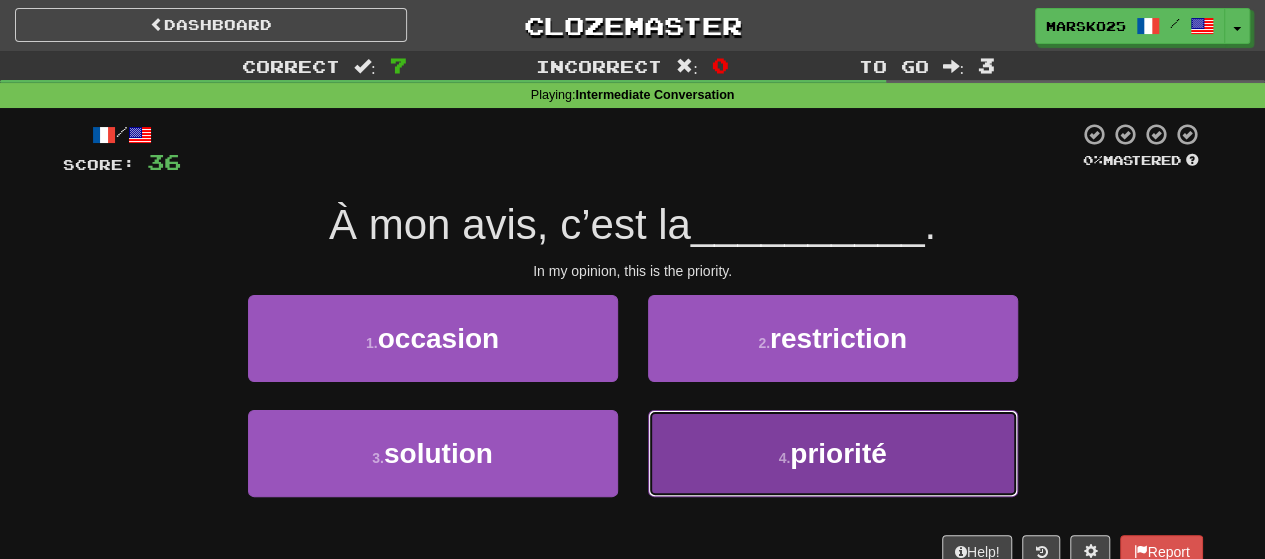 click on "4 .  priorité" at bounding box center [833, 453] 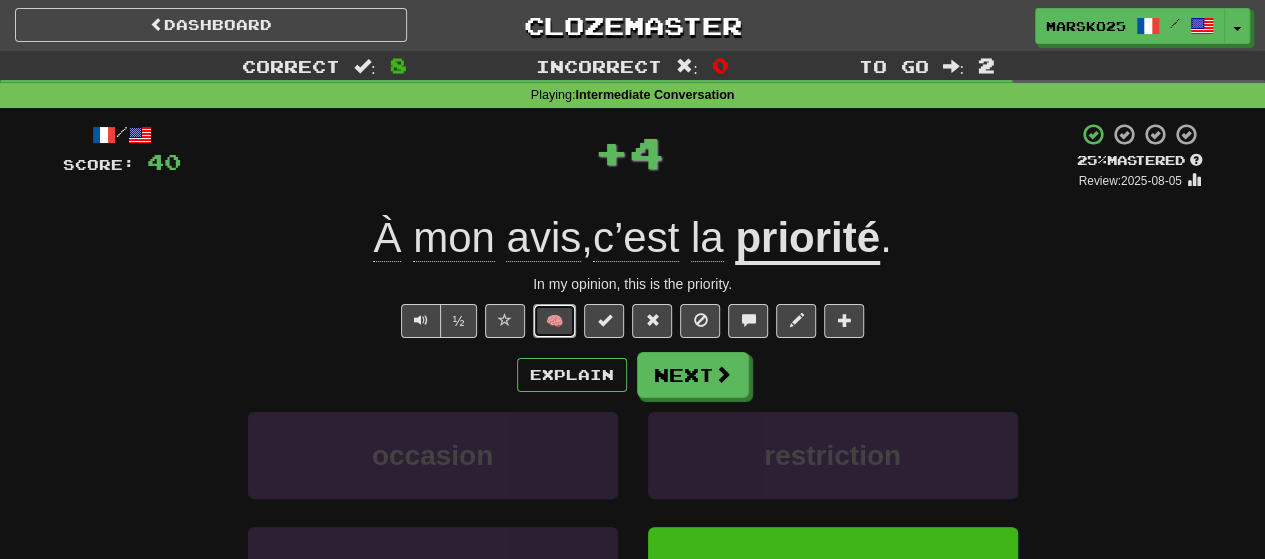 click on "🧠" at bounding box center [554, 321] 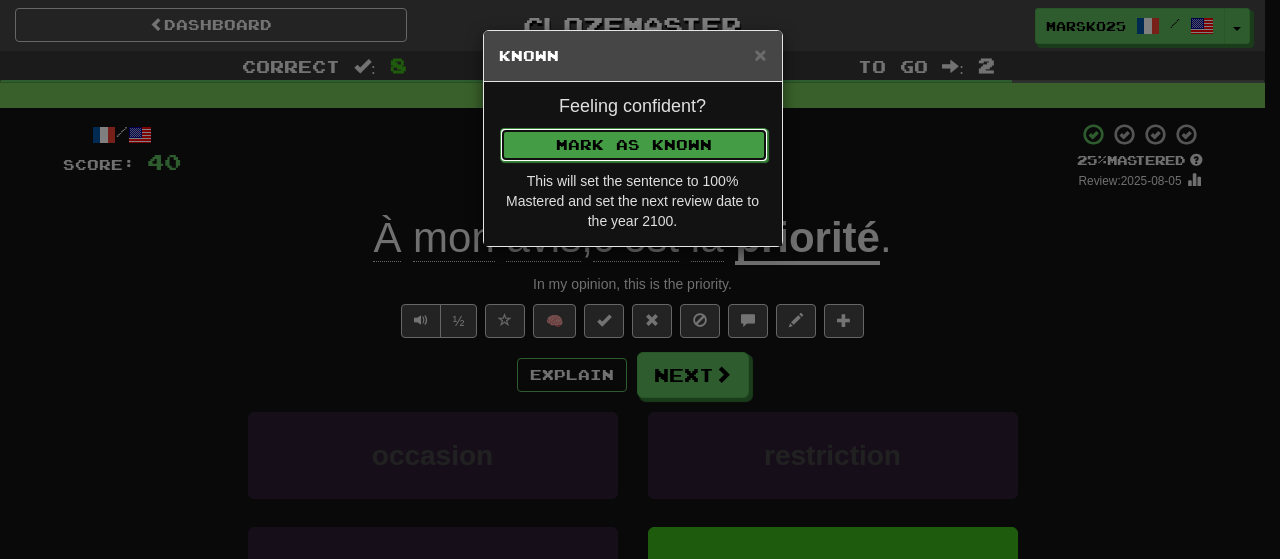 click on "Mark as Known" at bounding box center (634, 145) 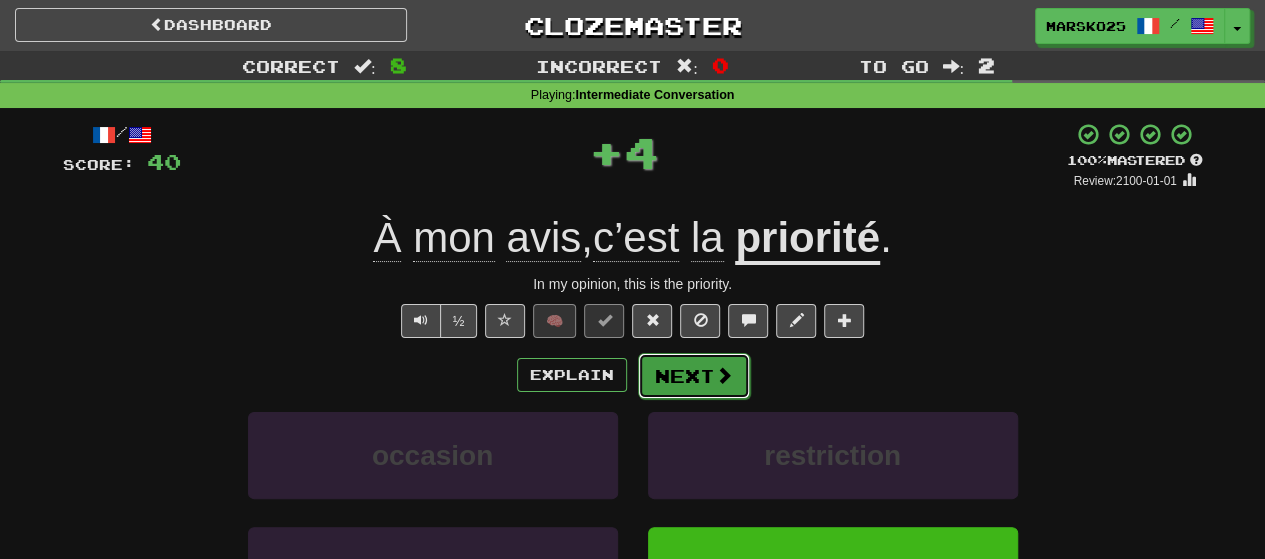 click on "Next" at bounding box center [694, 376] 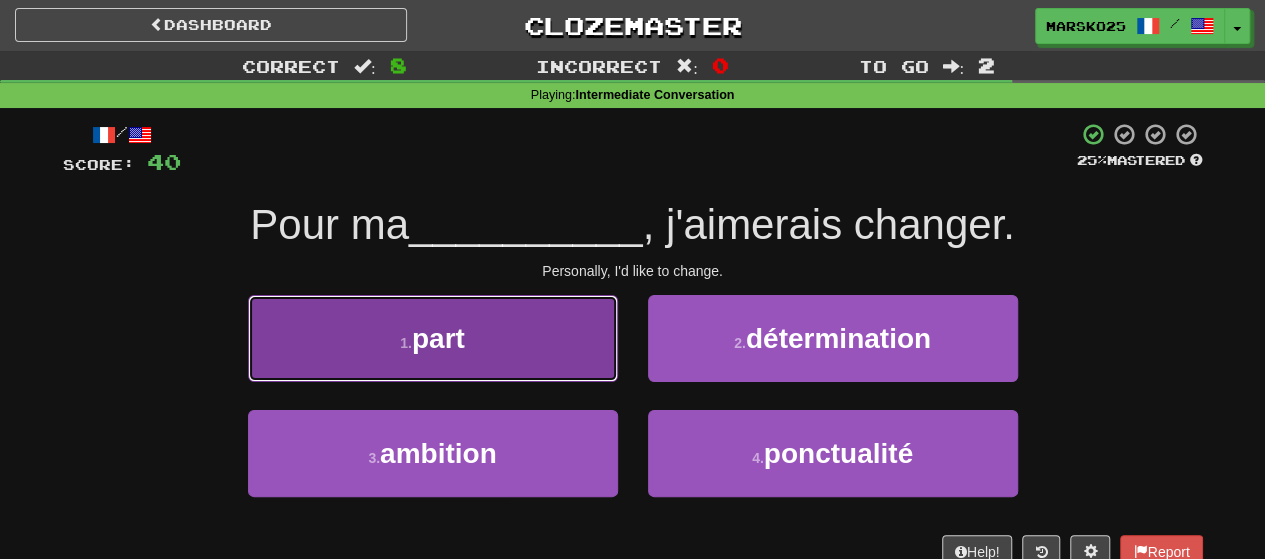 click on "1 .  part" at bounding box center [433, 338] 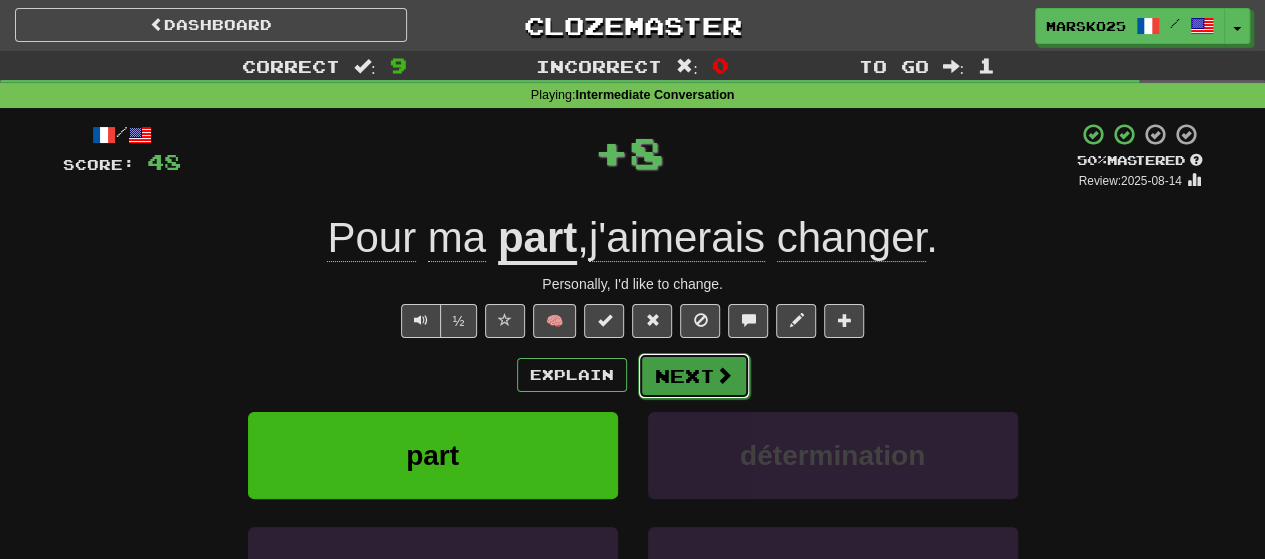 click on "Next" at bounding box center [694, 376] 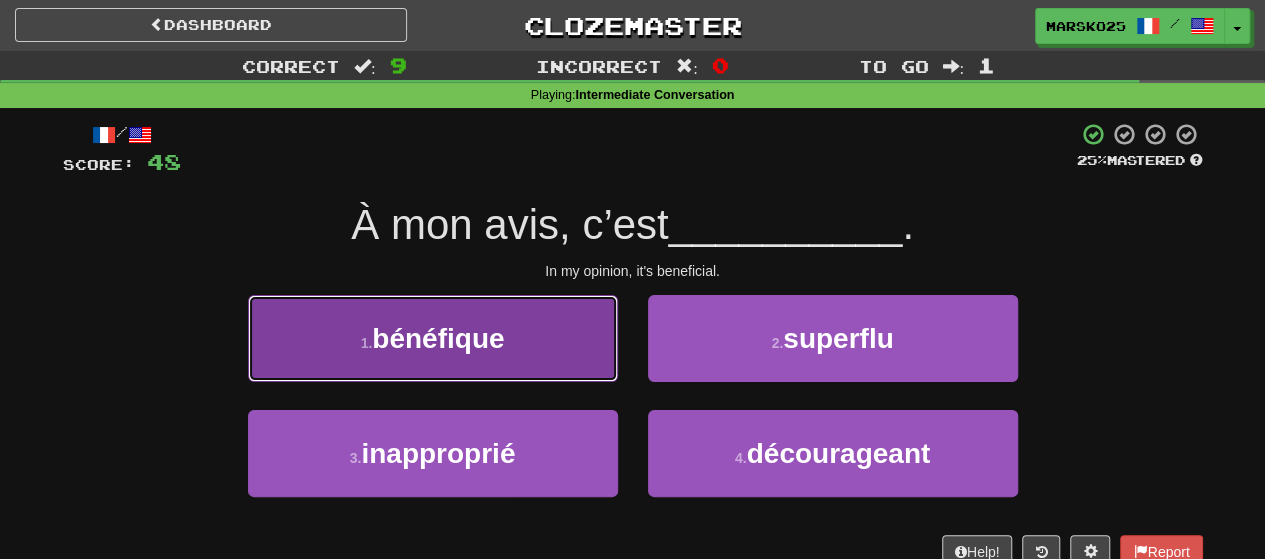click on "1 .  bénéfique" at bounding box center [433, 338] 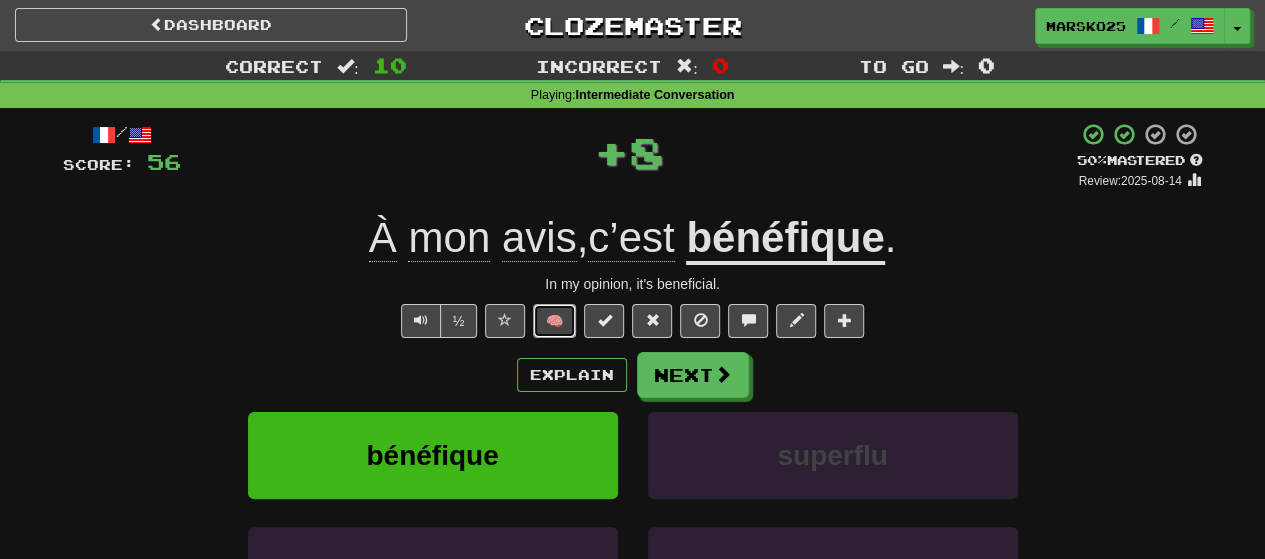 click on "🧠" at bounding box center (554, 321) 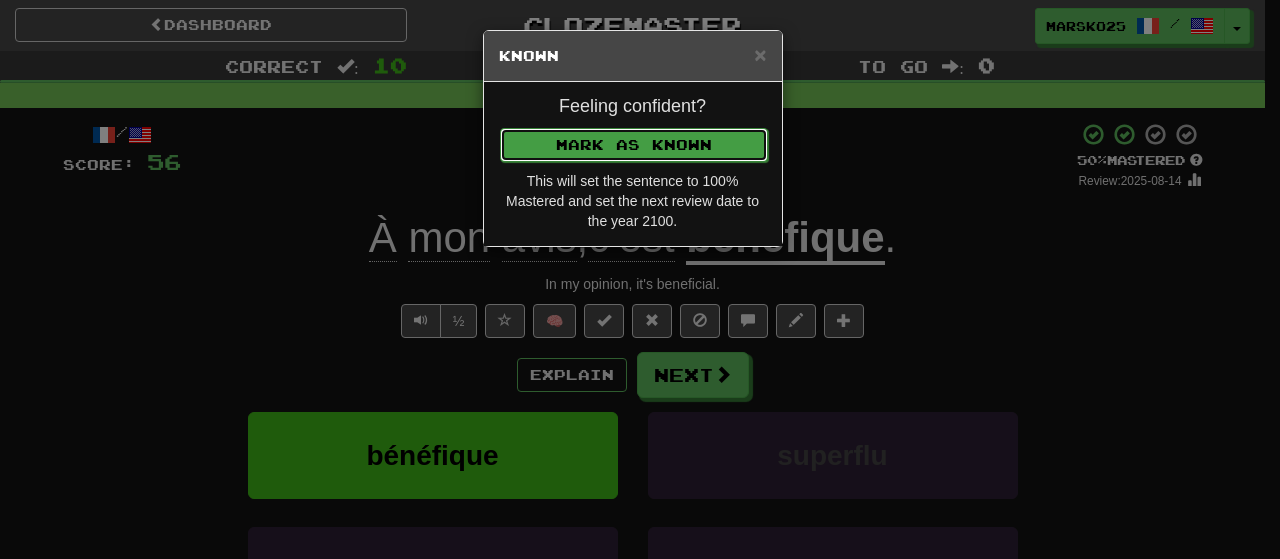 click on "Mark as Known" at bounding box center (634, 145) 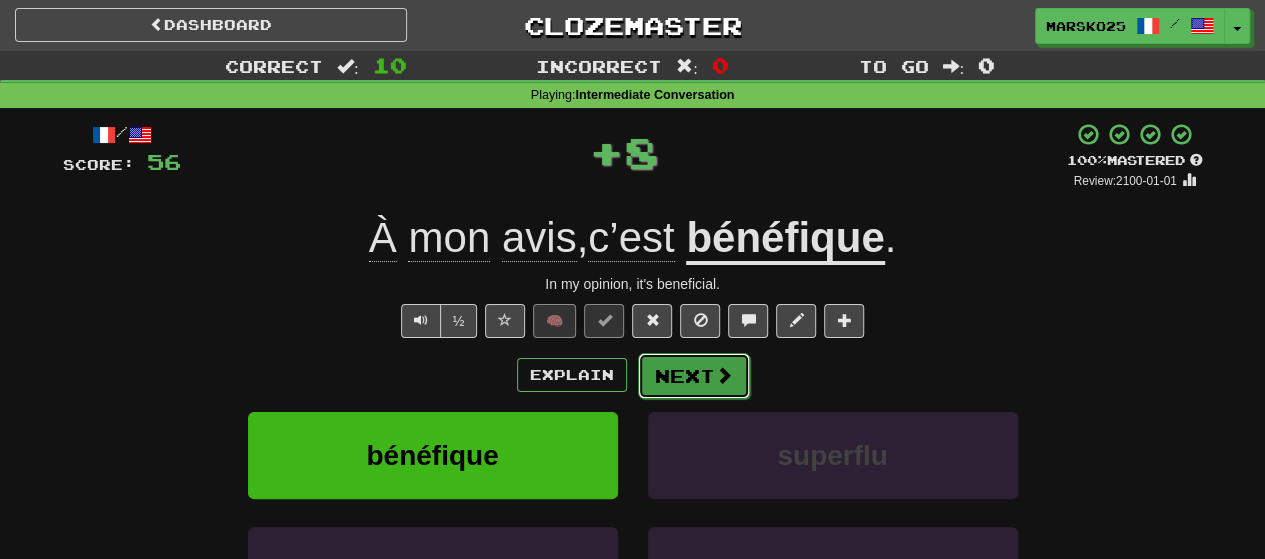 click on "Next" at bounding box center [694, 376] 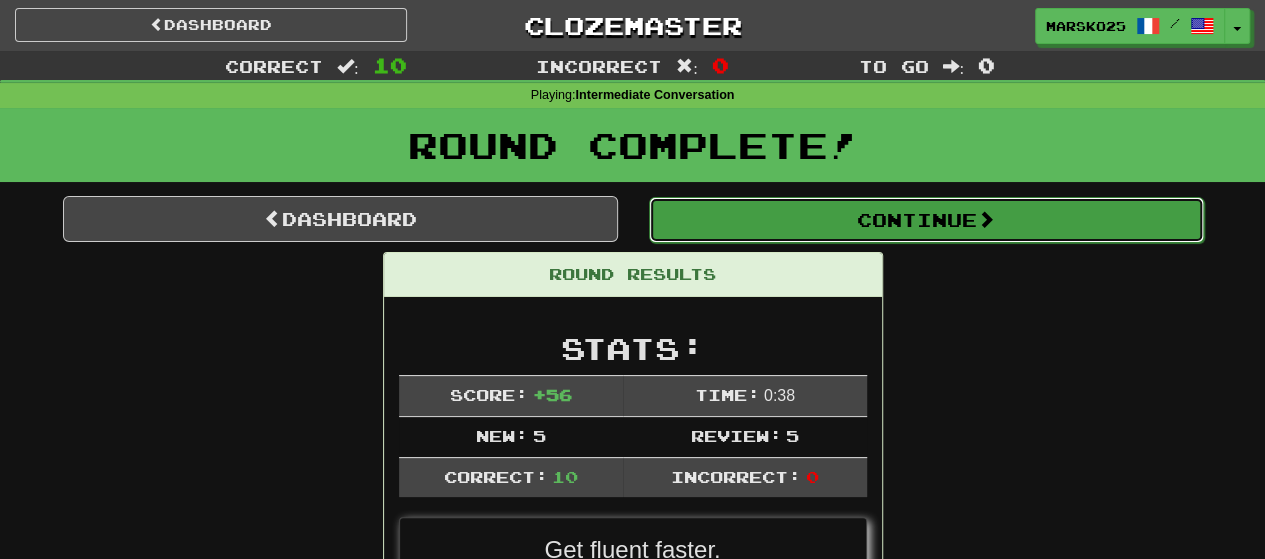 click on "Continue" at bounding box center (926, 220) 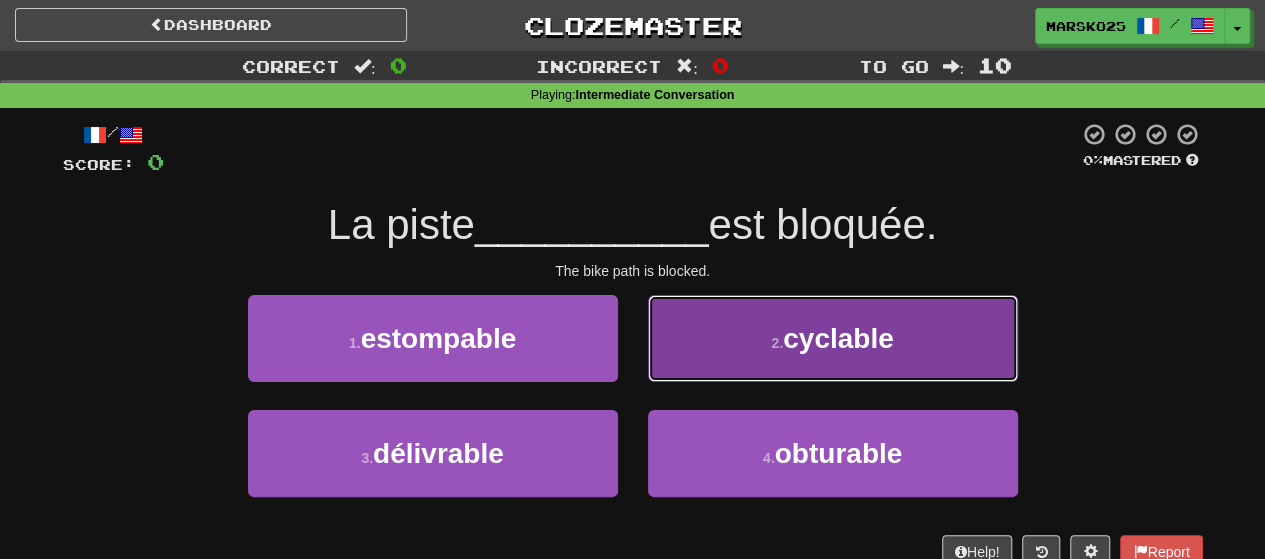 click on "2 .  cyclable" at bounding box center (833, 338) 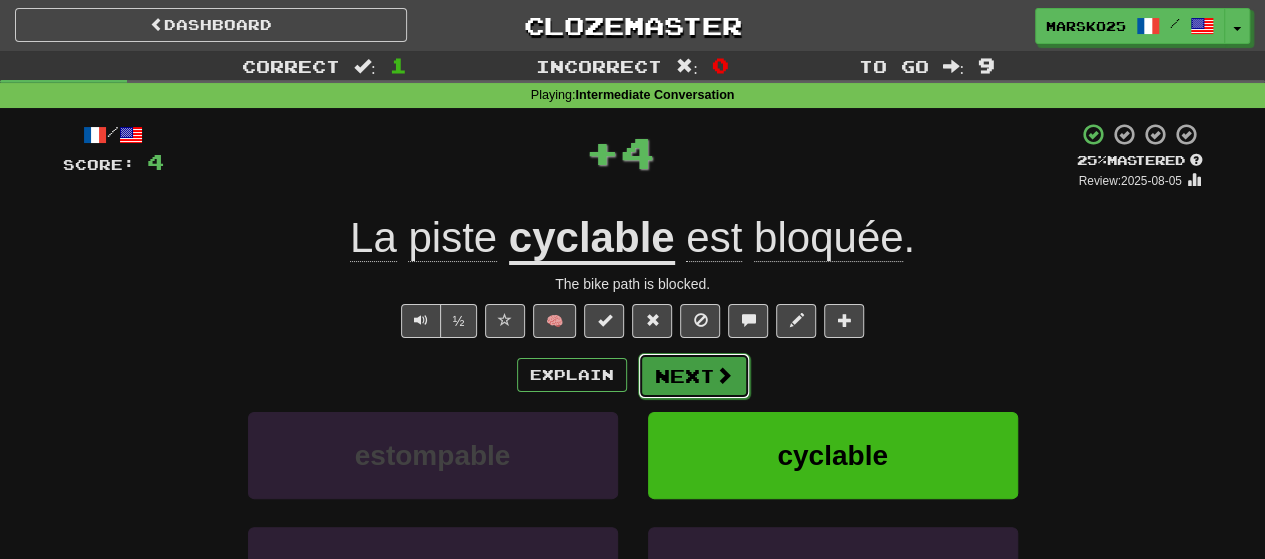 click on "Next" at bounding box center (694, 376) 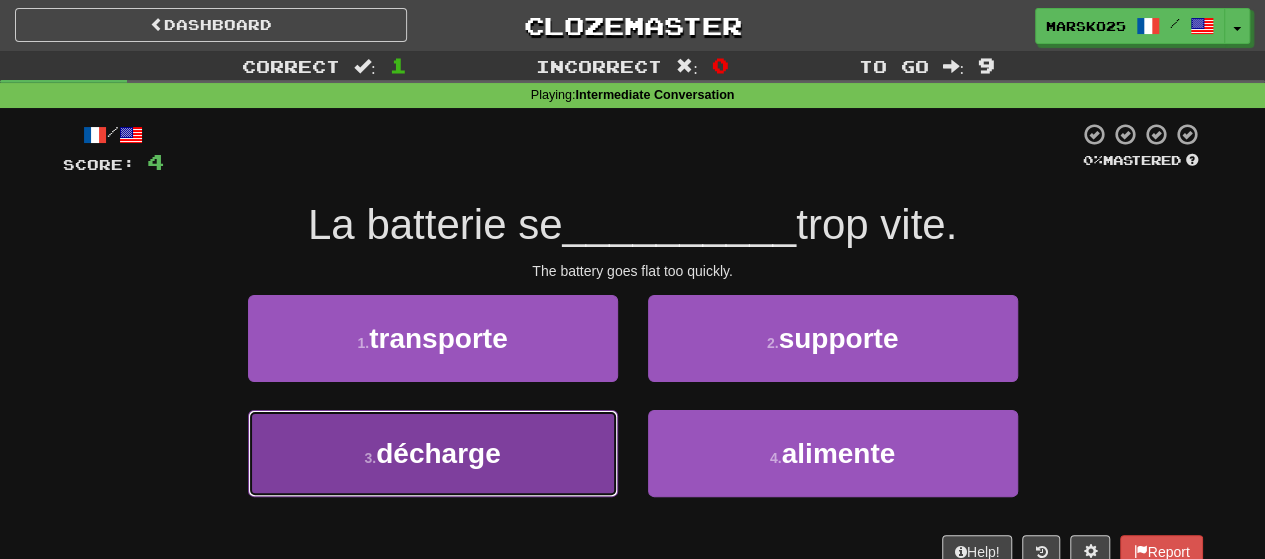 click on "3 .  décharge" at bounding box center [433, 453] 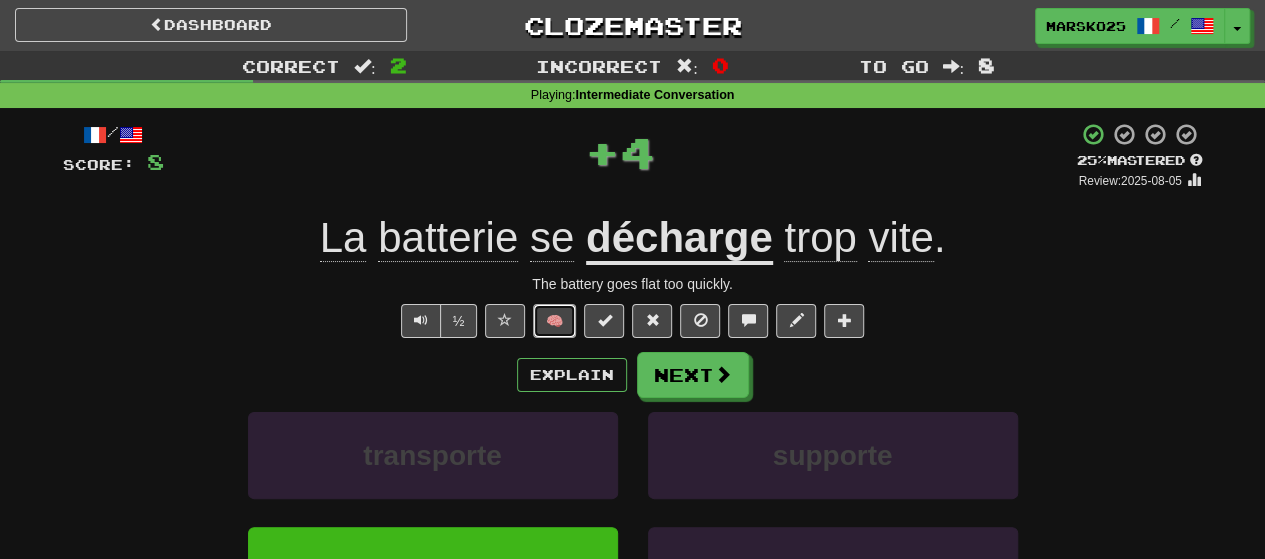 click on "🧠" at bounding box center (554, 321) 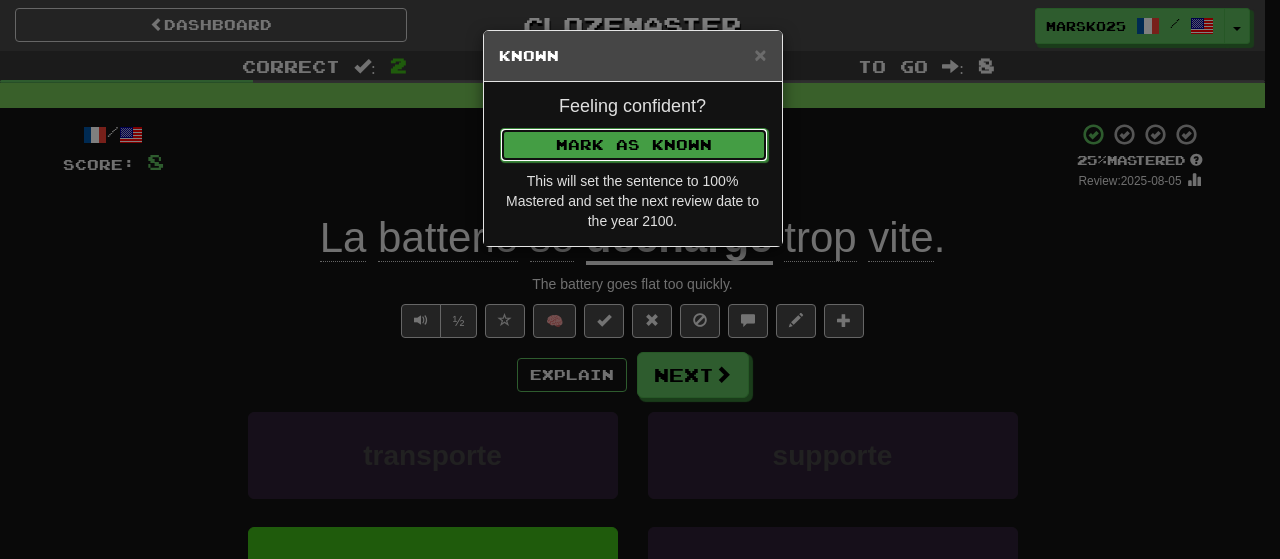 click on "Mark as Known" at bounding box center (634, 145) 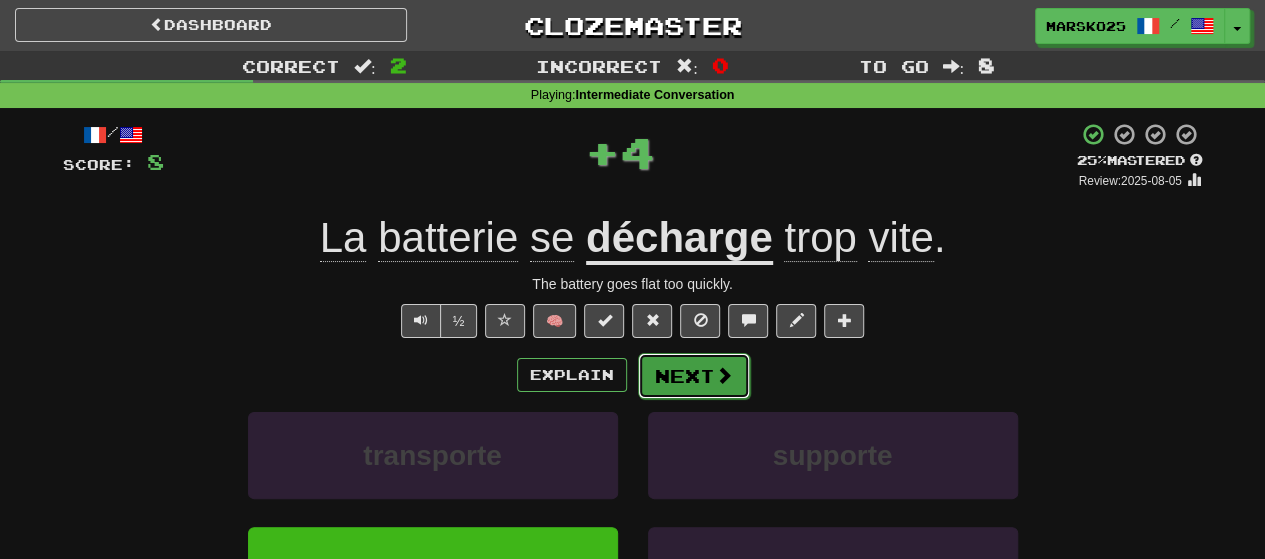 click on "Next" at bounding box center (694, 376) 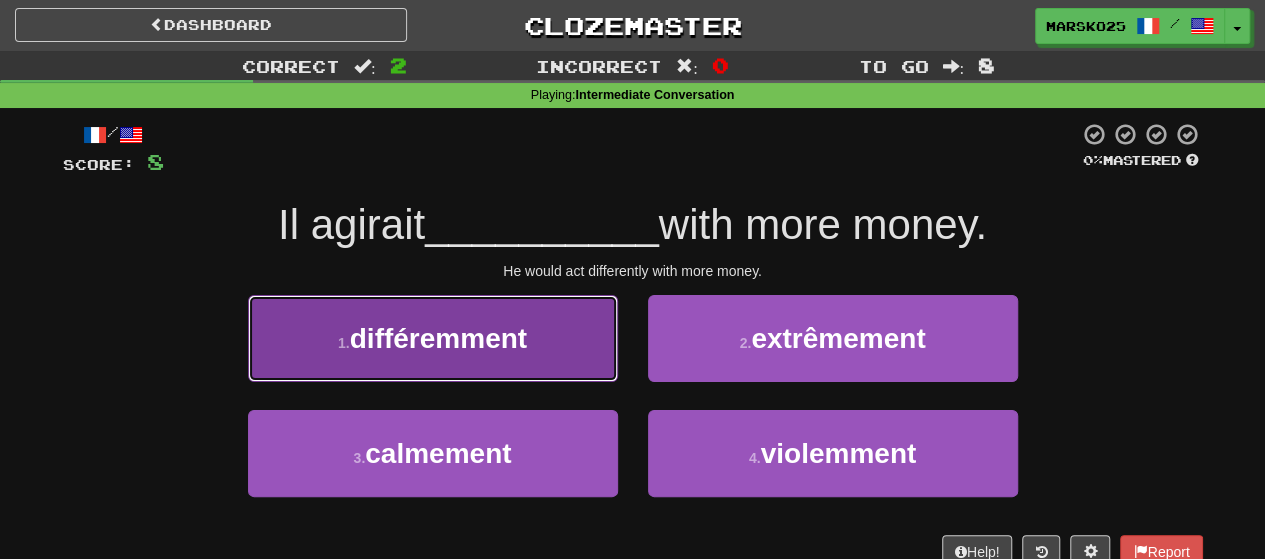 click on "1 .  différemment" at bounding box center (433, 338) 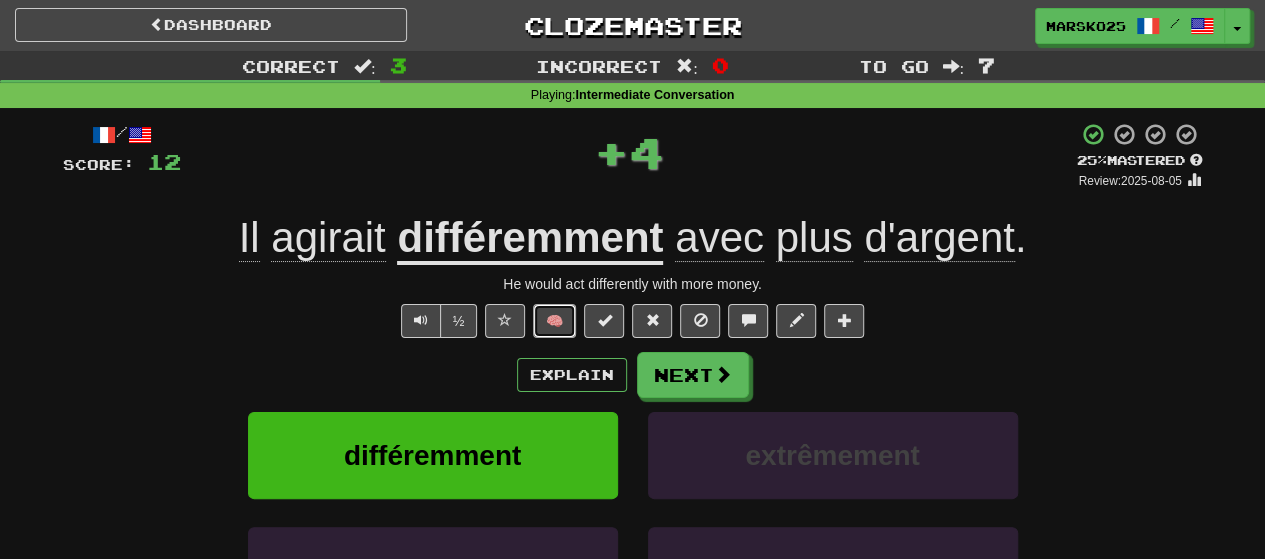 click on "🧠" at bounding box center [554, 321] 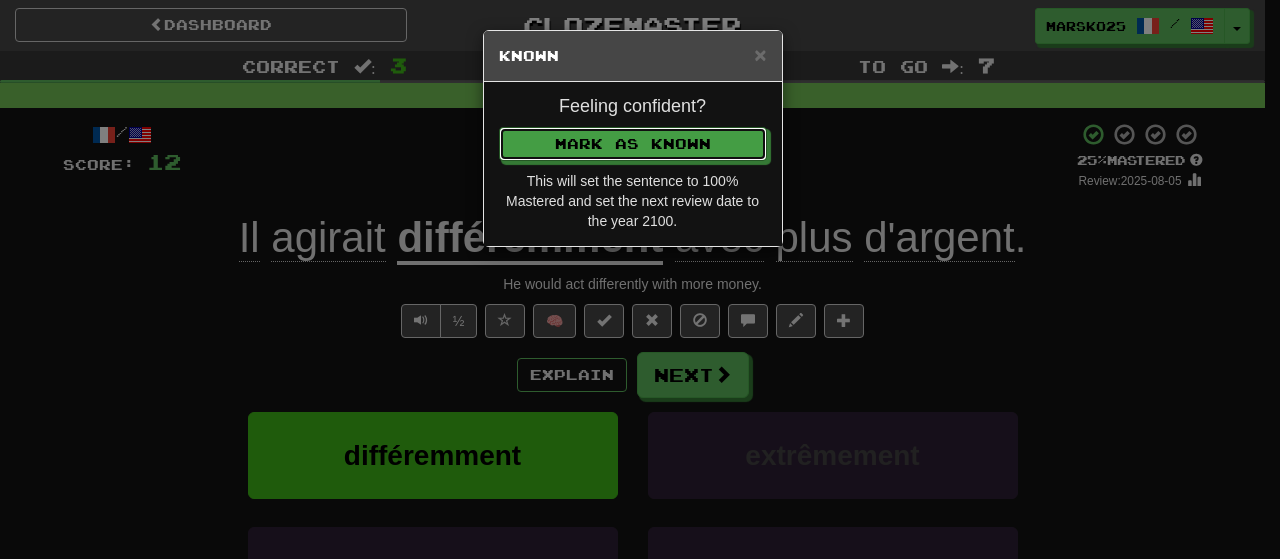click on "Mark as Known" at bounding box center [633, 144] 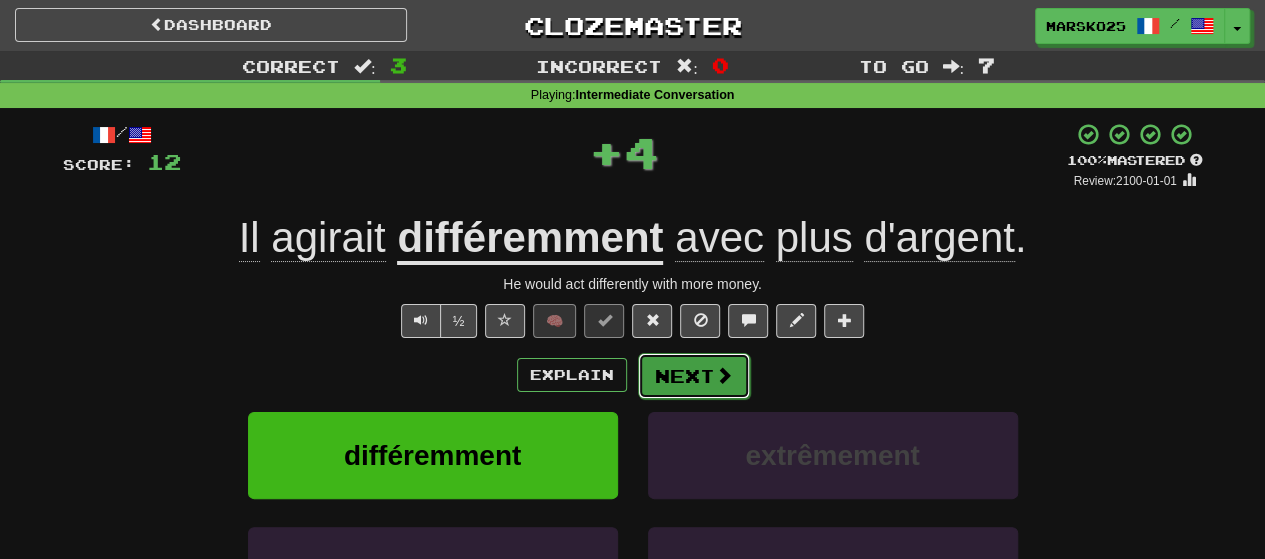 click on "Next" at bounding box center (694, 376) 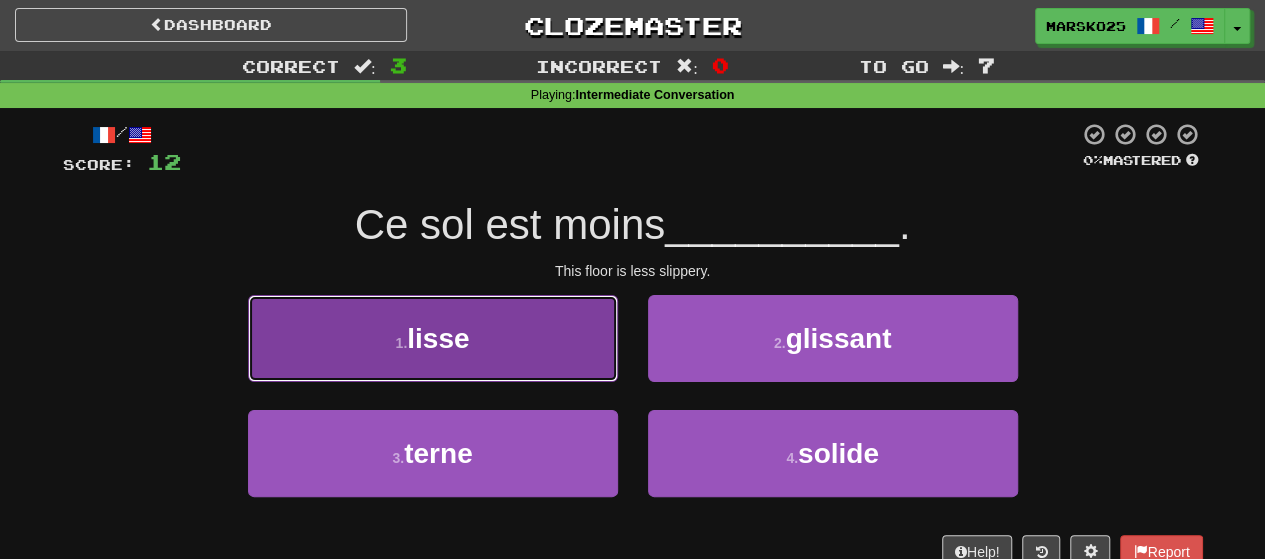 click on "1 .  lisse" at bounding box center [433, 338] 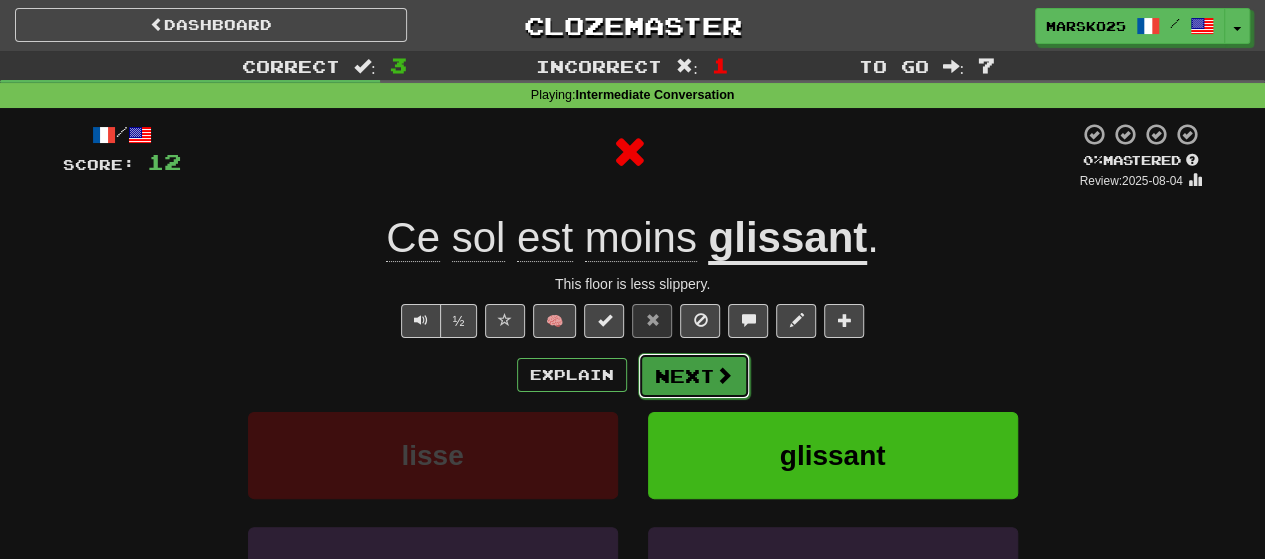 click on "Next" at bounding box center (694, 376) 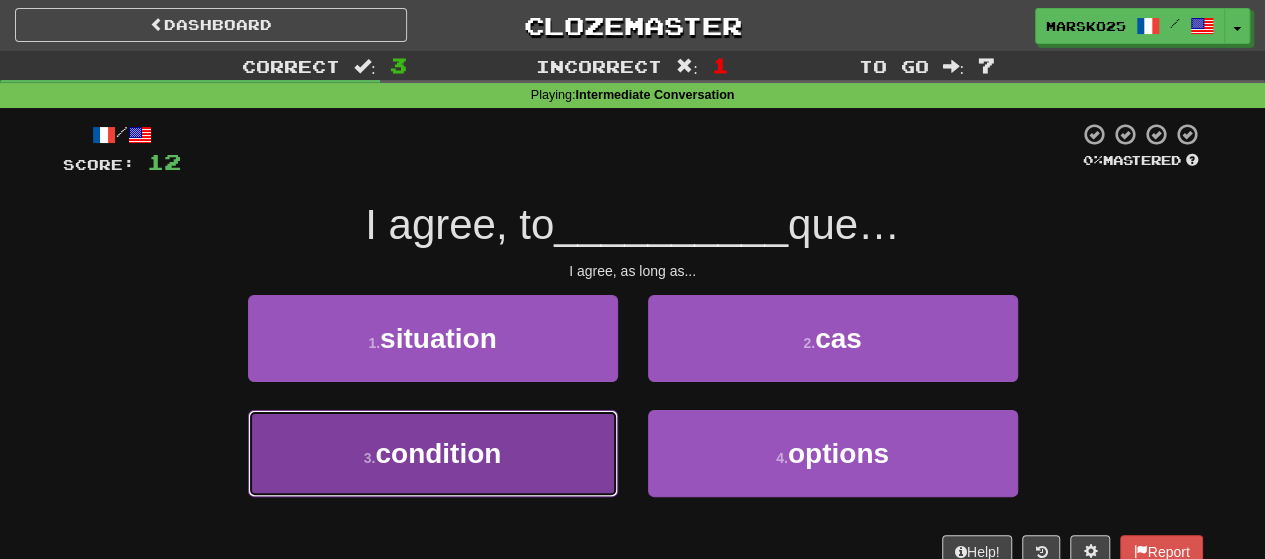 click on "3 .  condition" at bounding box center [433, 453] 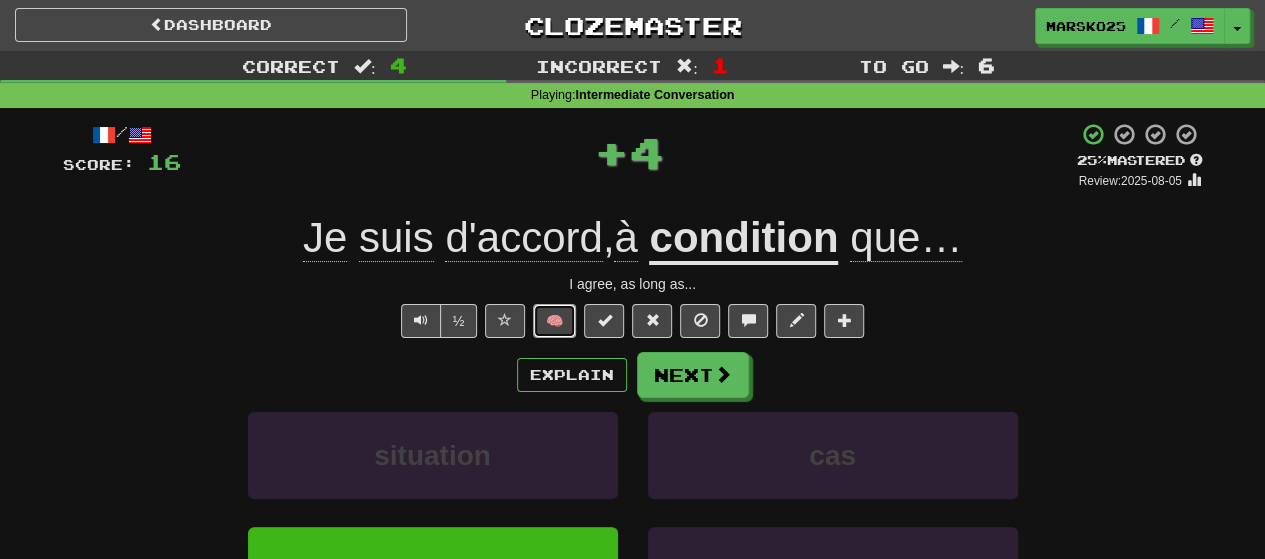 click on "🧠" at bounding box center [554, 321] 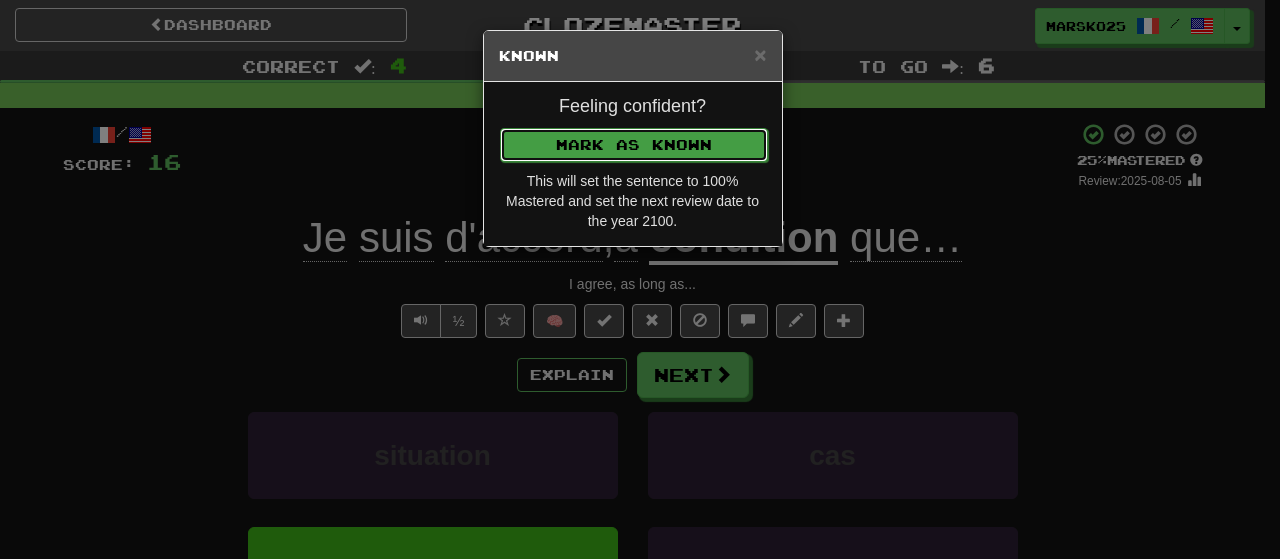 click on "Mark as Known" at bounding box center [634, 145] 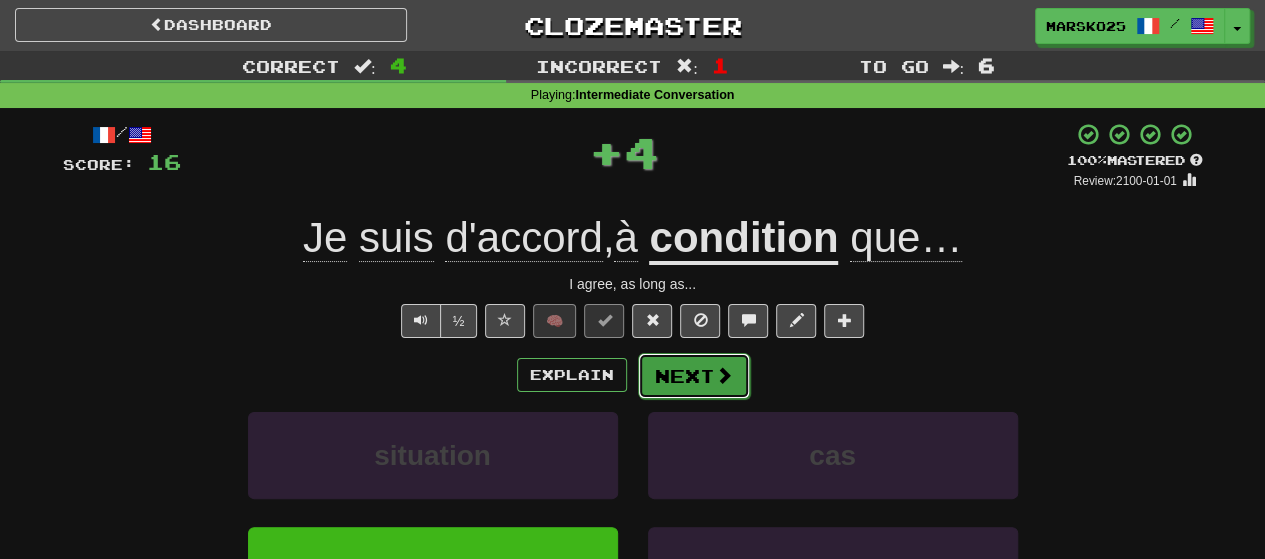 click on "Next" at bounding box center [694, 376] 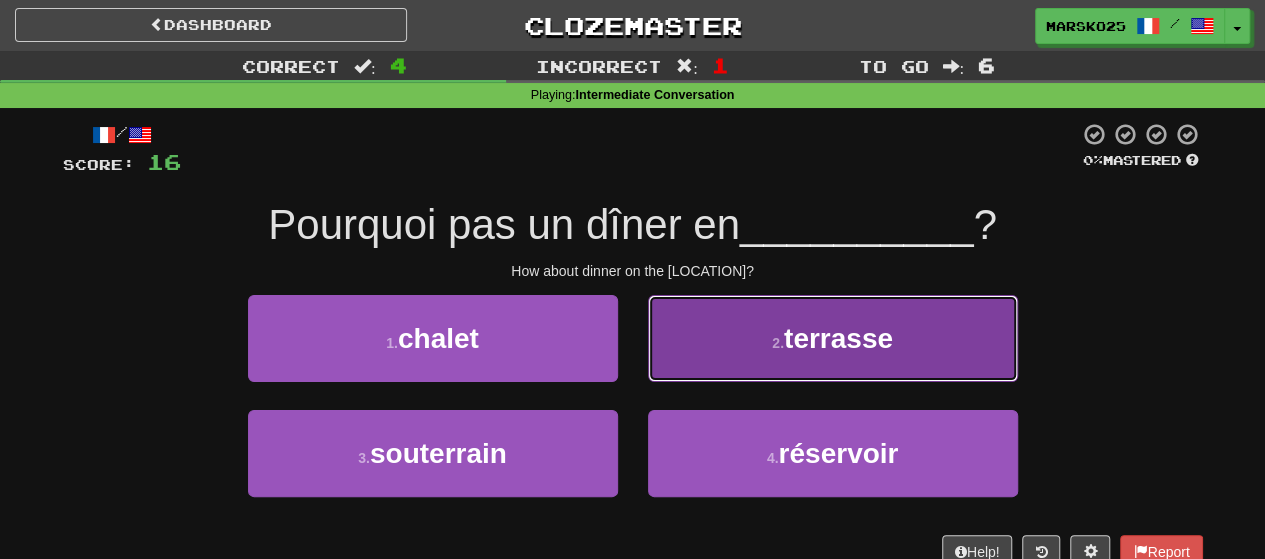 click on "2 .  terrasse" at bounding box center [833, 338] 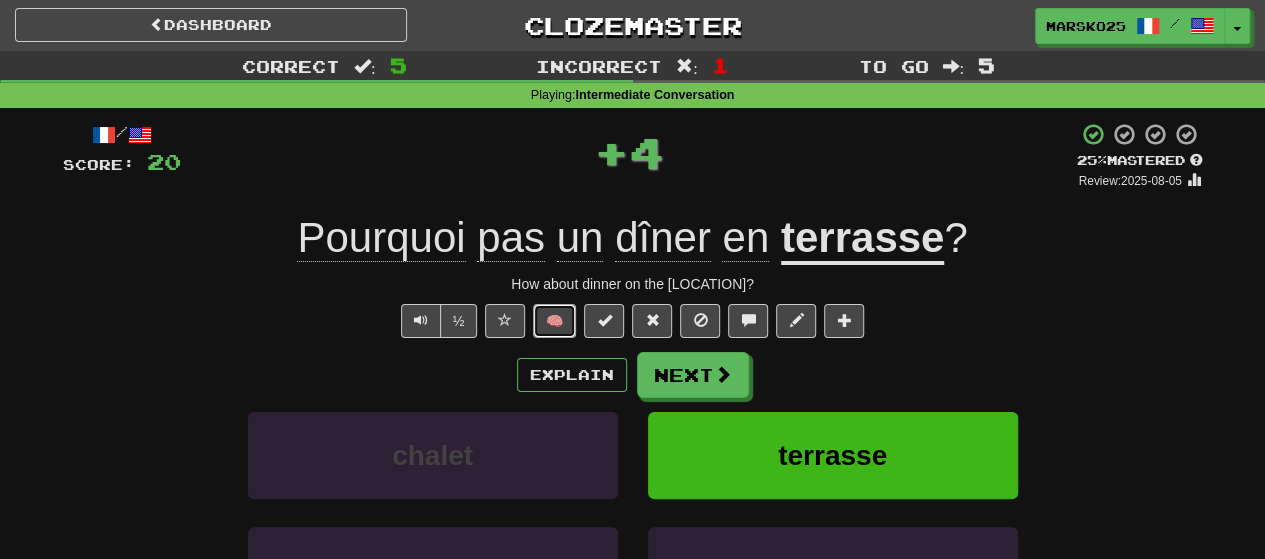 click on "🧠" at bounding box center [554, 321] 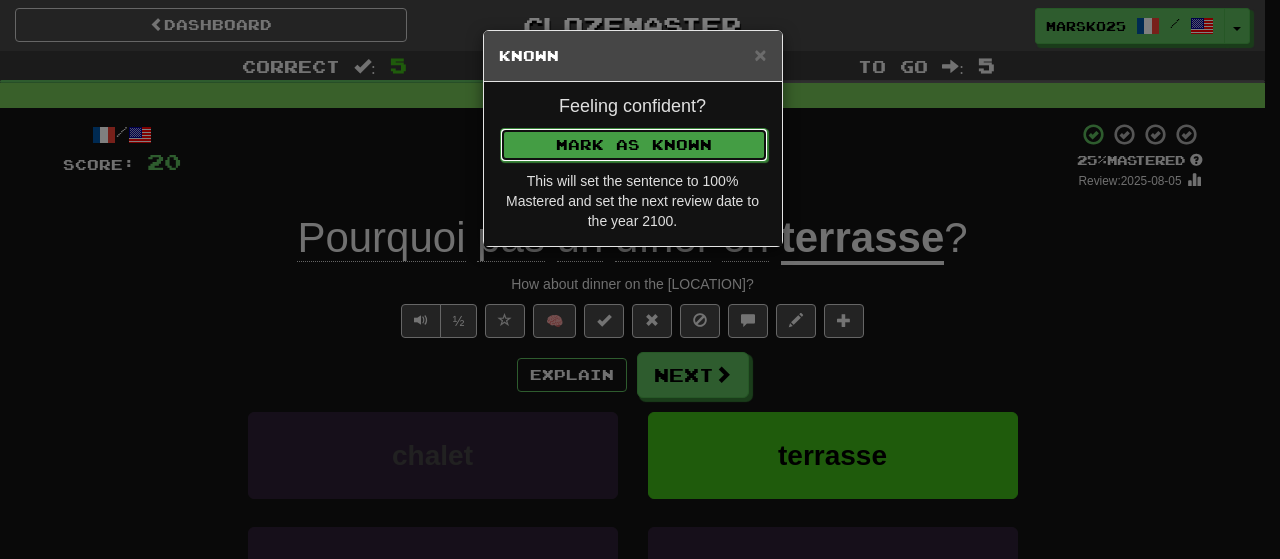 click on "Mark as Known" at bounding box center (634, 145) 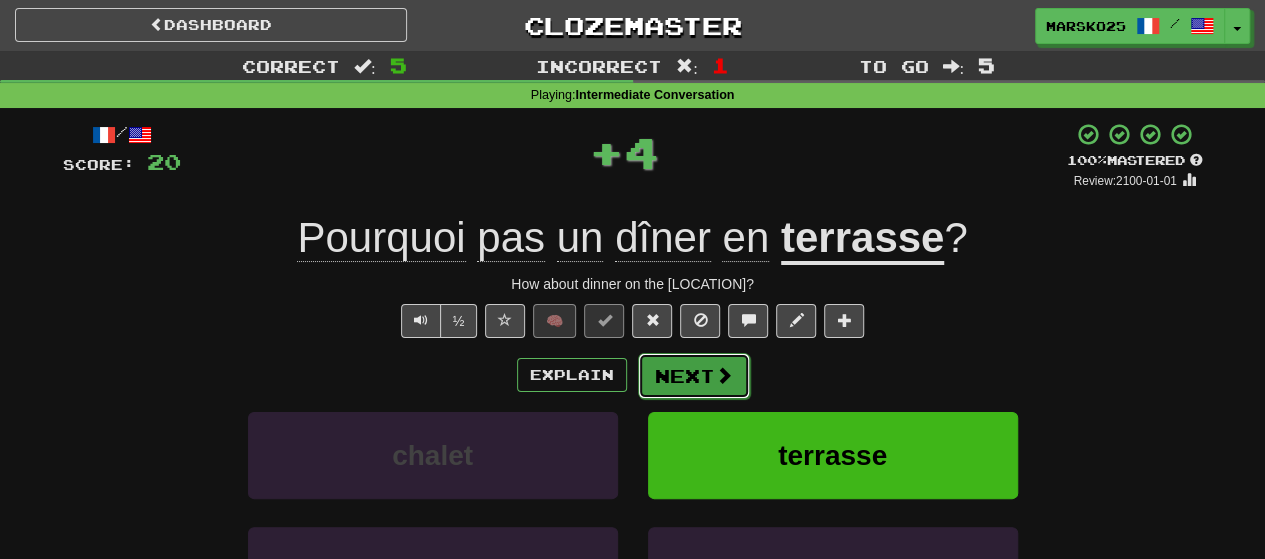 click on "Next" at bounding box center (694, 376) 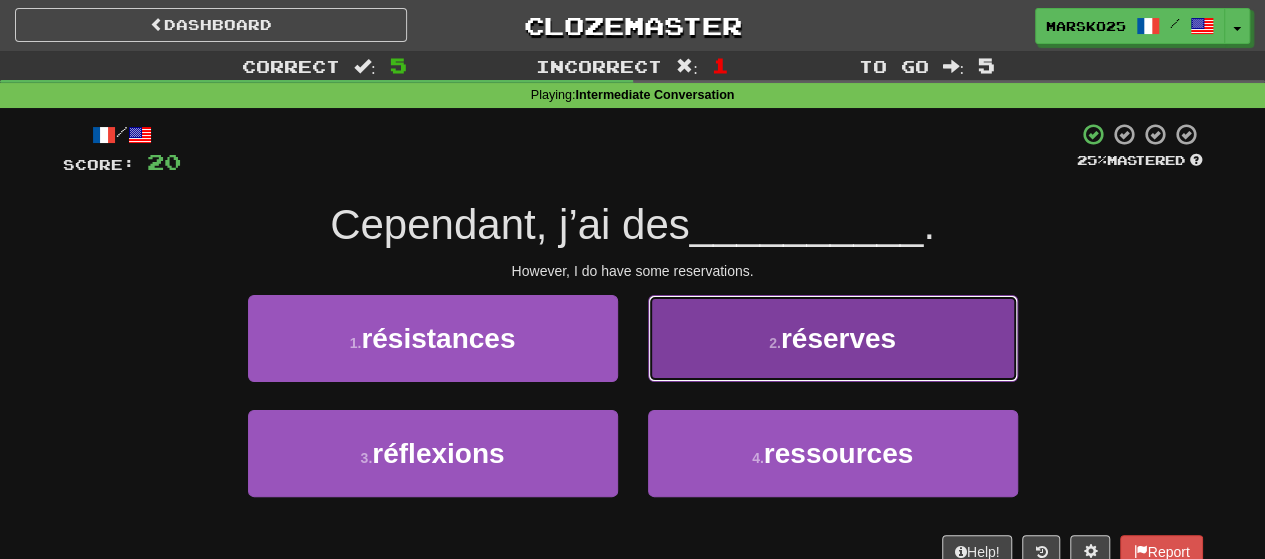 click on "2 .  réserves" at bounding box center [833, 338] 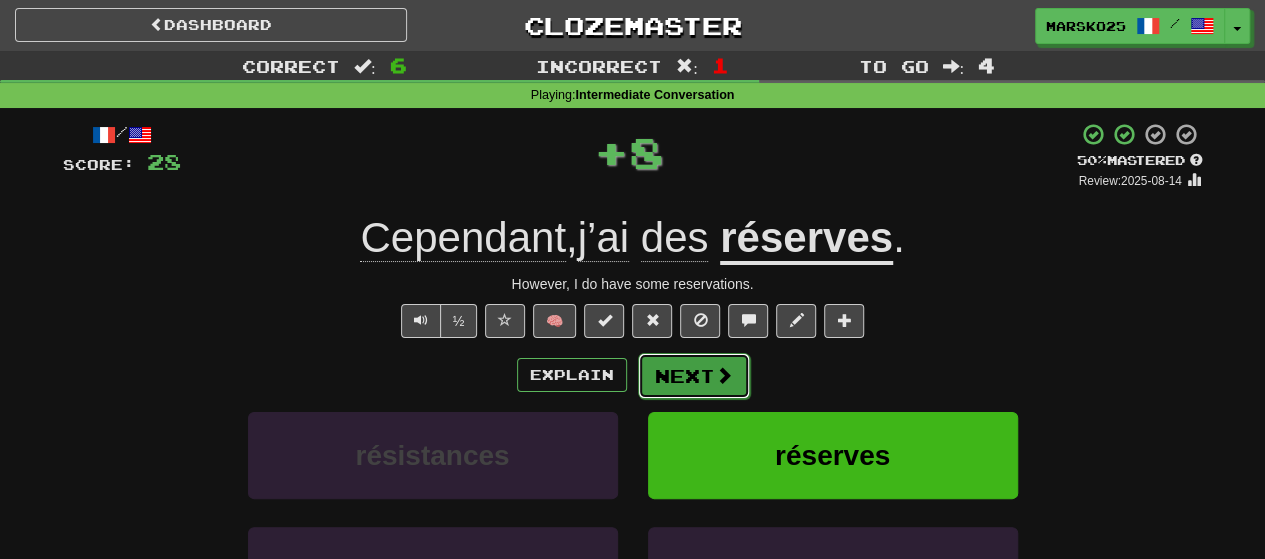 click on "Next" at bounding box center (694, 376) 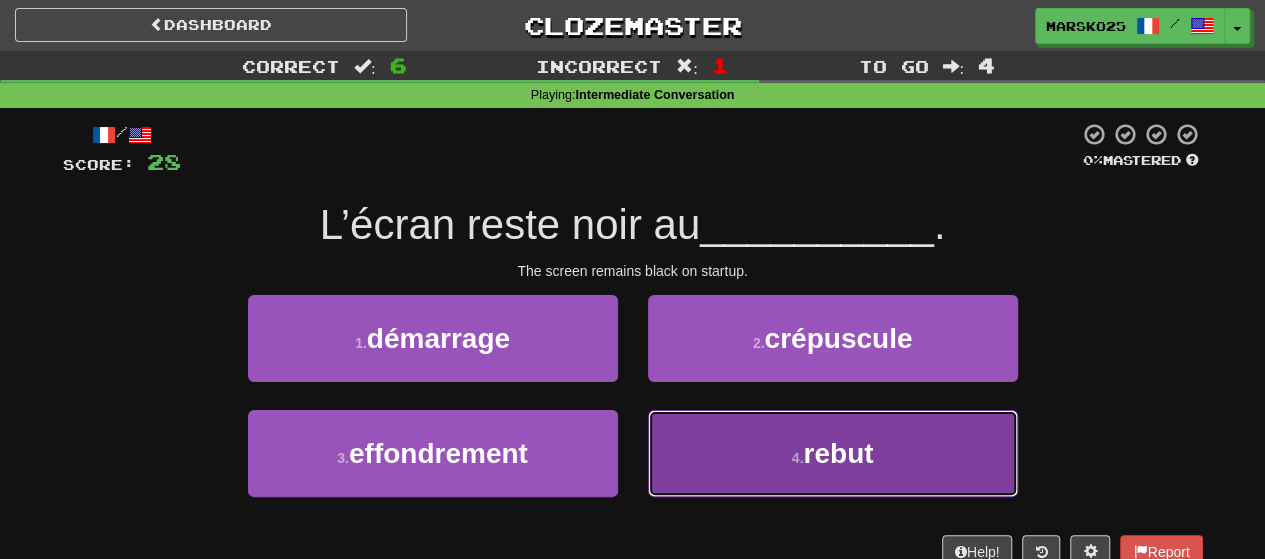 click on "4 .  rebut" at bounding box center (833, 453) 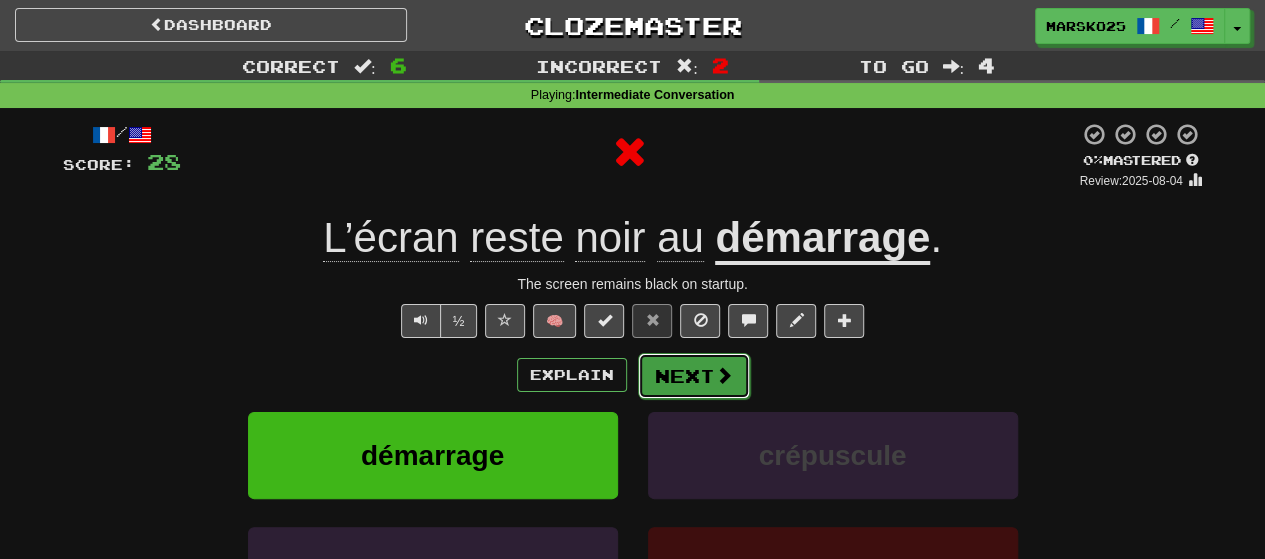 click on "Next" at bounding box center [694, 376] 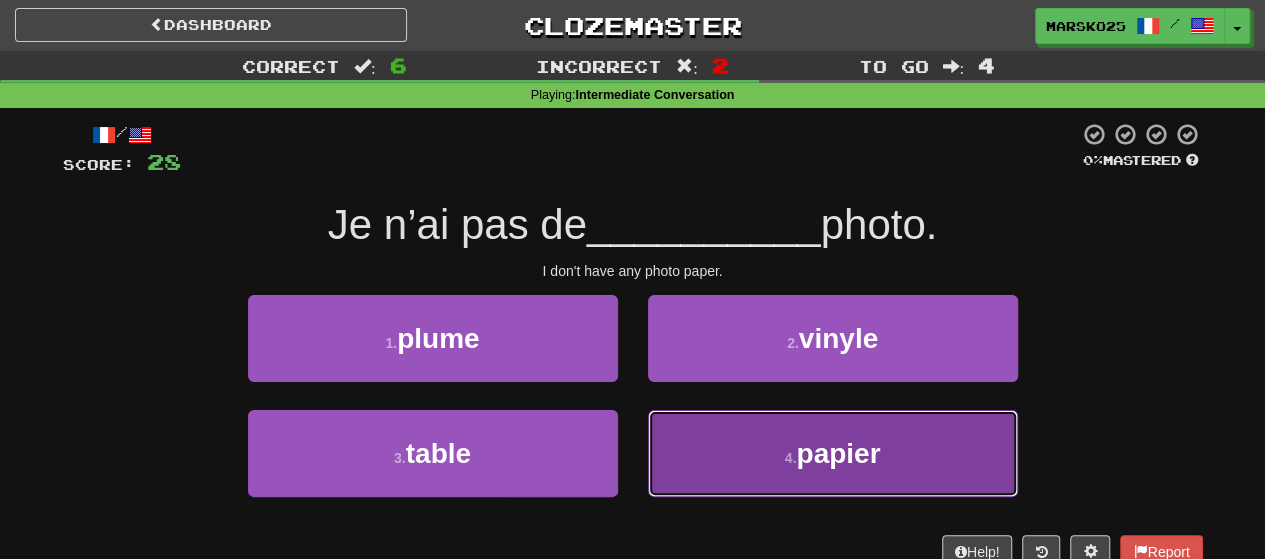 click on "4 .  papier" at bounding box center (833, 453) 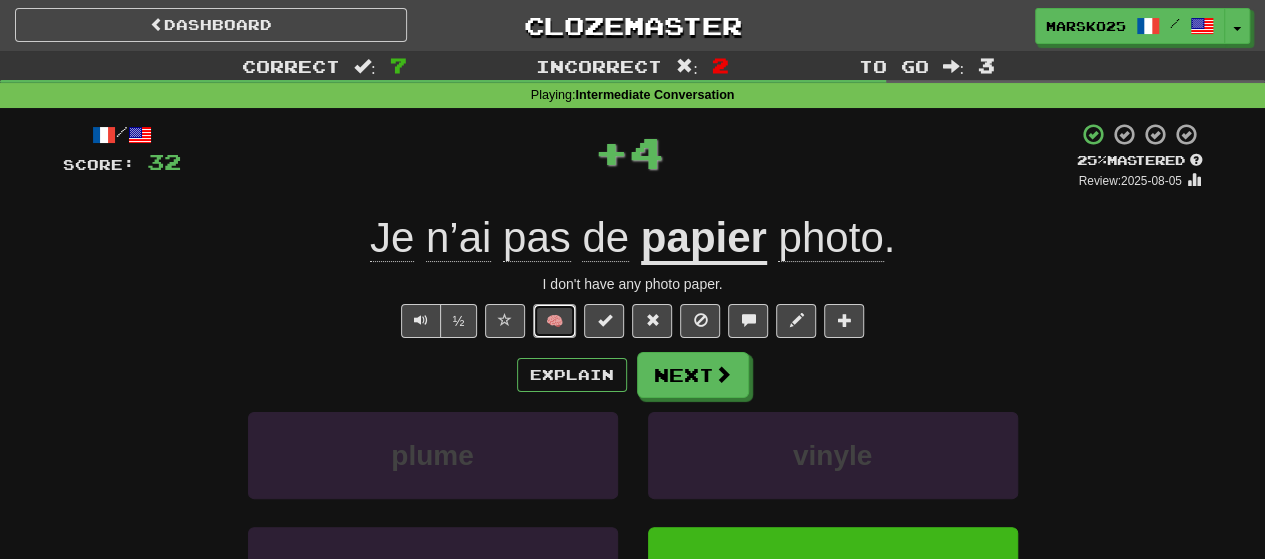 click on "🧠" at bounding box center (554, 321) 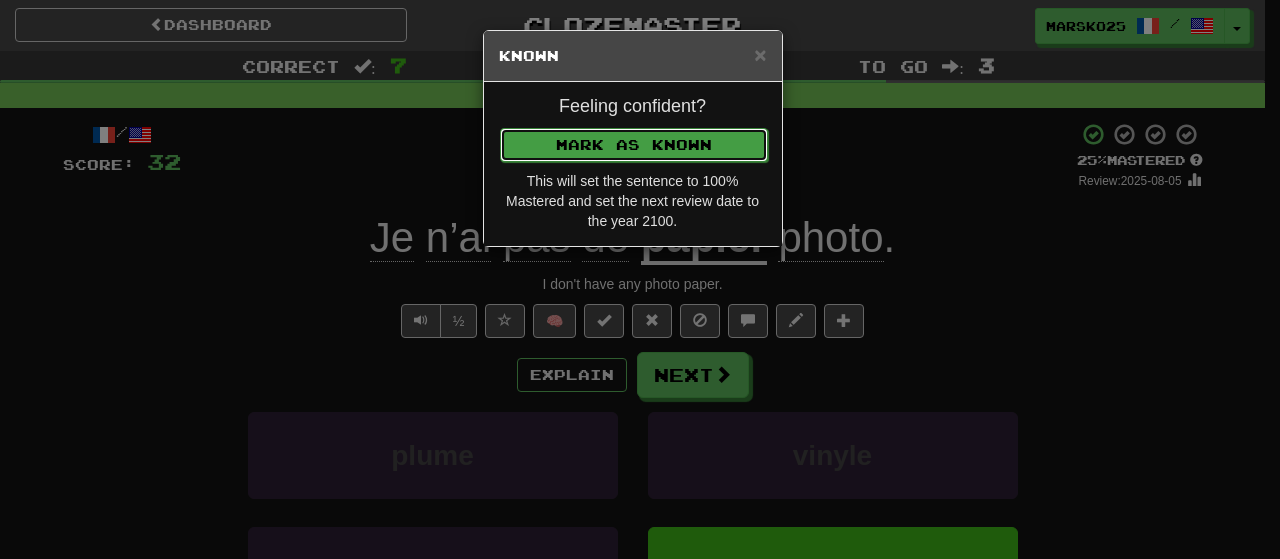 click on "Mark as Known" at bounding box center (634, 145) 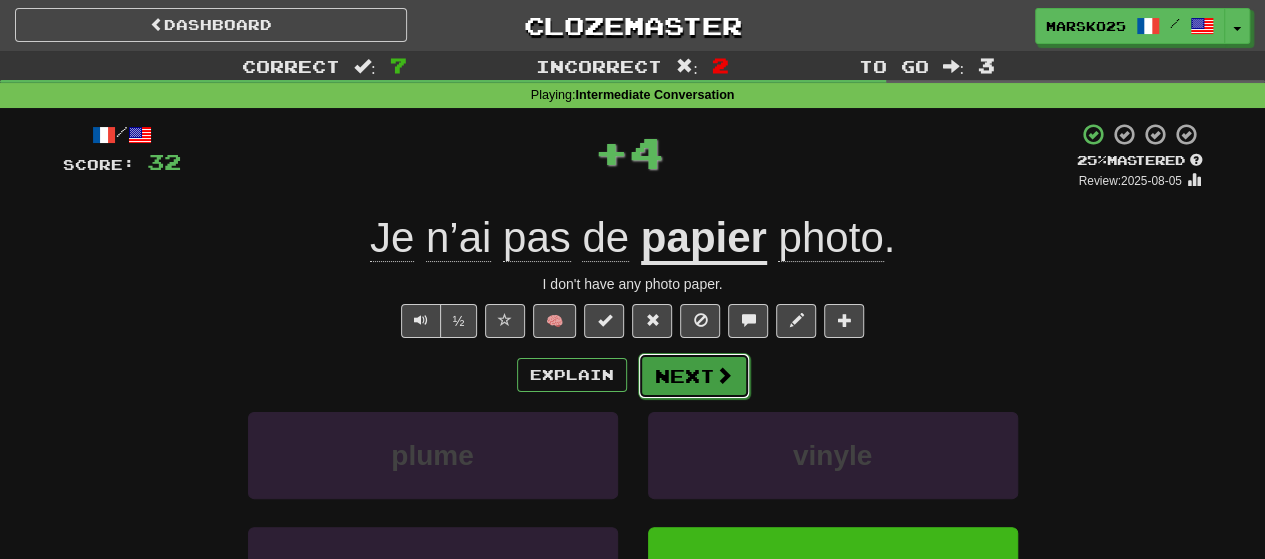 click on "Next" at bounding box center (694, 376) 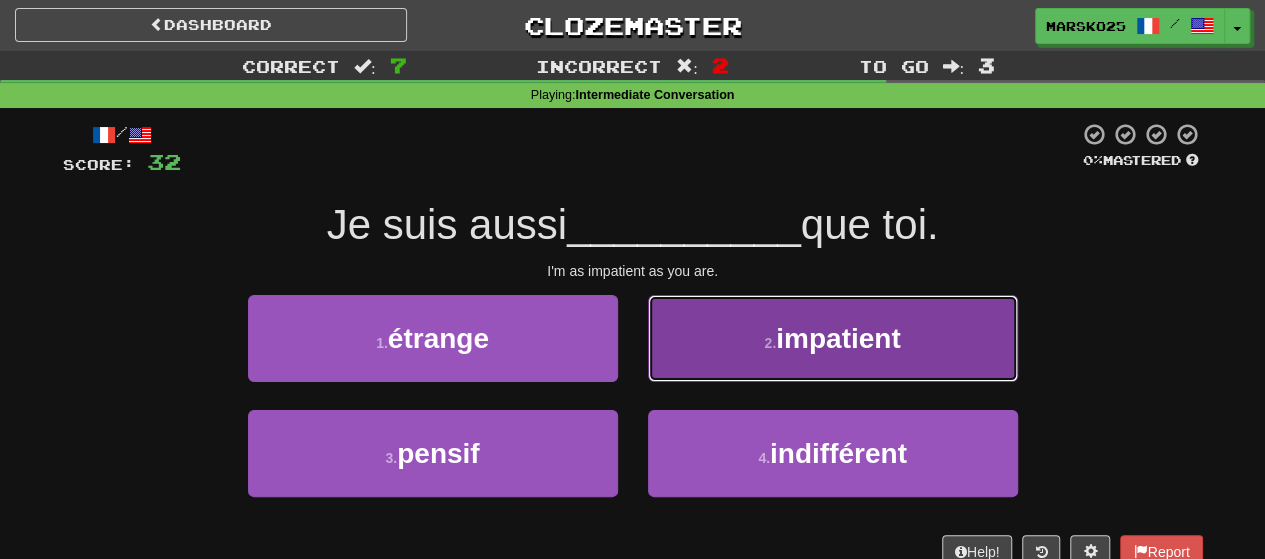 click on "2 .  impatient" at bounding box center (833, 338) 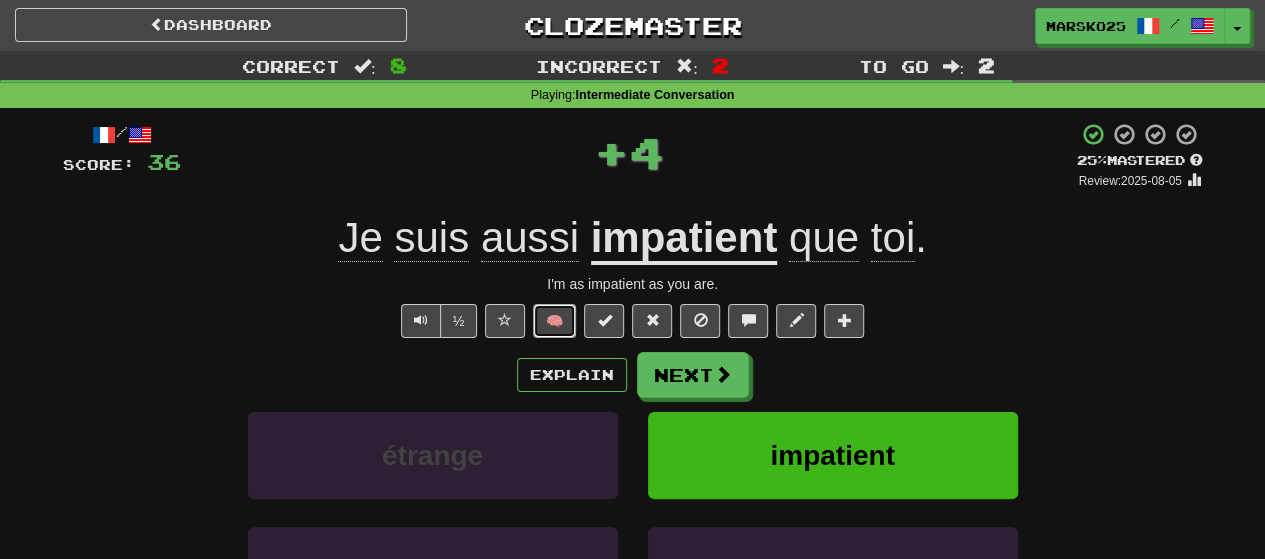 click on "🧠" at bounding box center (554, 321) 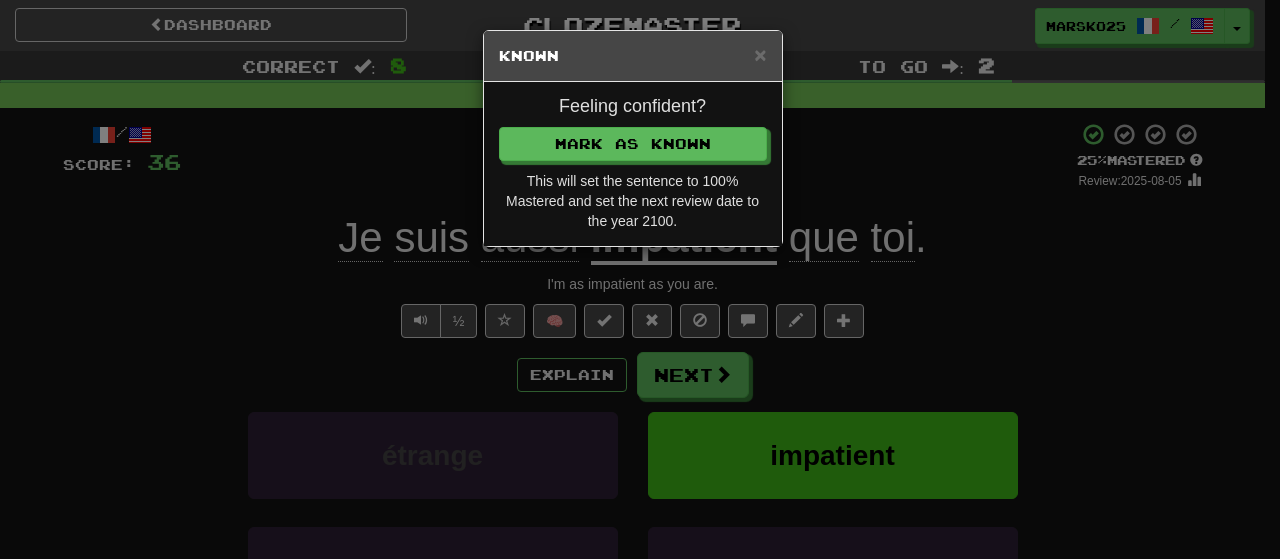 click on "Feeling confident? Mark as Known This will set the sentence to 100% Mastered and set the next review date to the year 2100." at bounding box center (633, 164) 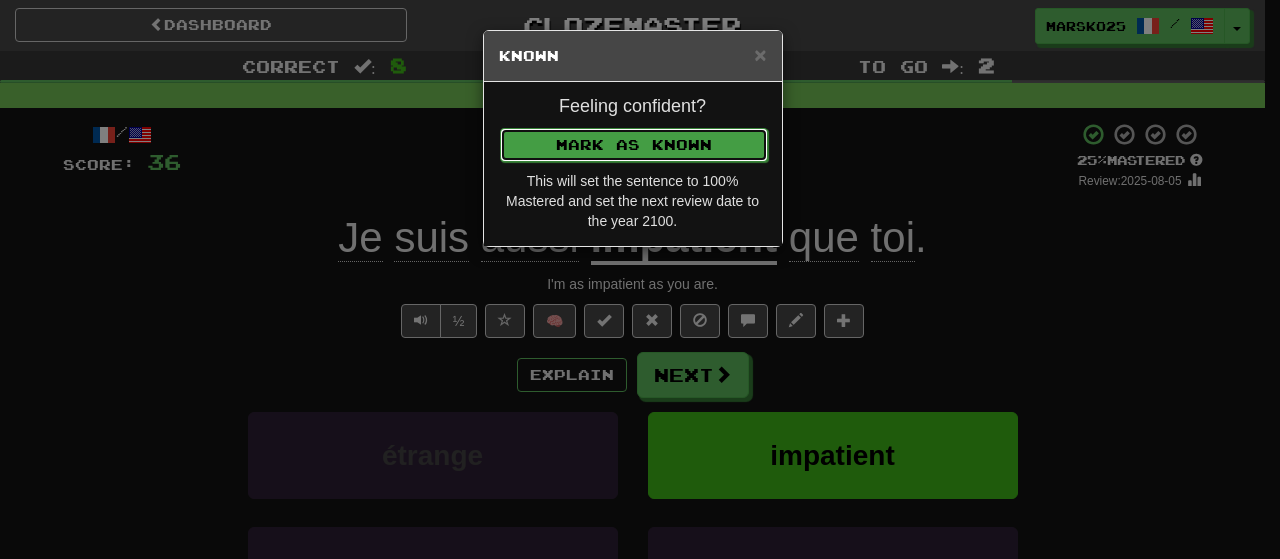 click on "Mark as Known" at bounding box center [634, 145] 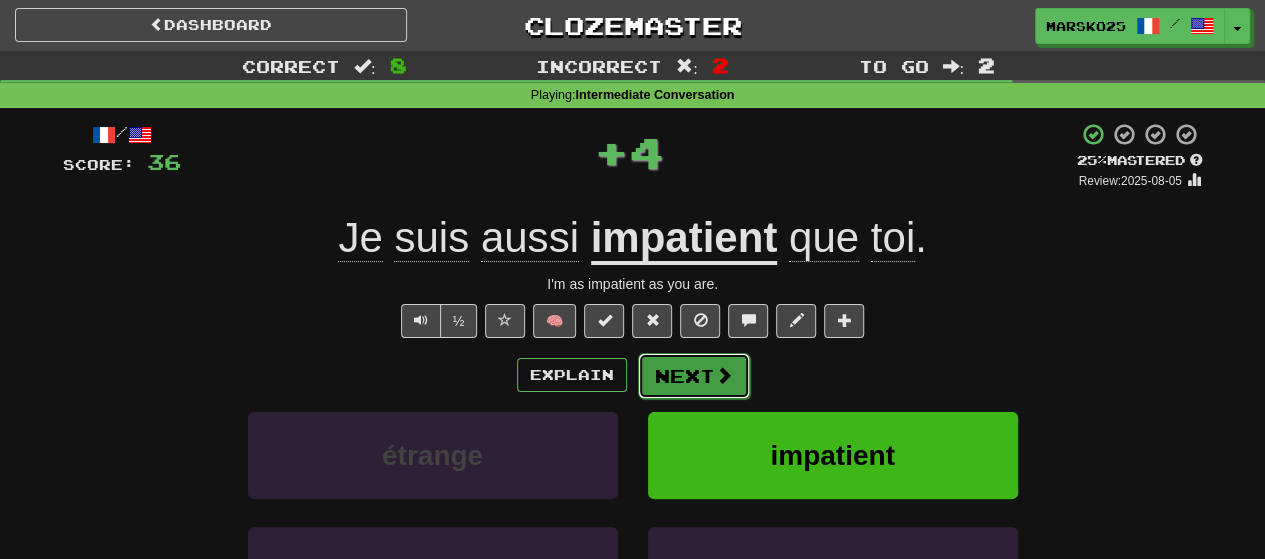click on "Next" at bounding box center (694, 376) 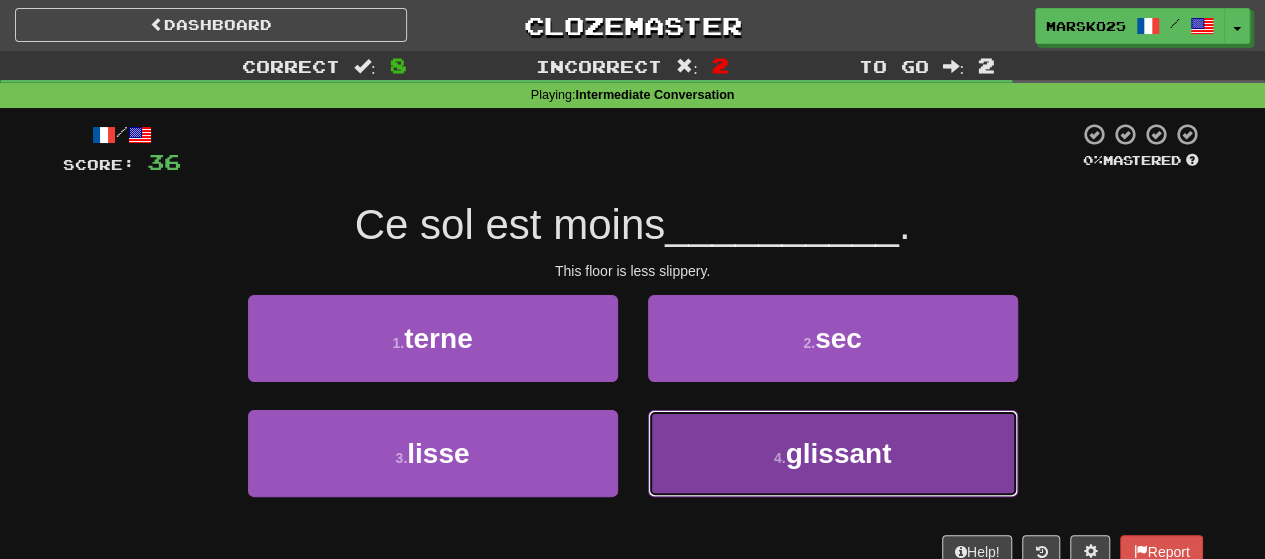 click on "4 .  glissant" at bounding box center [833, 453] 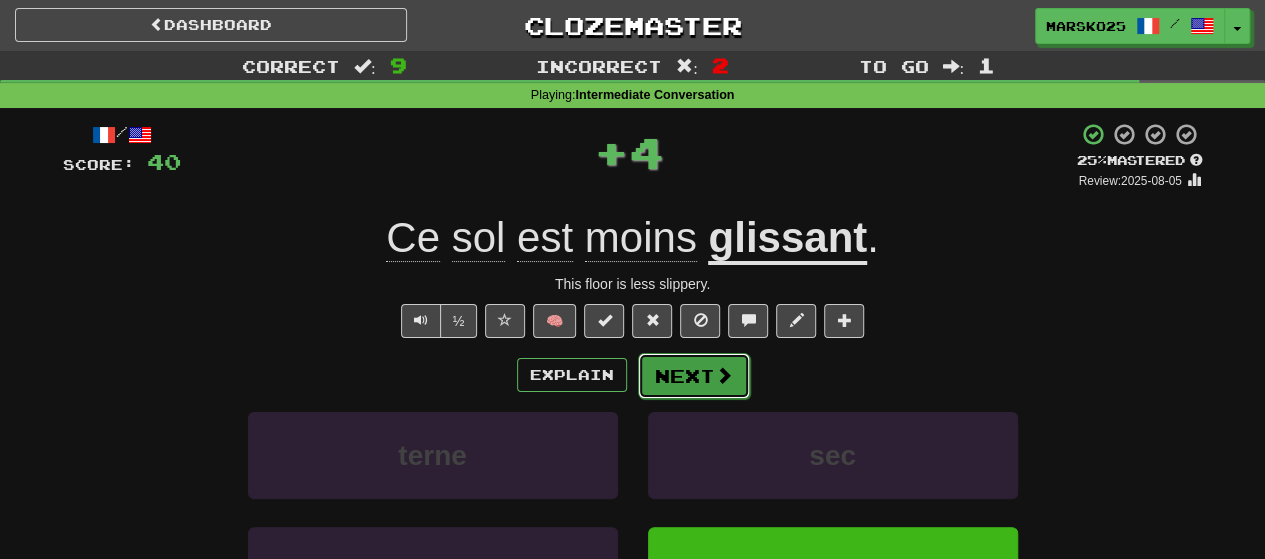 click on "Next" at bounding box center [694, 376] 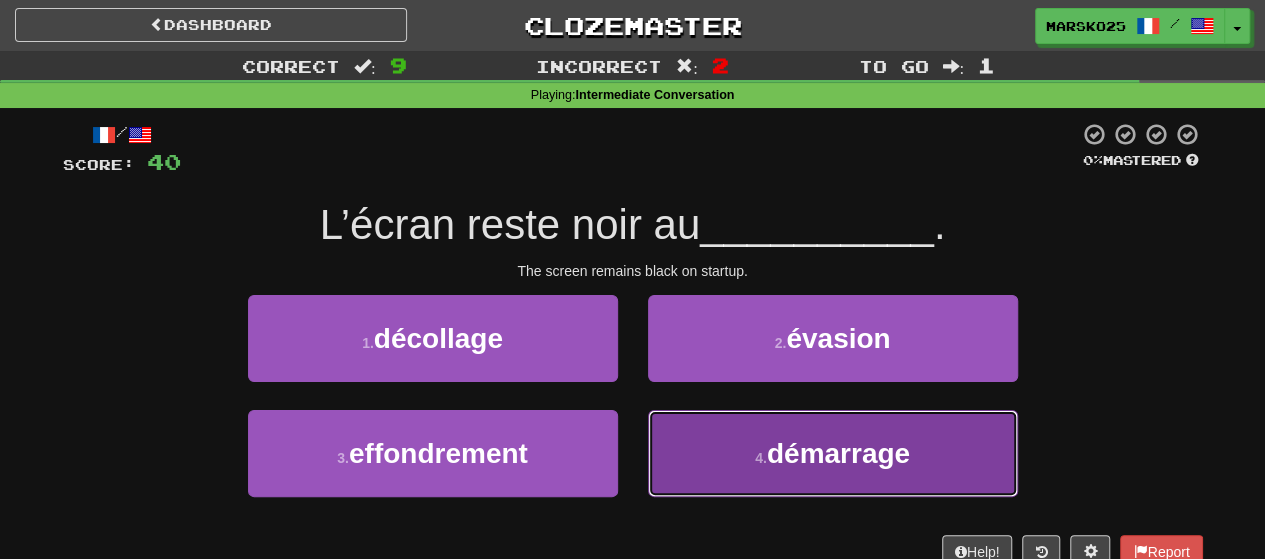 click on "4 .  démarrage" at bounding box center (833, 453) 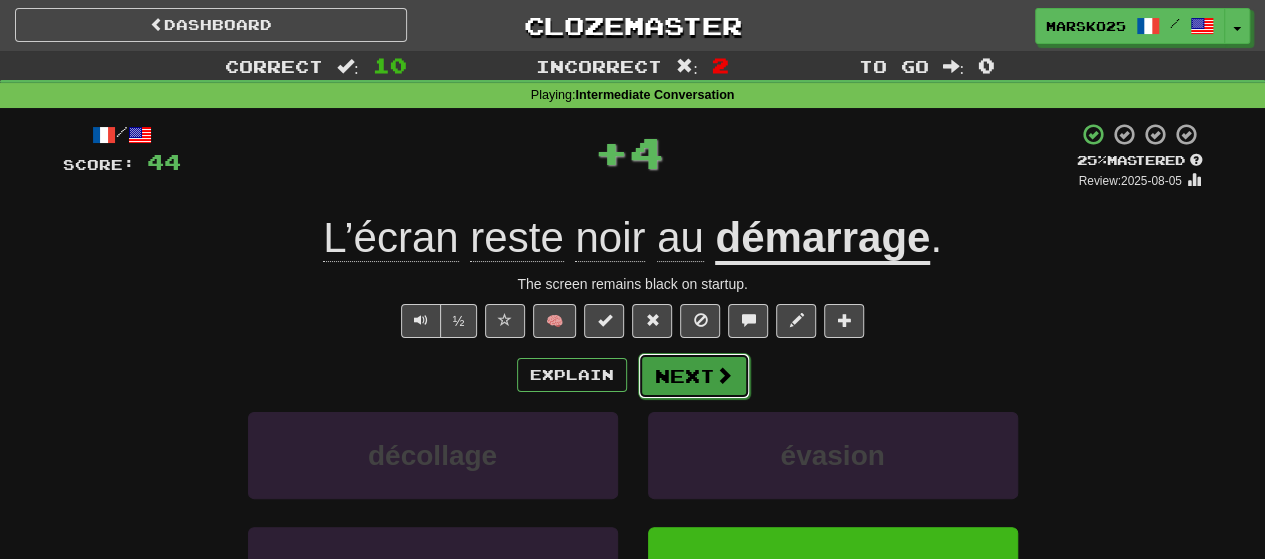 click on "Next" at bounding box center [694, 376] 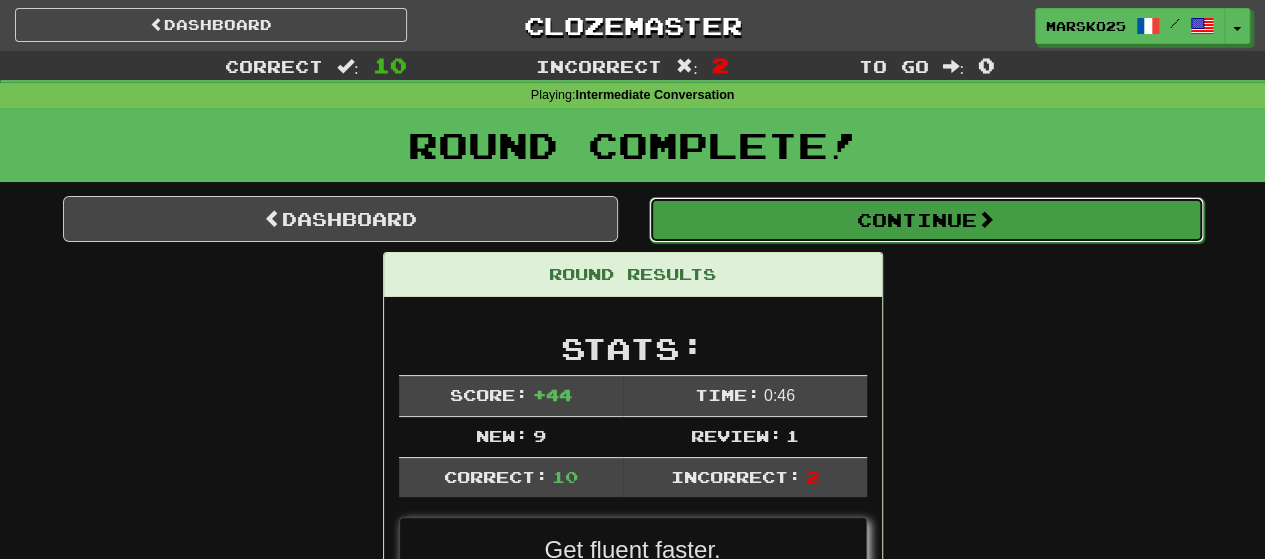 click on "Continue" at bounding box center (926, 220) 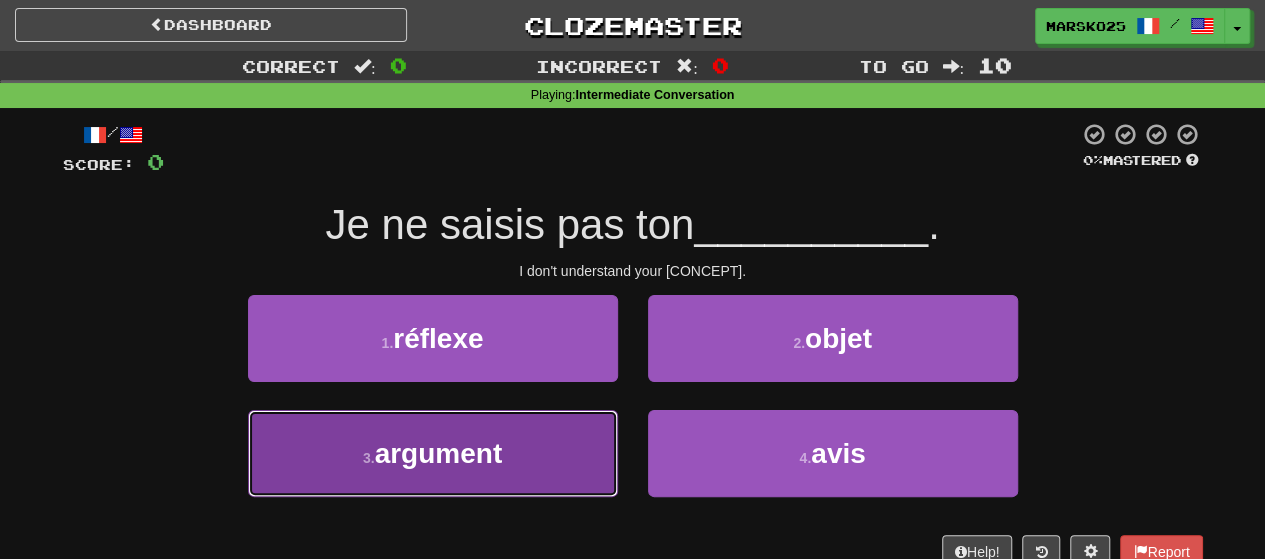 click on "3 .  argument" at bounding box center (433, 453) 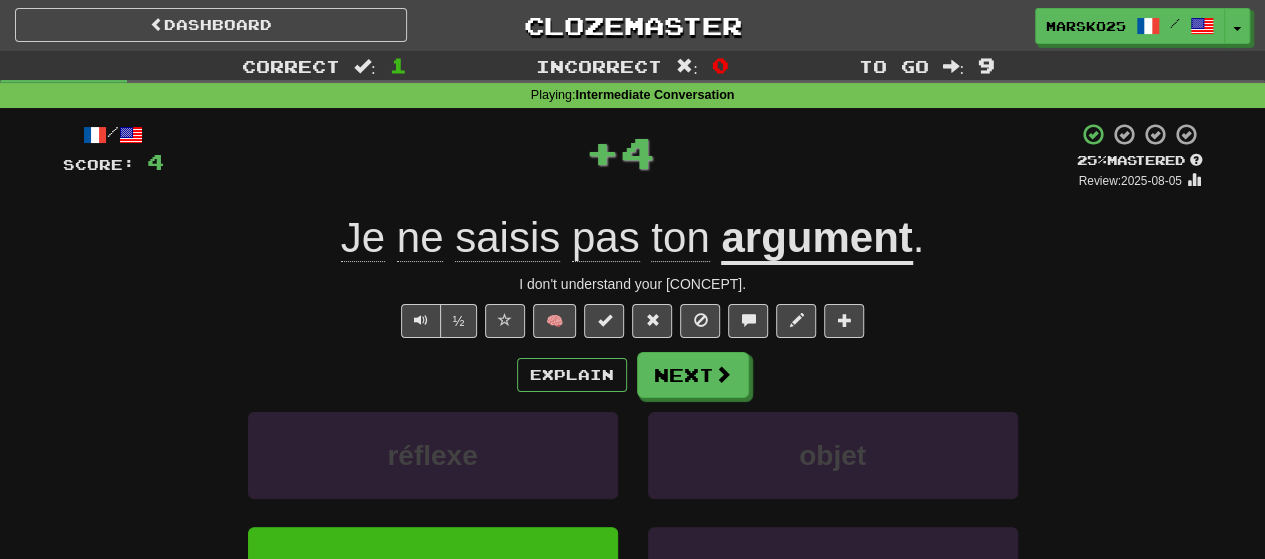 click on "I don't understand your argument." at bounding box center [633, 284] 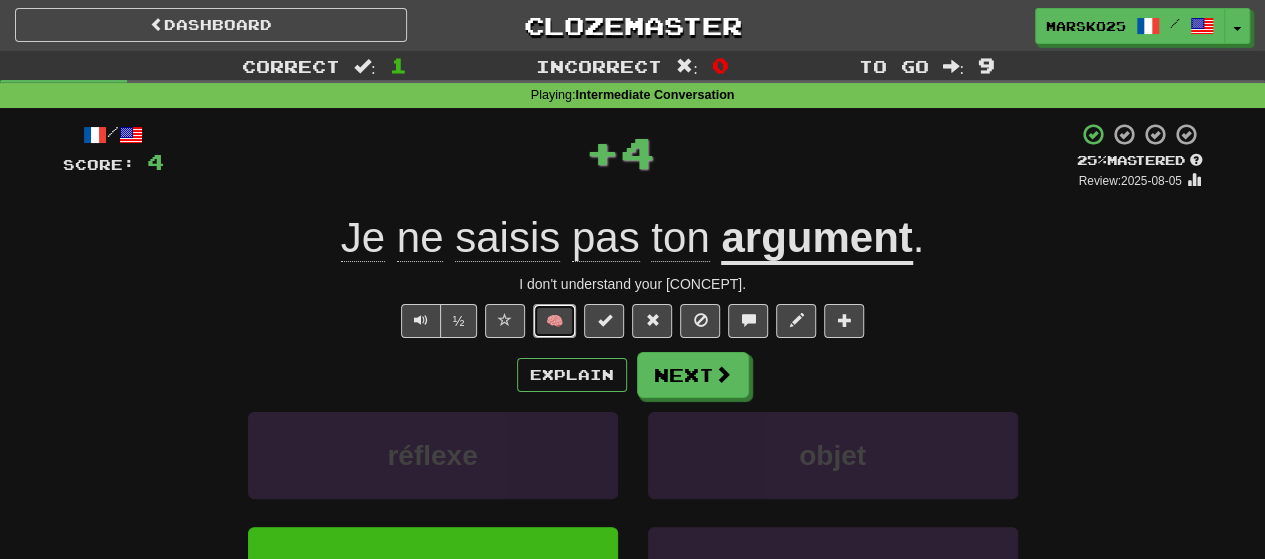 click on "🧠" at bounding box center (554, 321) 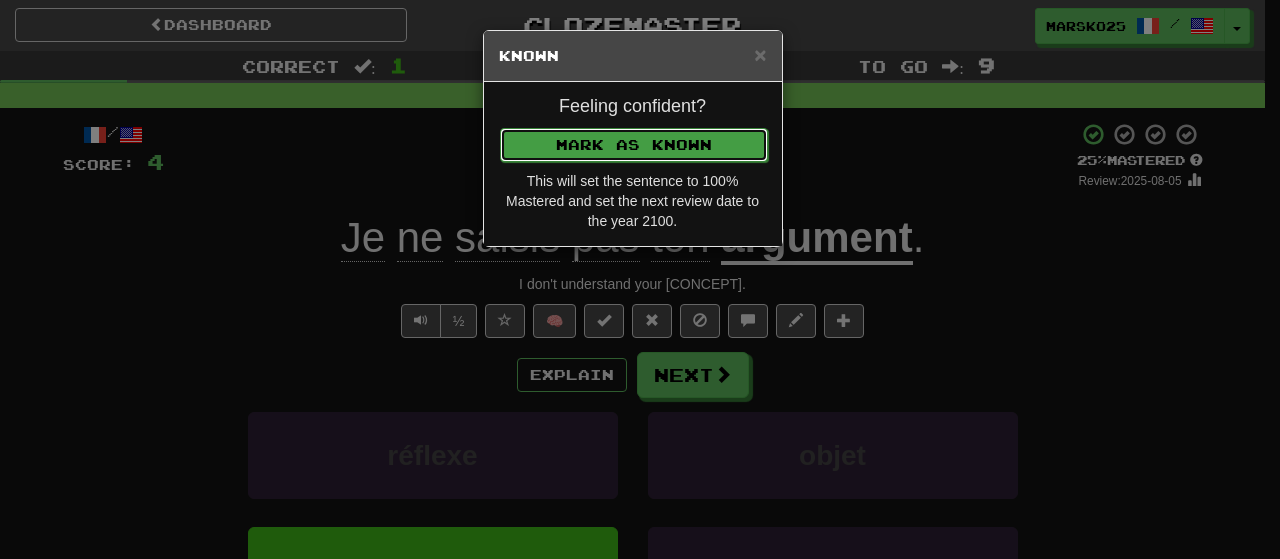 click on "Mark as Known" at bounding box center [634, 145] 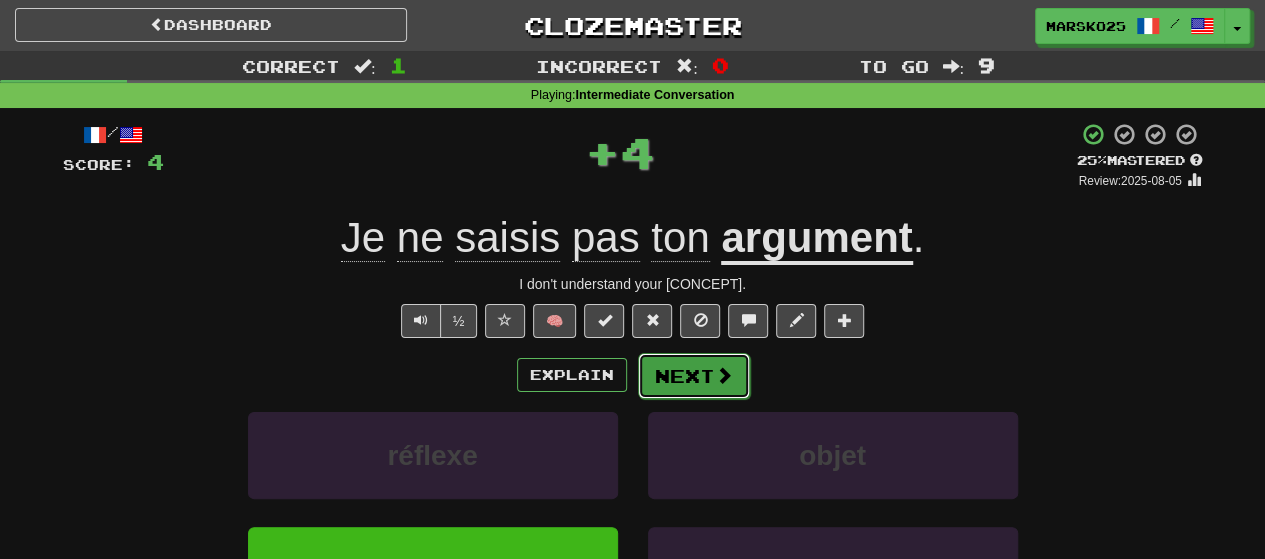 click on "Next" at bounding box center [694, 376] 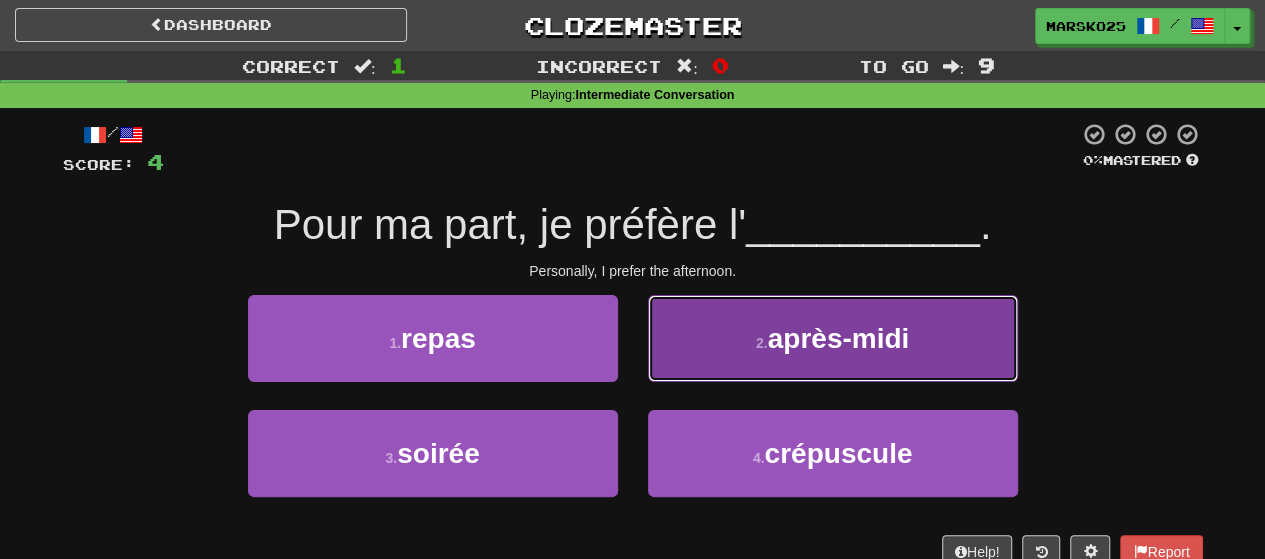 click on "2 .  après-midi" at bounding box center [833, 338] 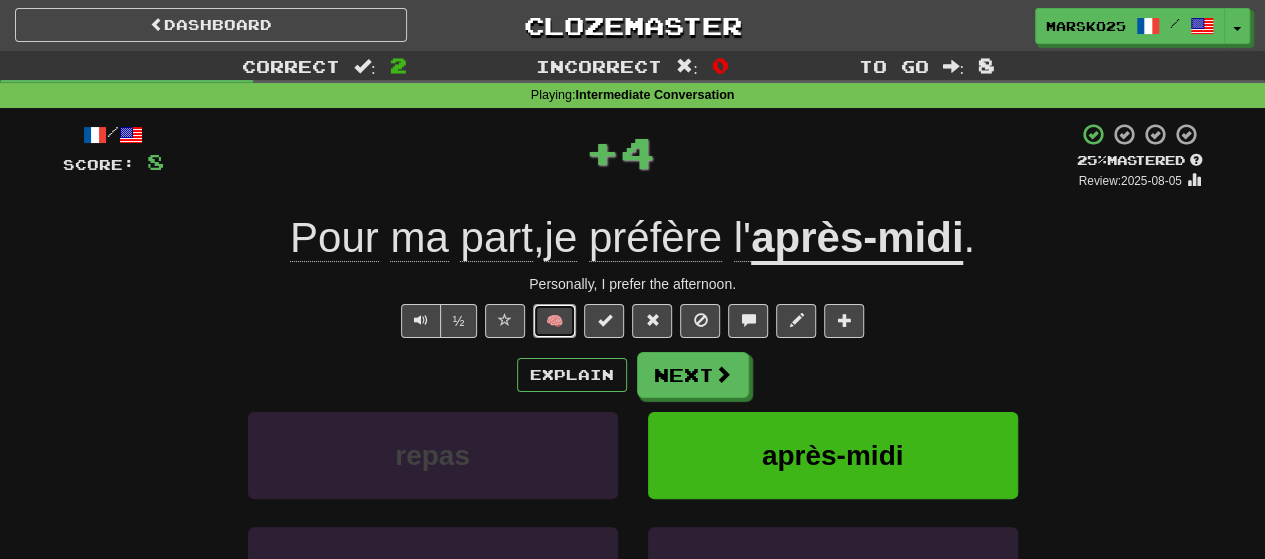 click on "🧠" at bounding box center (554, 321) 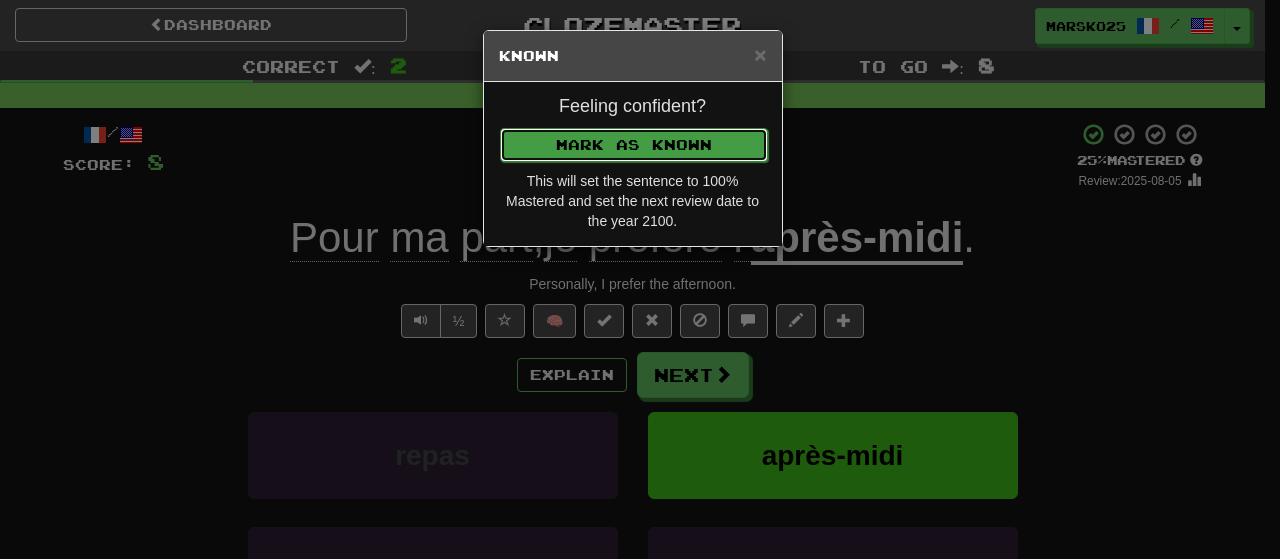click on "Mark as Known" at bounding box center (634, 145) 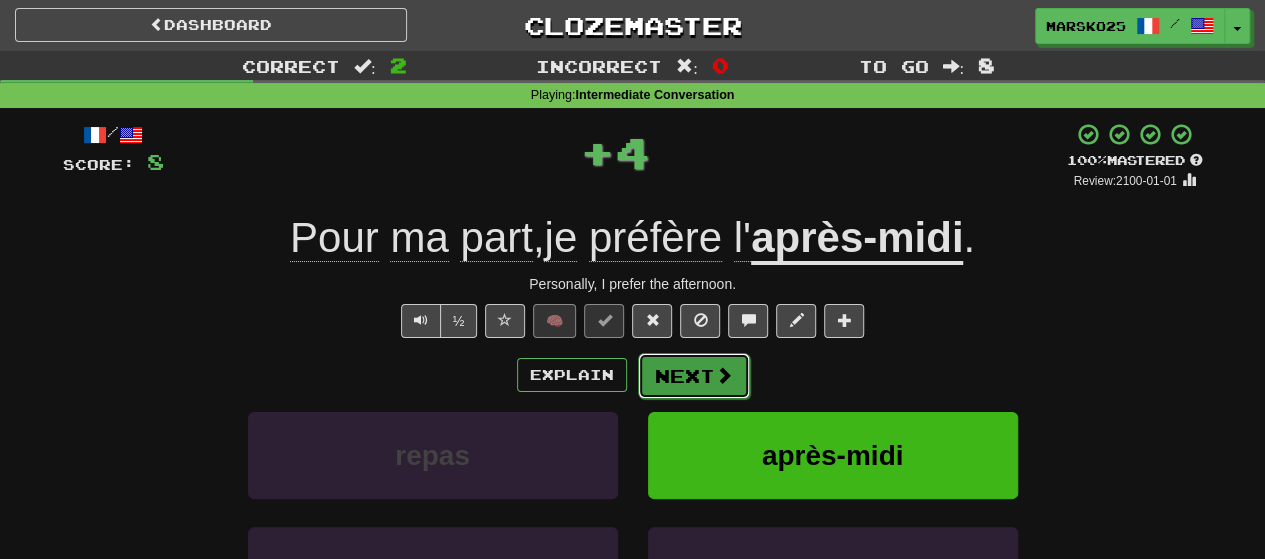 click on "Next" at bounding box center (694, 376) 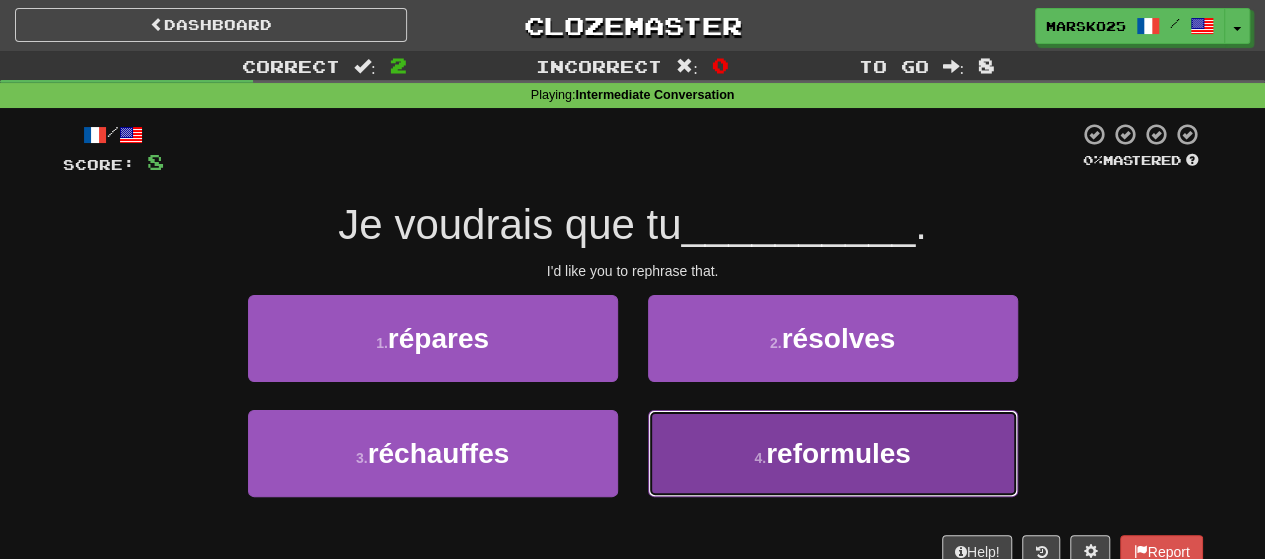 click on "4 .  reformules" at bounding box center (833, 453) 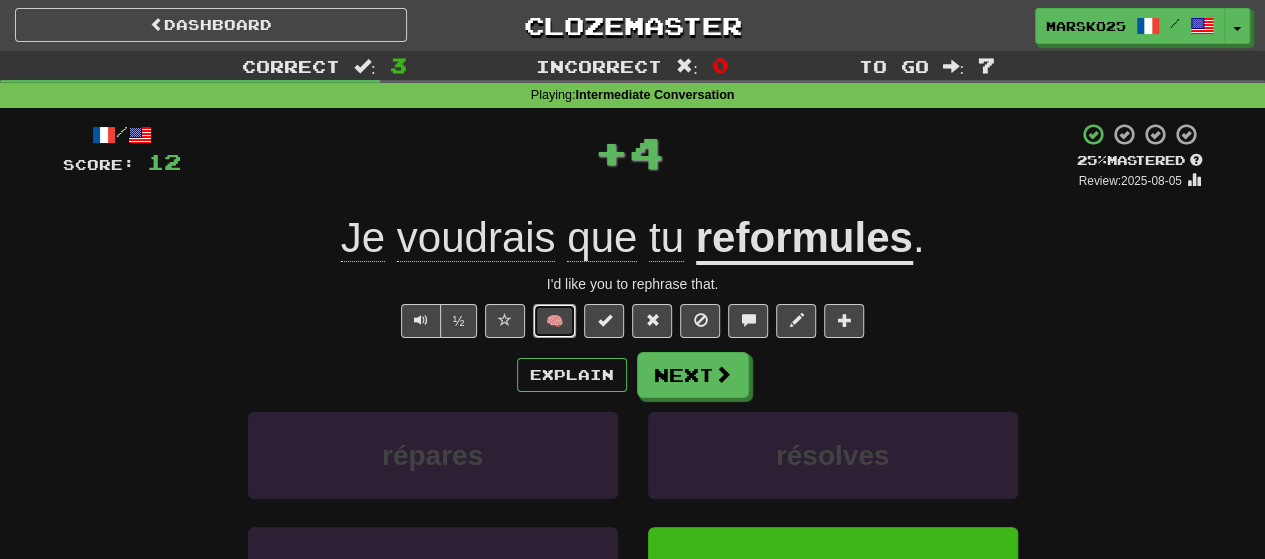 click on "🧠" at bounding box center [554, 321] 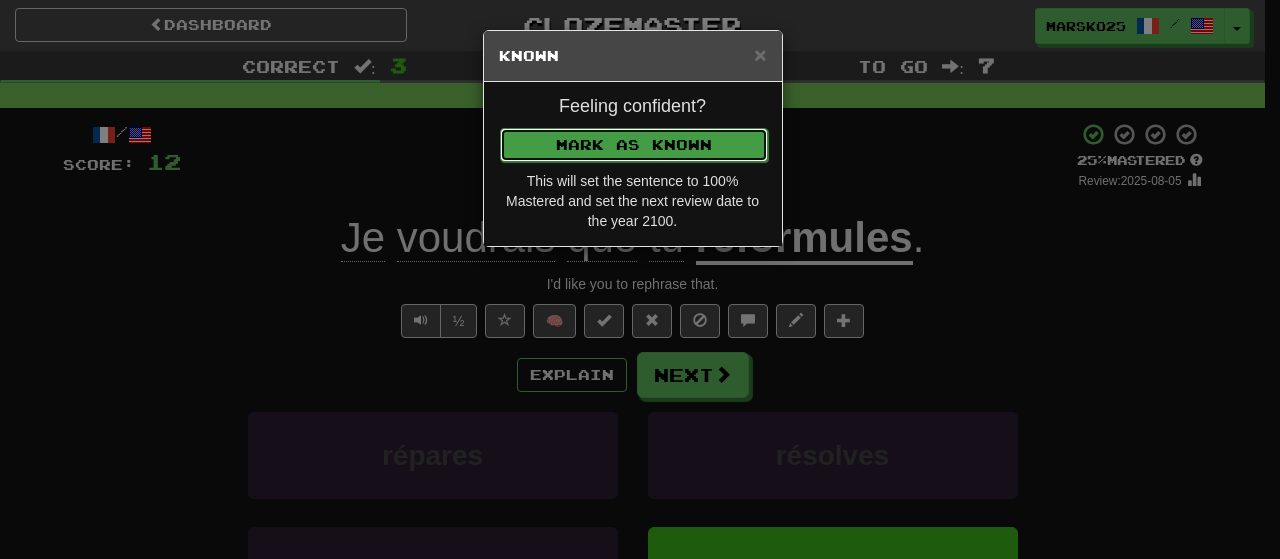 click on "Mark as Known" at bounding box center [634, 145] 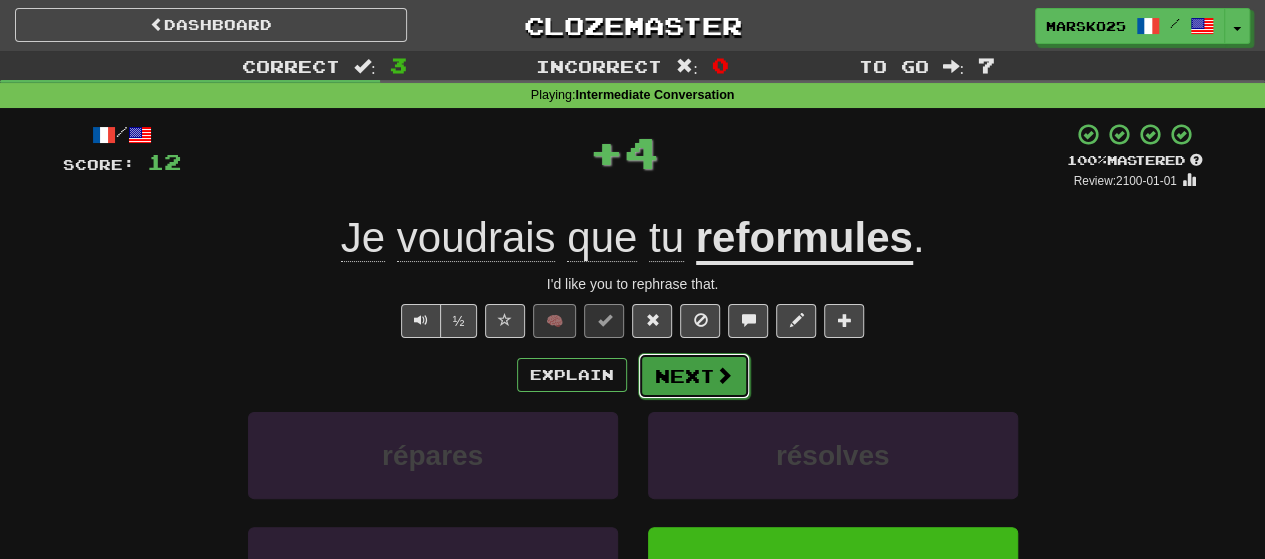 click on "Next" at bounding box center (694, 376) 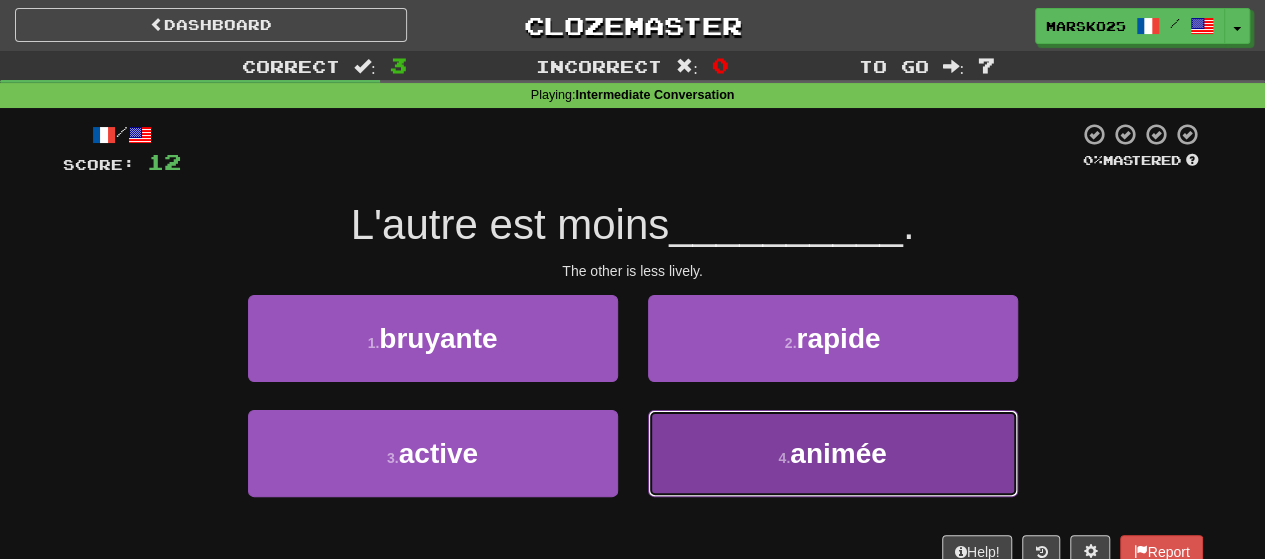 click on "4 .  animée" at bounding box center [833, 453] 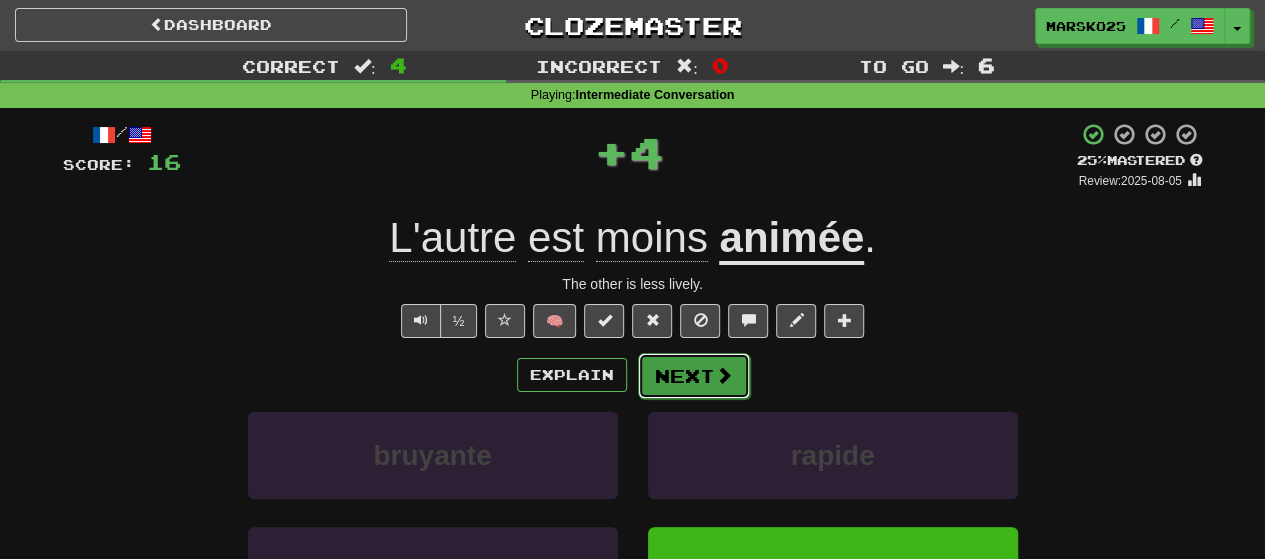 click on "Next" at bounding box center (694, 376) 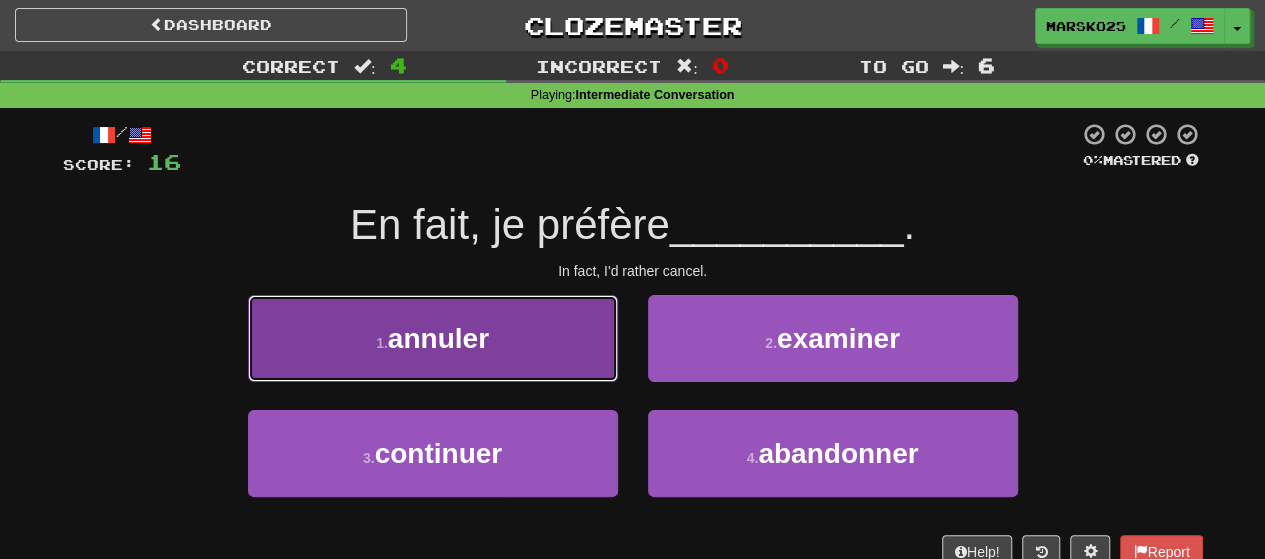 click on "1 .  annuler" at bounding box center [433, 338] 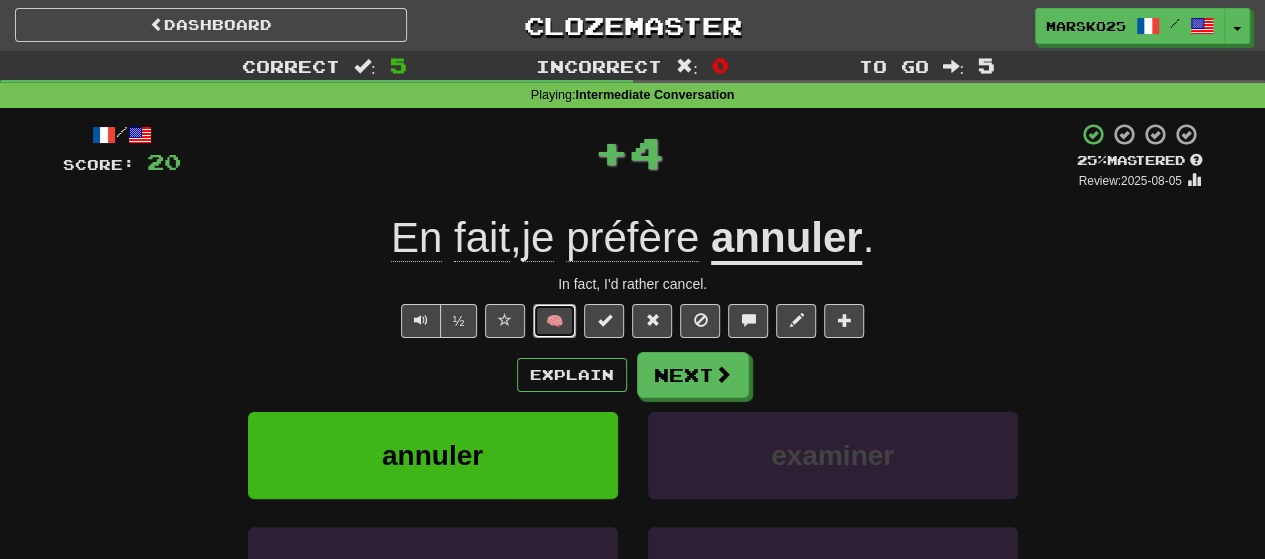 click on "🧠" at bounding box center (554, 321) 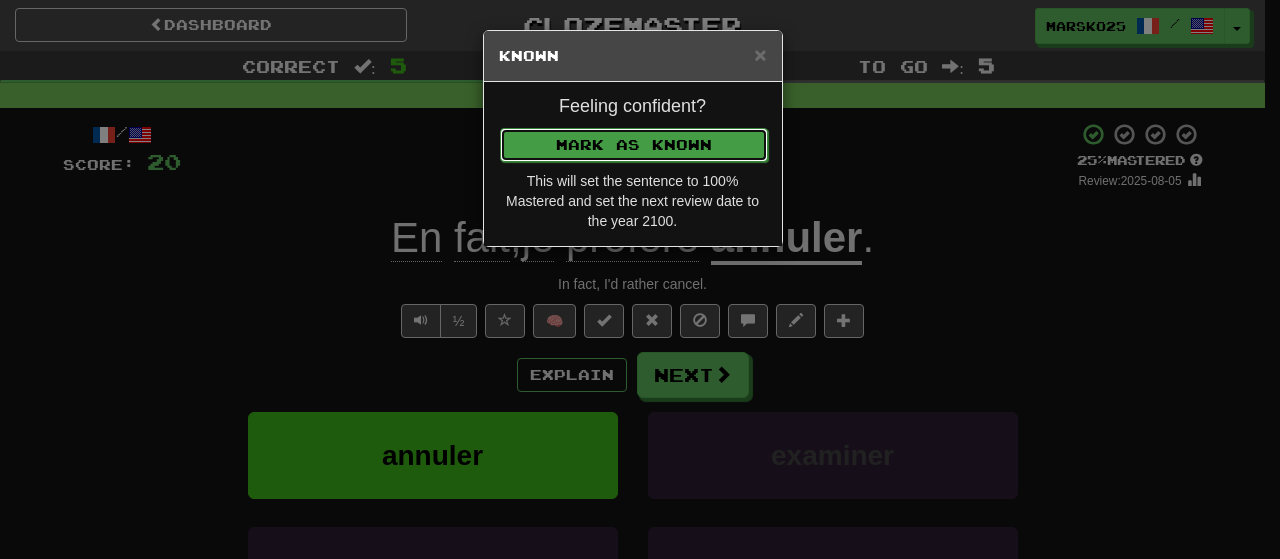 click on "Mark as Known" at bounding box center [634, 145] 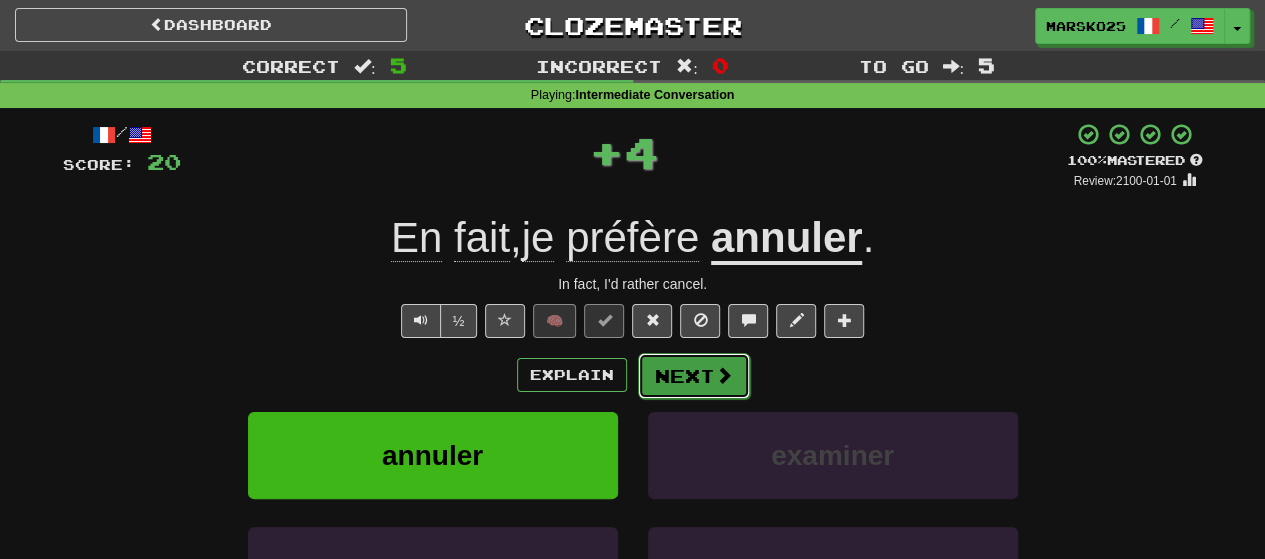 click at bounding box center [724, 375] 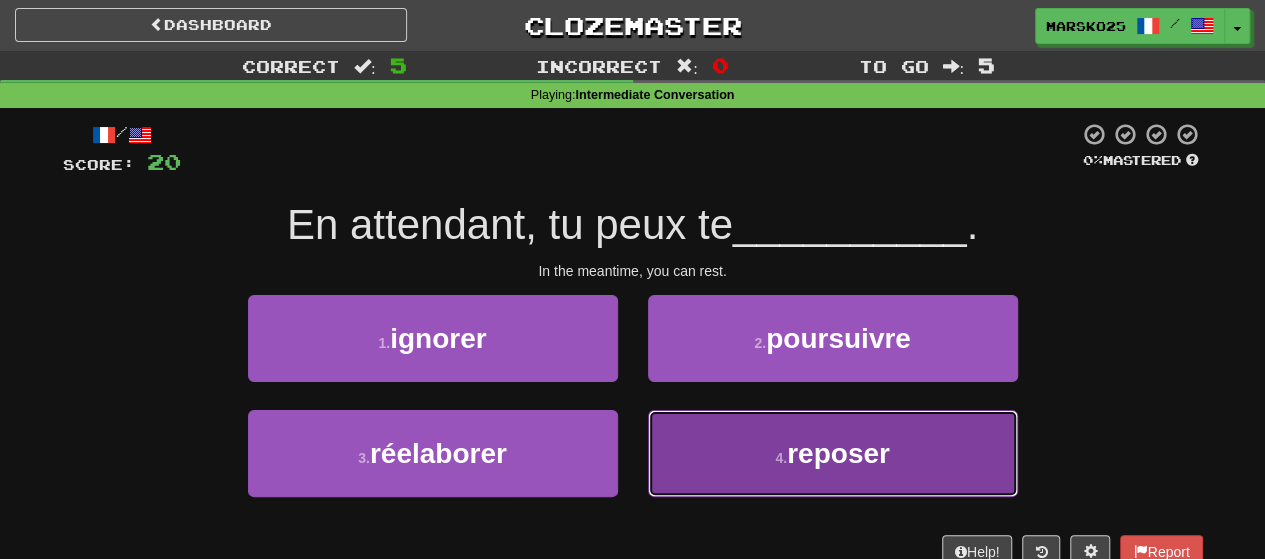 click on "4 .  reposer" at bounding box center (833, 453) 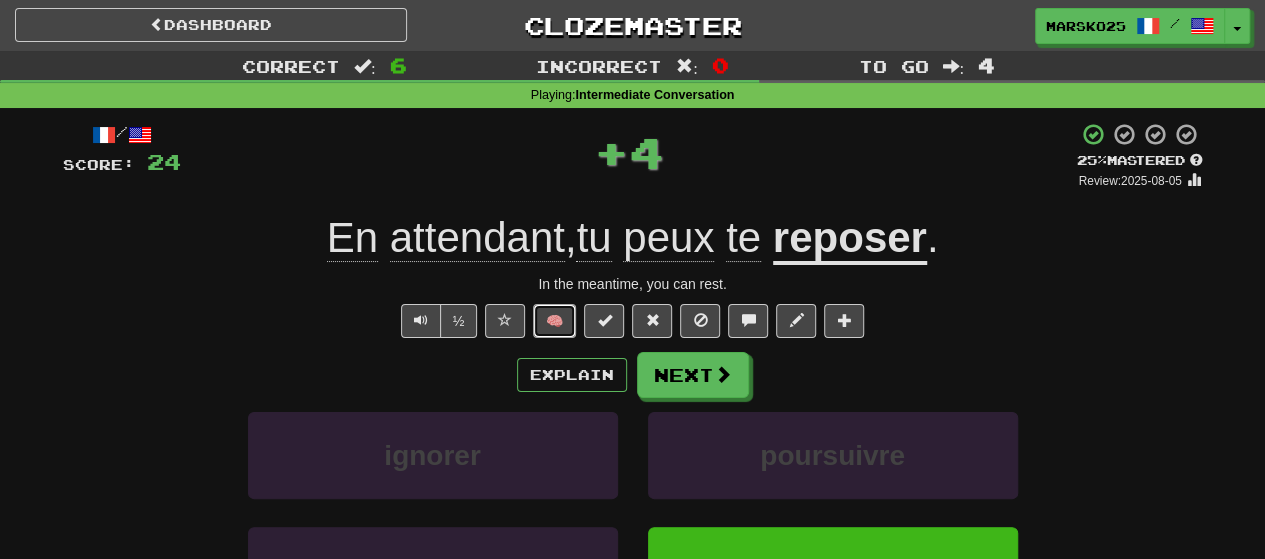 click on "🧠" at bounding box center [554, 321] 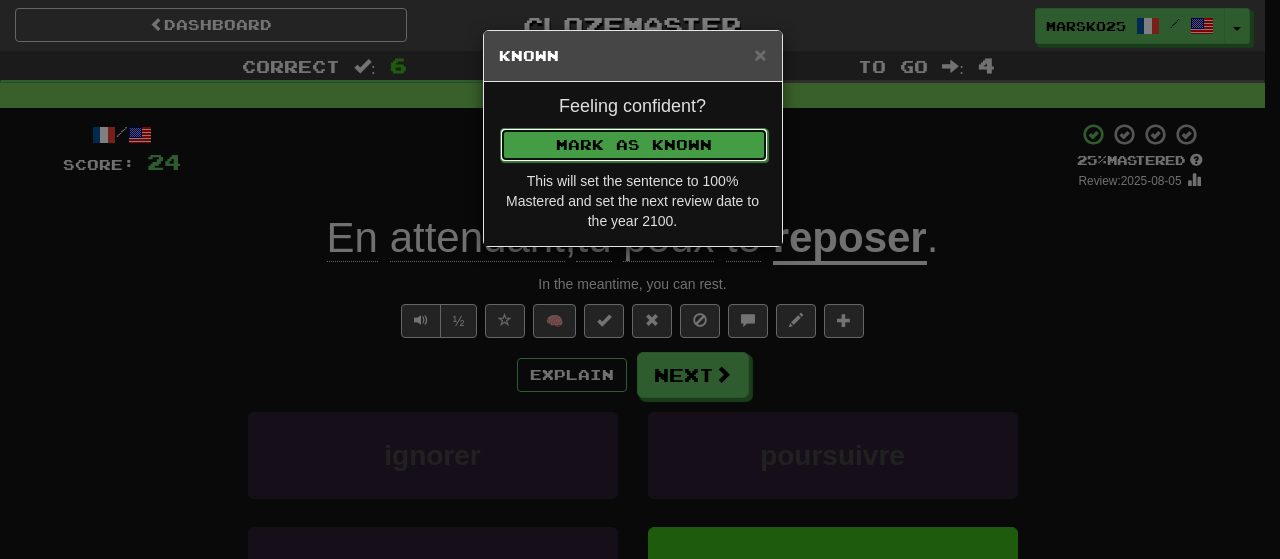 click on "Mark as Known" at bounding box center [634, 145] 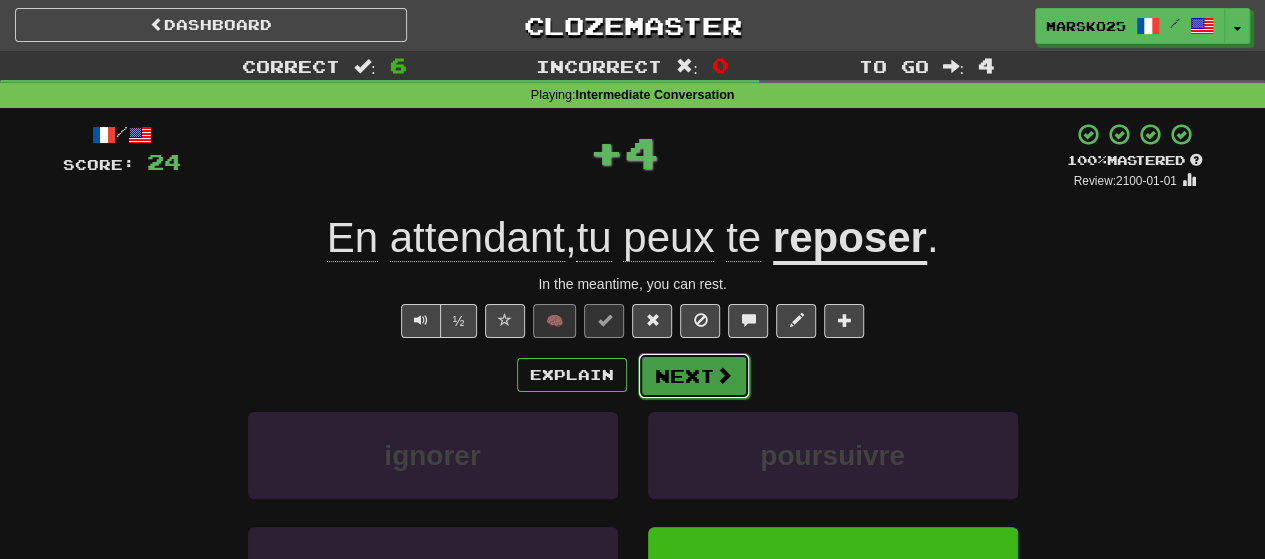 click at bounding box center [724, 375] 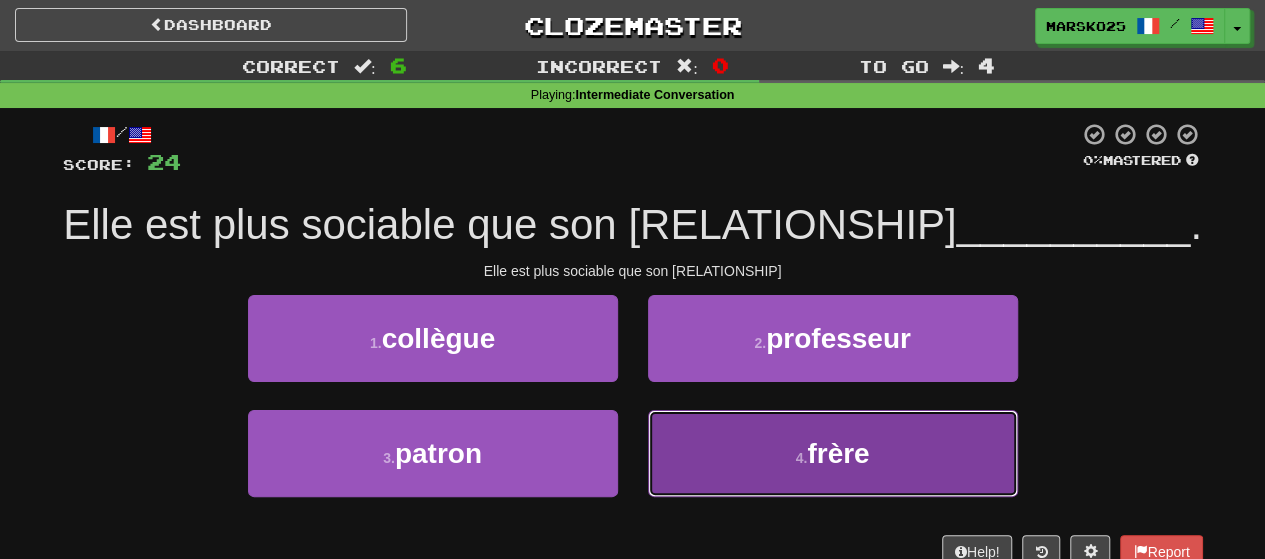 click on "4 .  frère" at bounding box center (833, 453) 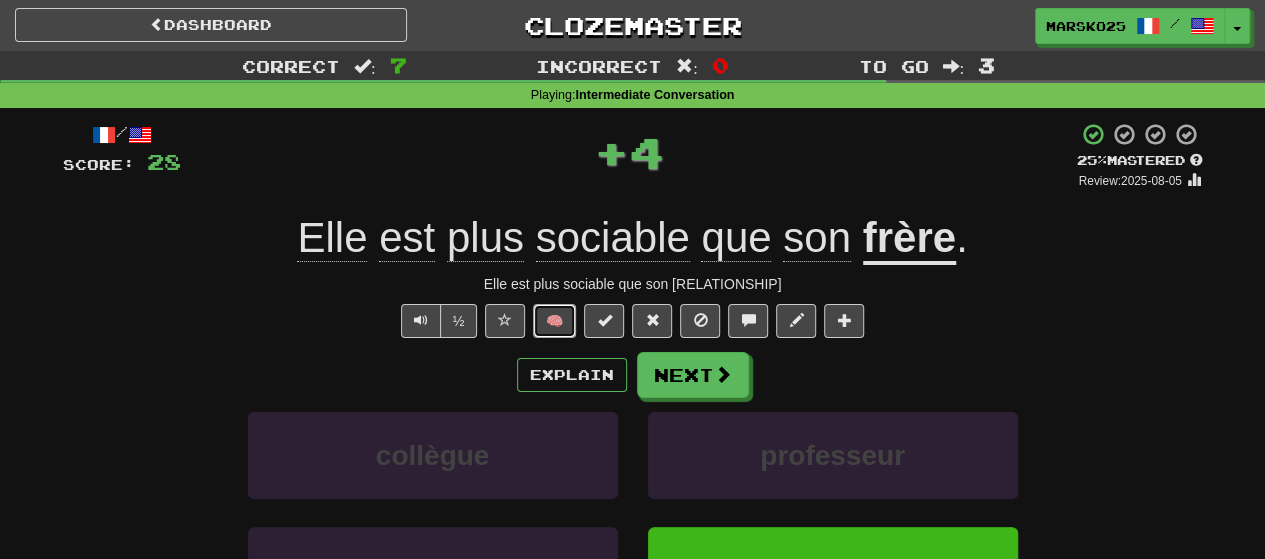 click on "🧠" at bounding box center (554, 321) 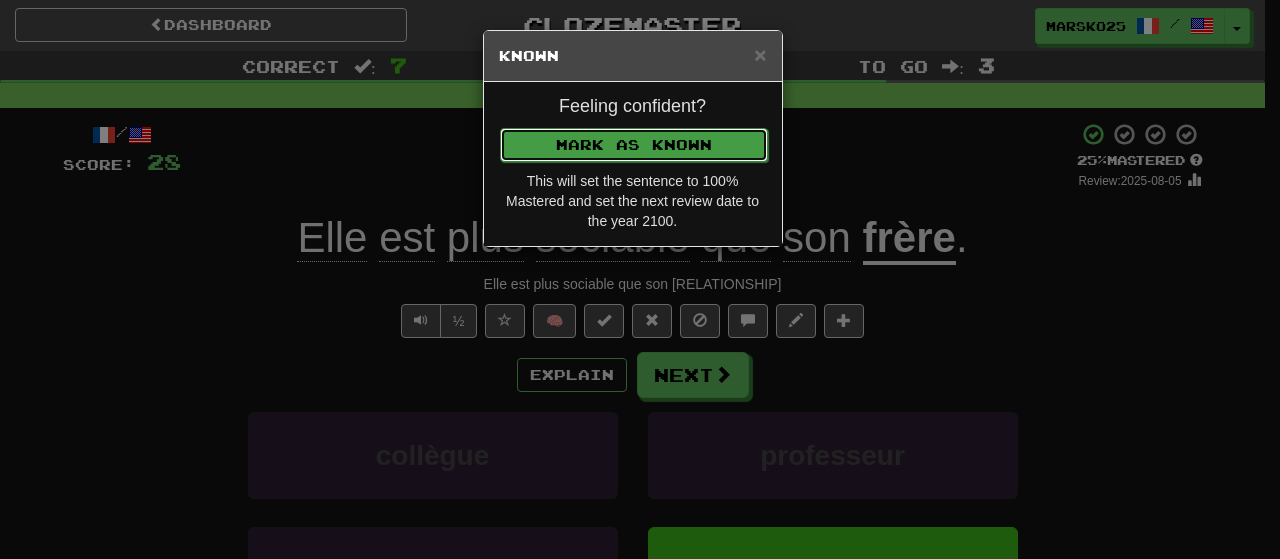 click on "Mark as Known" at bounding box center [634, 145] 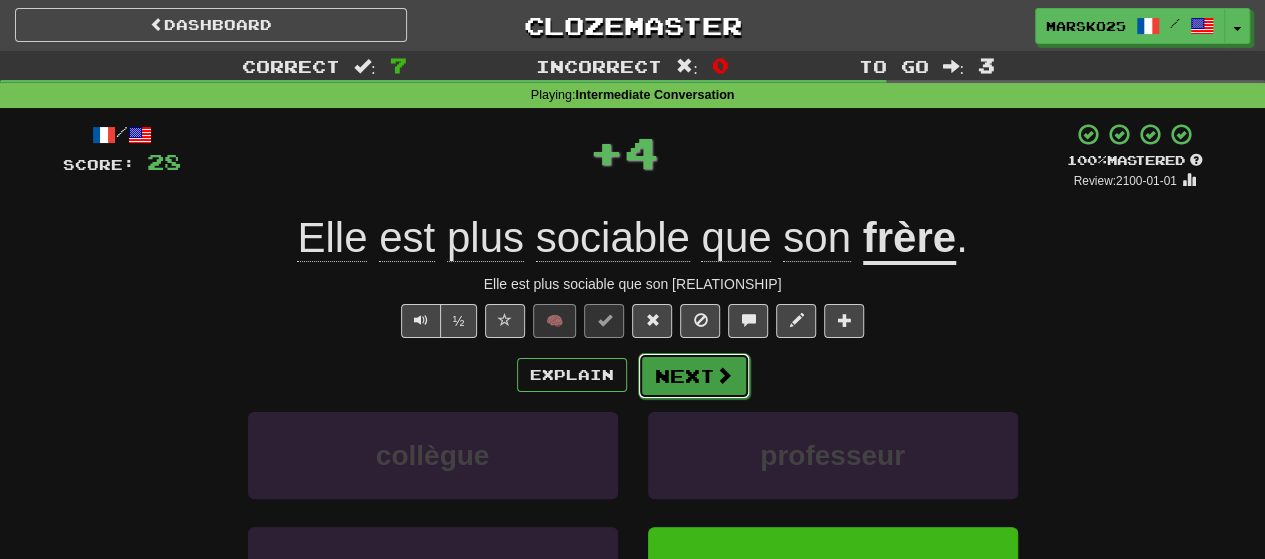 click on "Next" at bounding box center (694, 376) 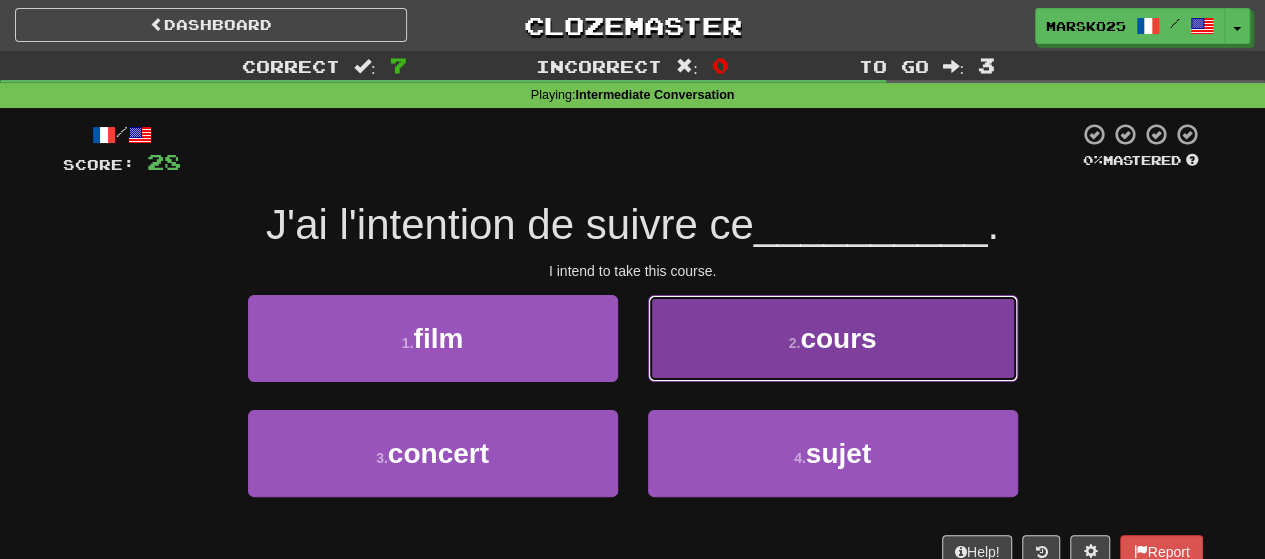 click on "2 .  cours" at bounding box center (833, 338) 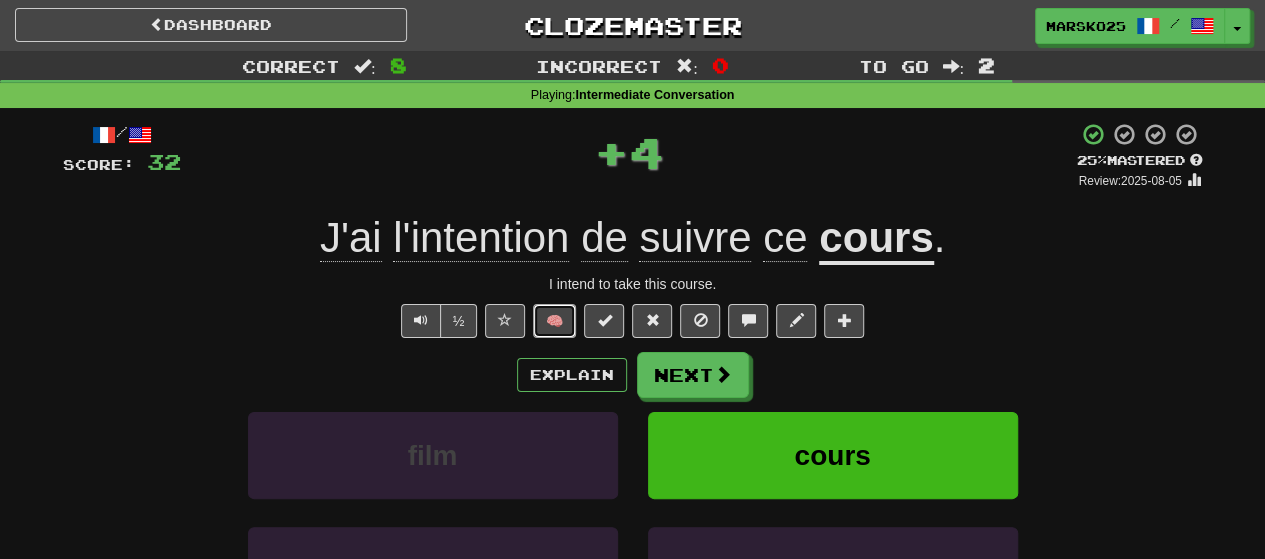 click on "🧠" at bounding box center [554, 321] 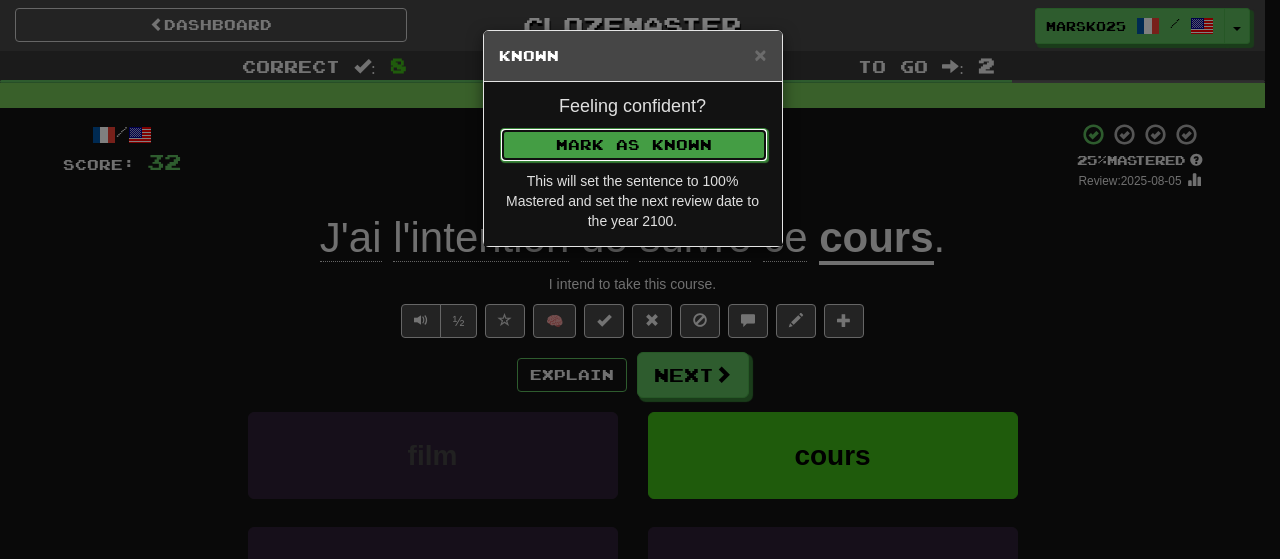 click on "Mark as Known" at bounding box center (634, 145) 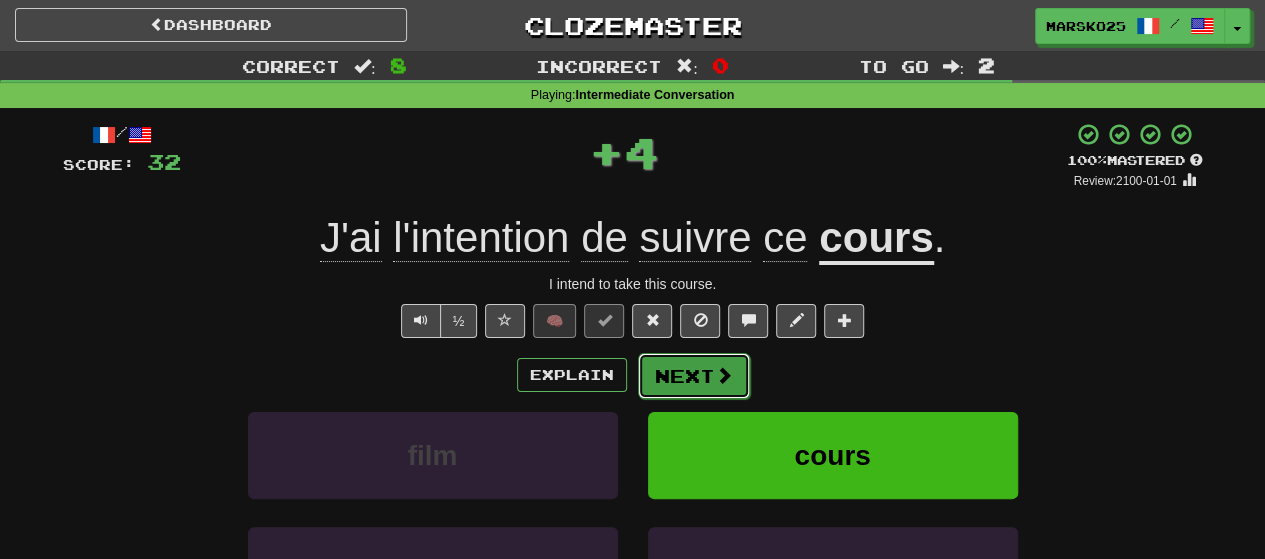 click at bounding box center (724, 375) 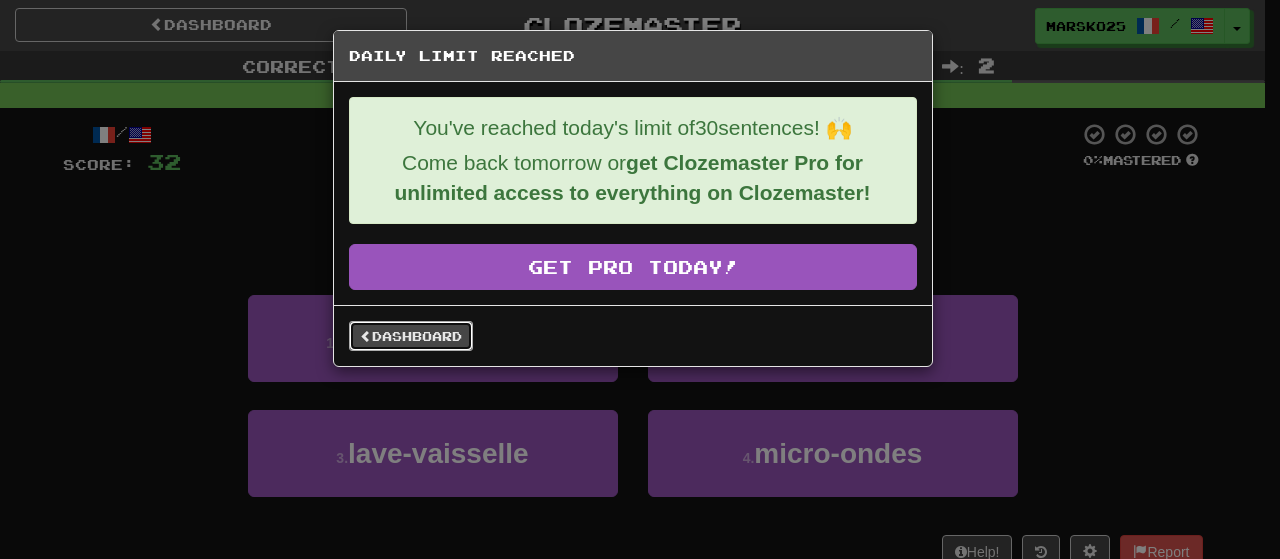 click on "Dashboard" at bounding box center (411, 336) 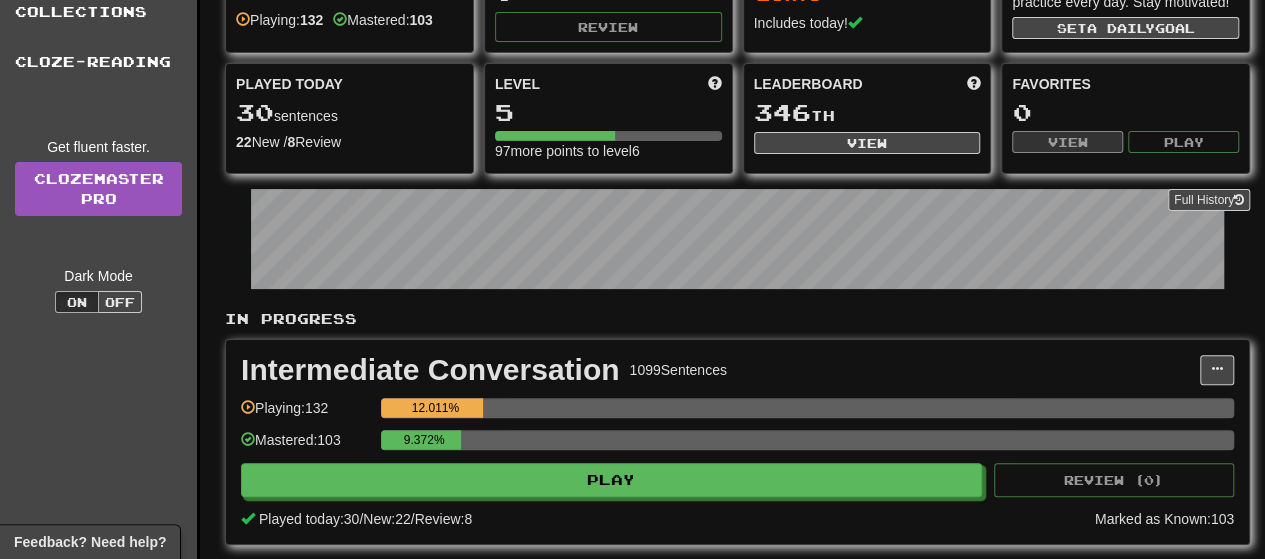 scroll, scrollTop: 0, scrollLeft: 0, axis: both 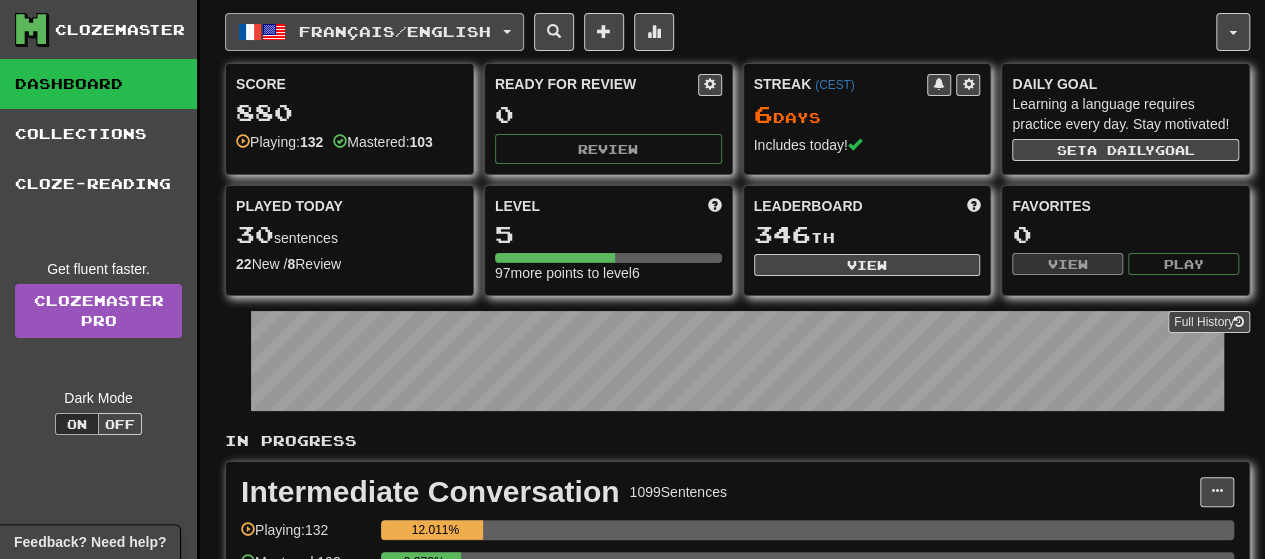 click on "Français  /  English" at bounding box center (395, 31) 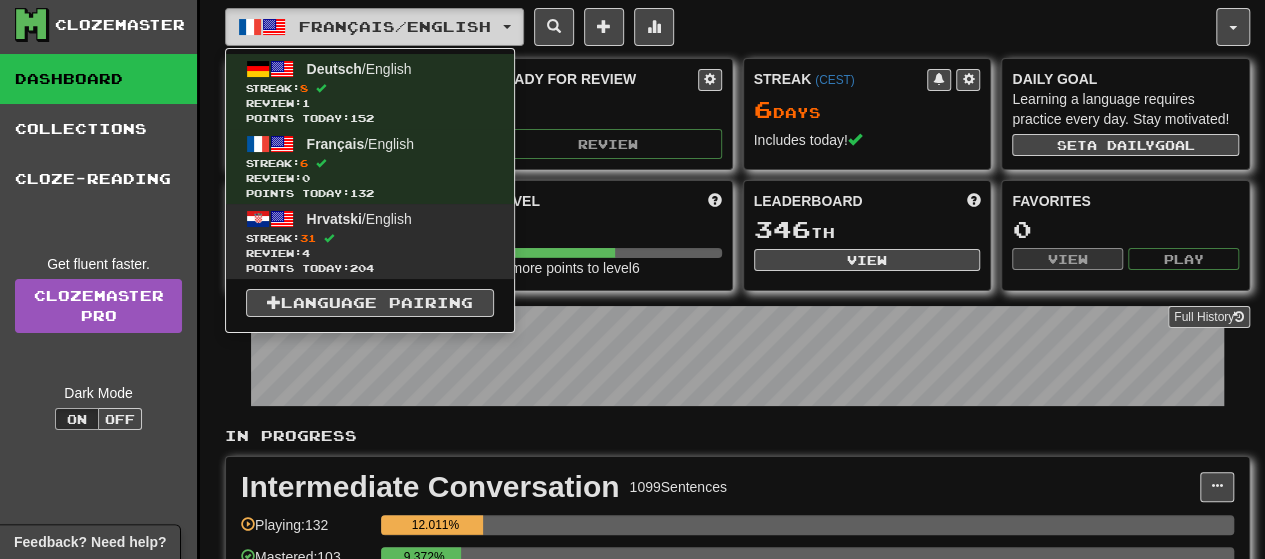 scroll, scrollTop: 6, scrollLeft: 0, axis: vertical 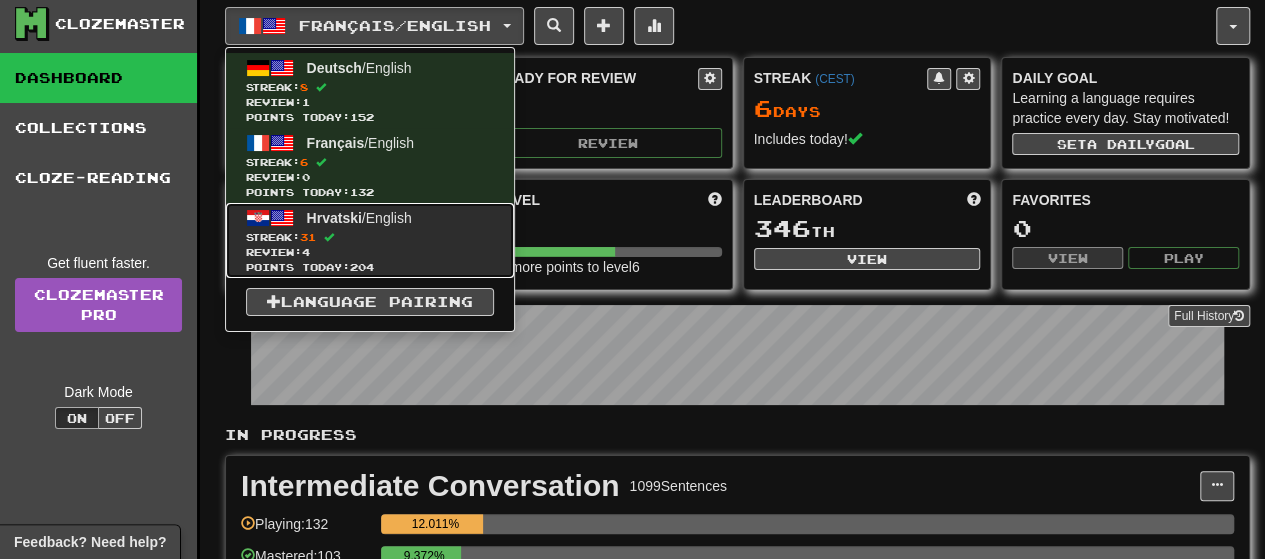 click on "Review:  4" at bounding box center (370, 252) 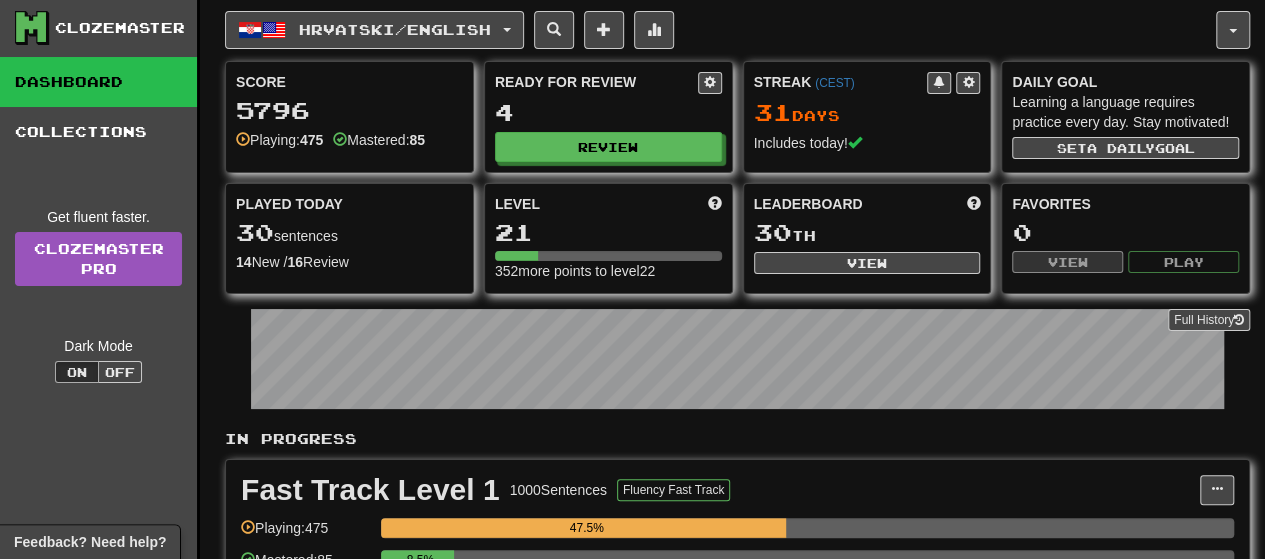 scroll, scrollTop: 0, scrollLeft: 0, axis: both 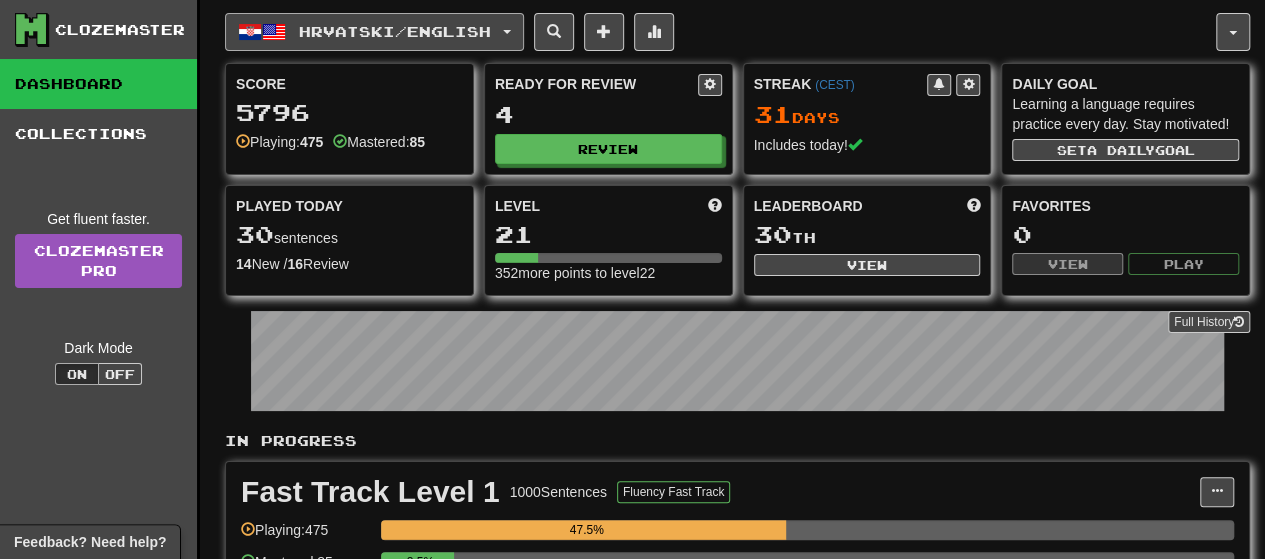click on "Hrvatski  /  English" at bounding box center [374, 32] 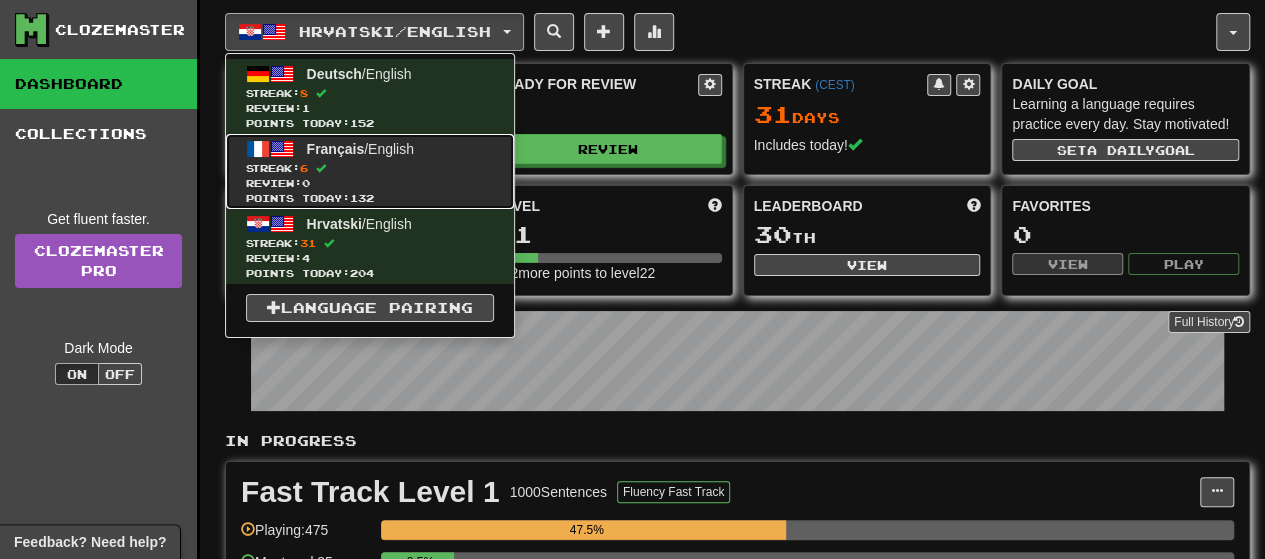 click on "Streak:  6" at bounding box center [370, 168] 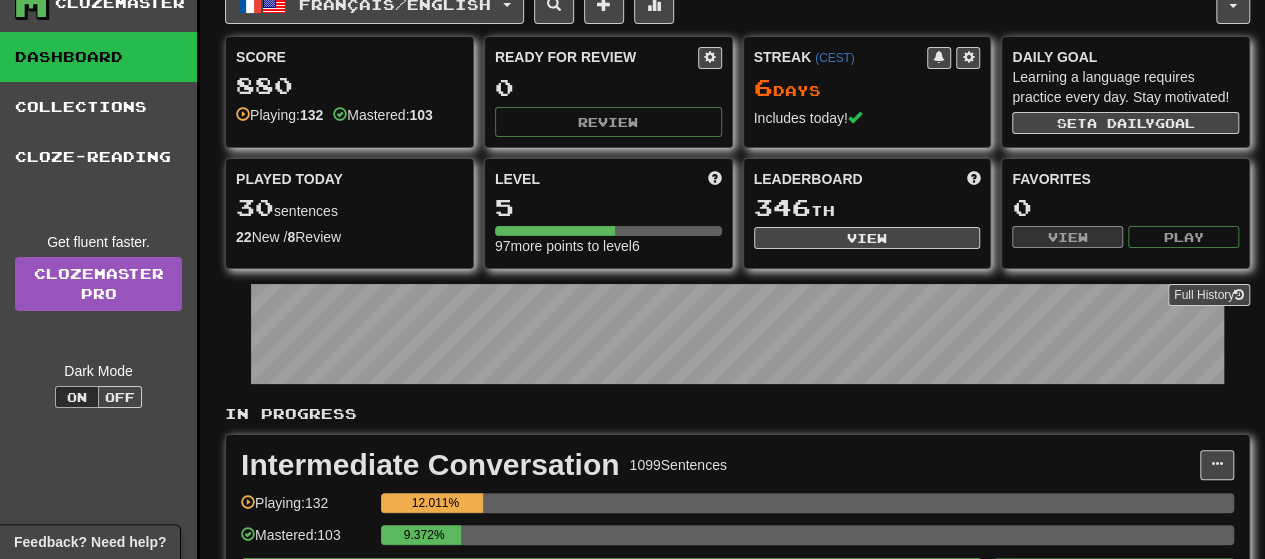 scroll, scrollTop: 26, scrollLeft: 0, axis: vertical 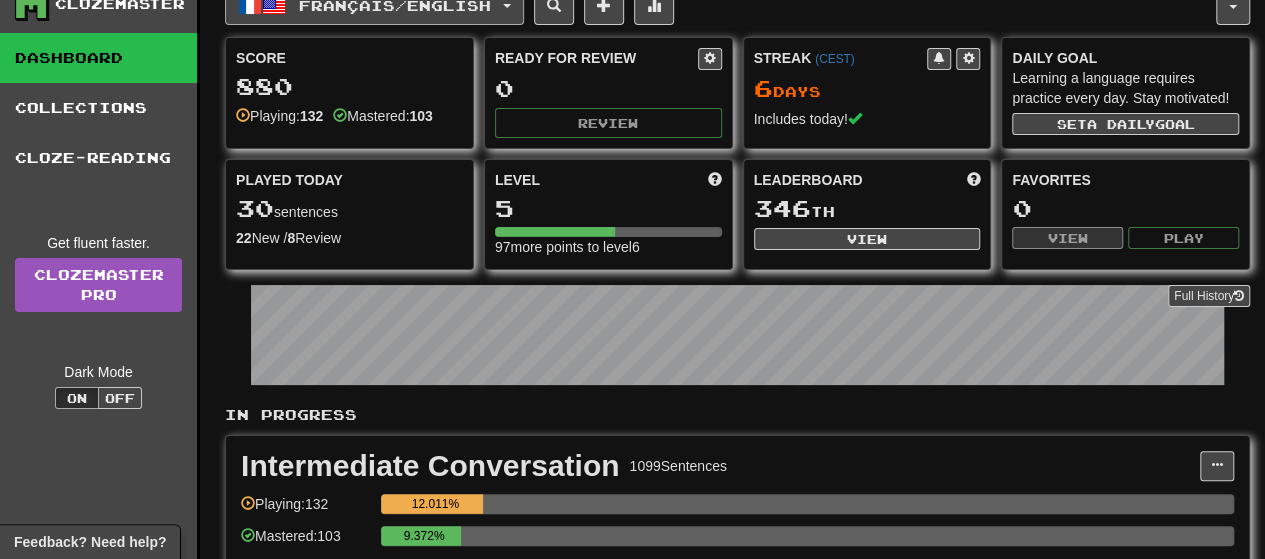 click on "Français  /  English" at bounding box center (395, 5) 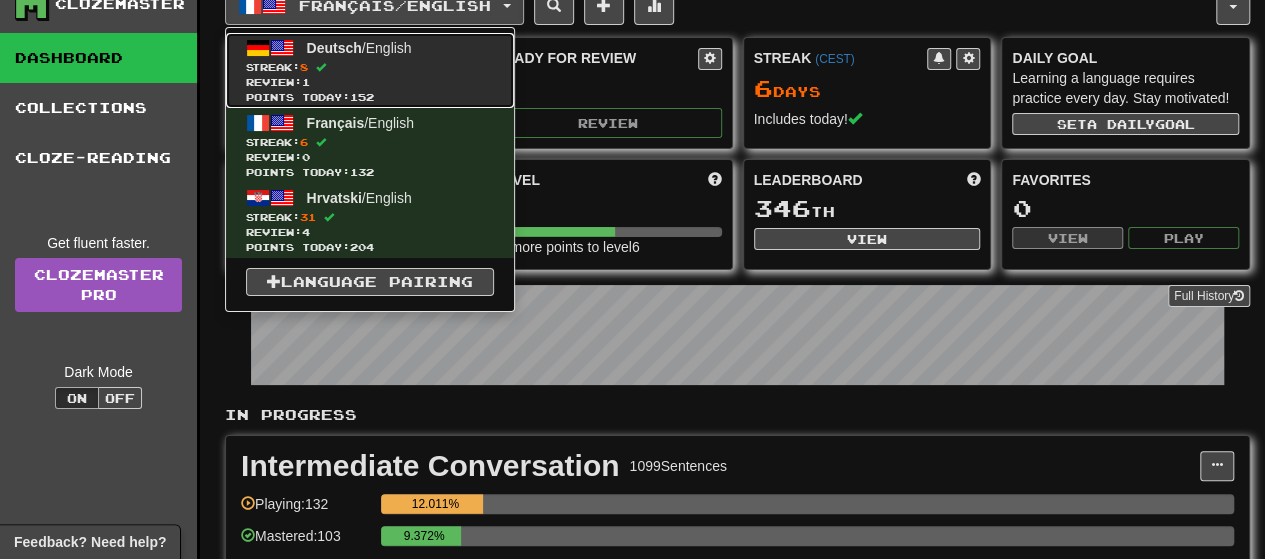 click on "Streak:  8" at bounding box center (370, 67) 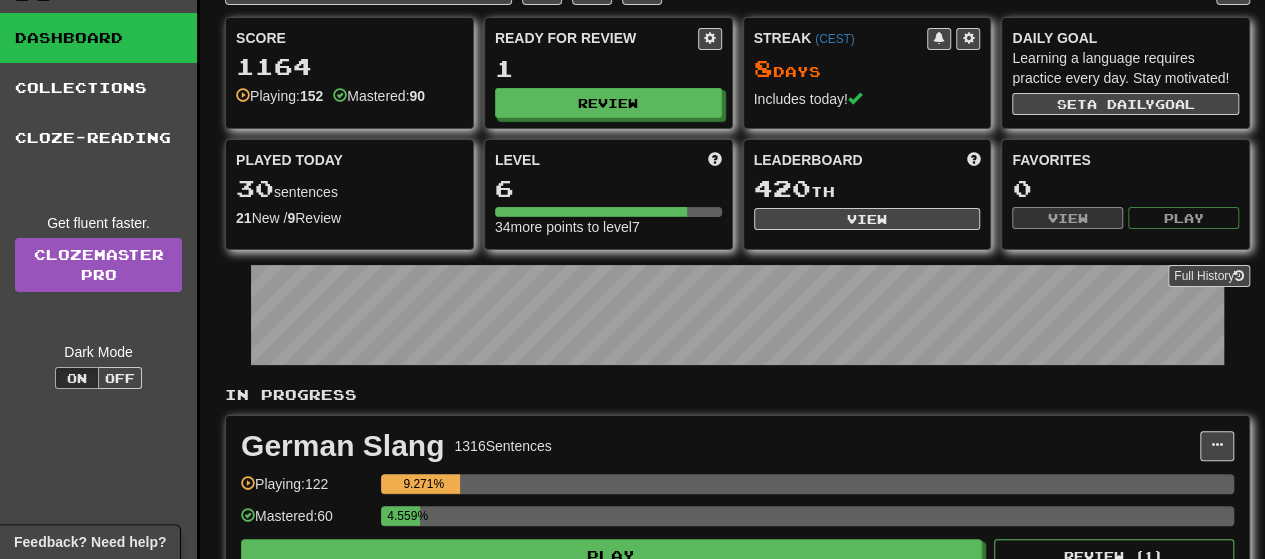 scroll, scrollTop: 34, scrollLeft: 0, axis: vertical 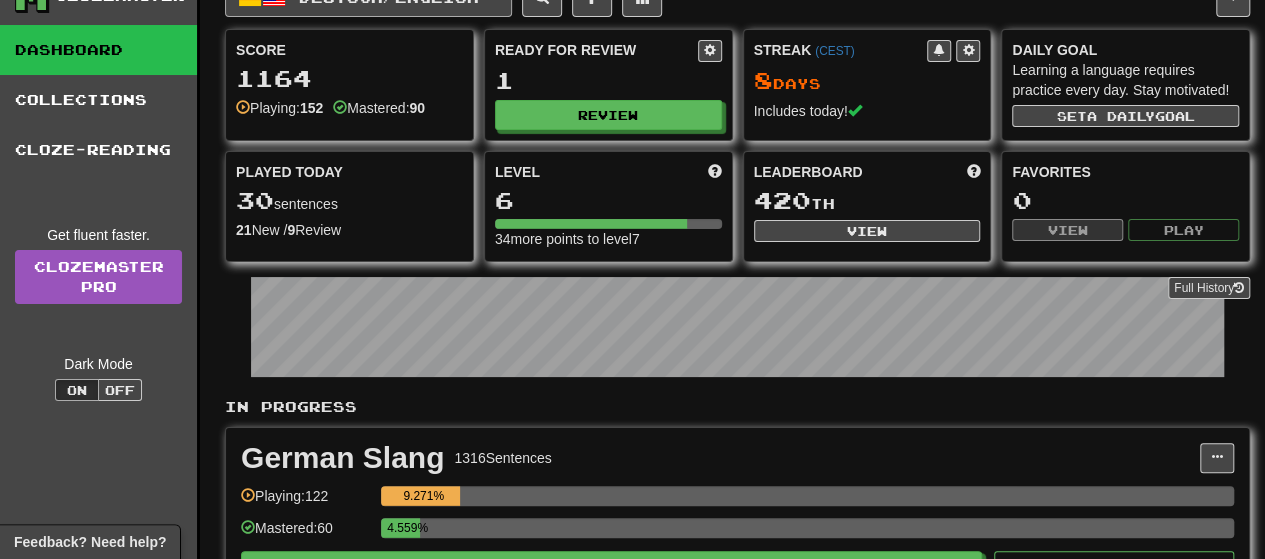 click on "Deutsch  /  English" at bounding box center (368, -2) 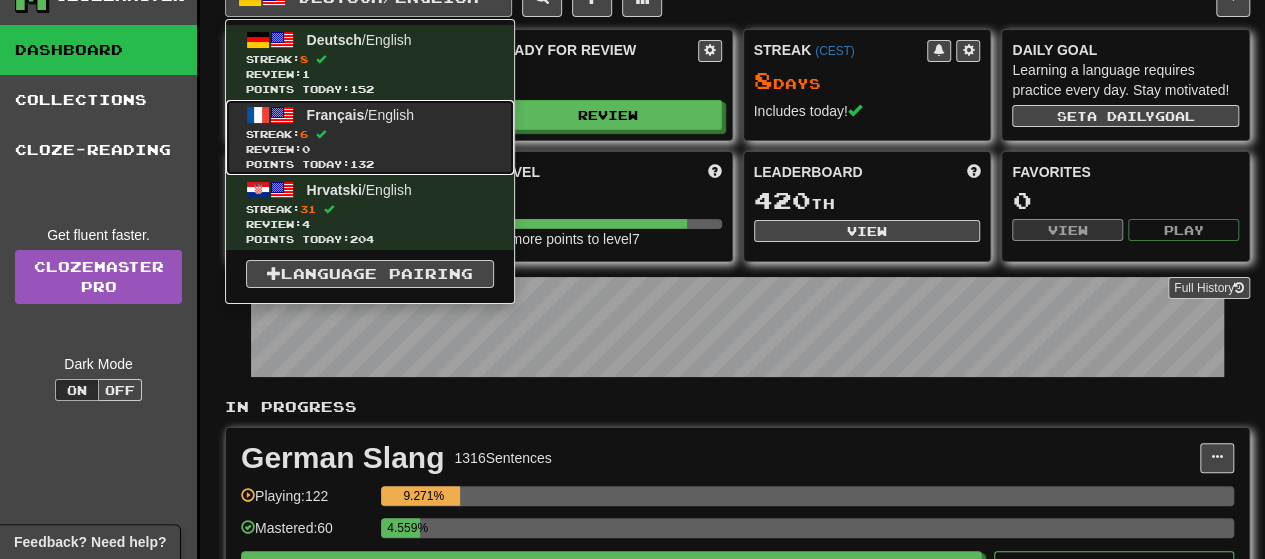 click on "Streak:  6" at bounding box center (370, 134) 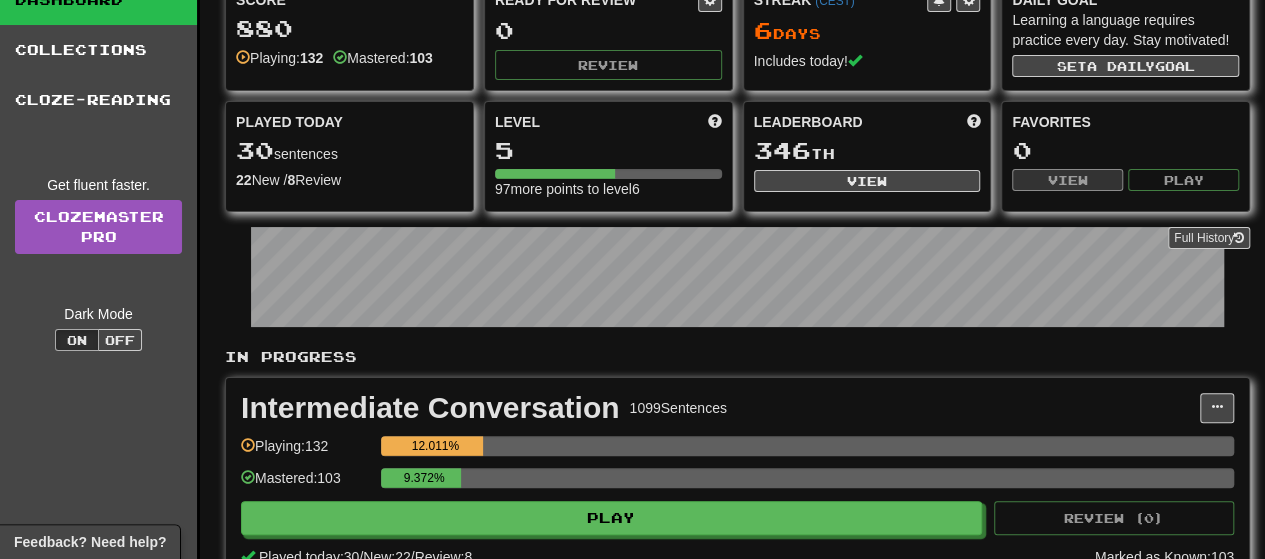 scroll, scrollTop: 0, scrollLeft: 0, axis: both 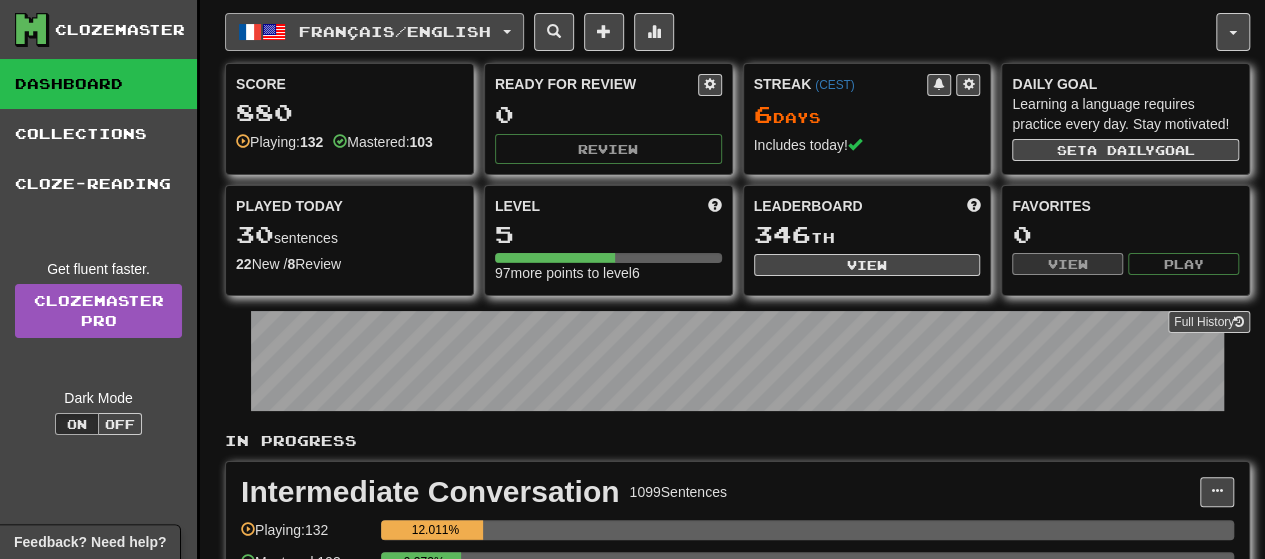 click on "Français  /  English" at bounding box center [395, 31] 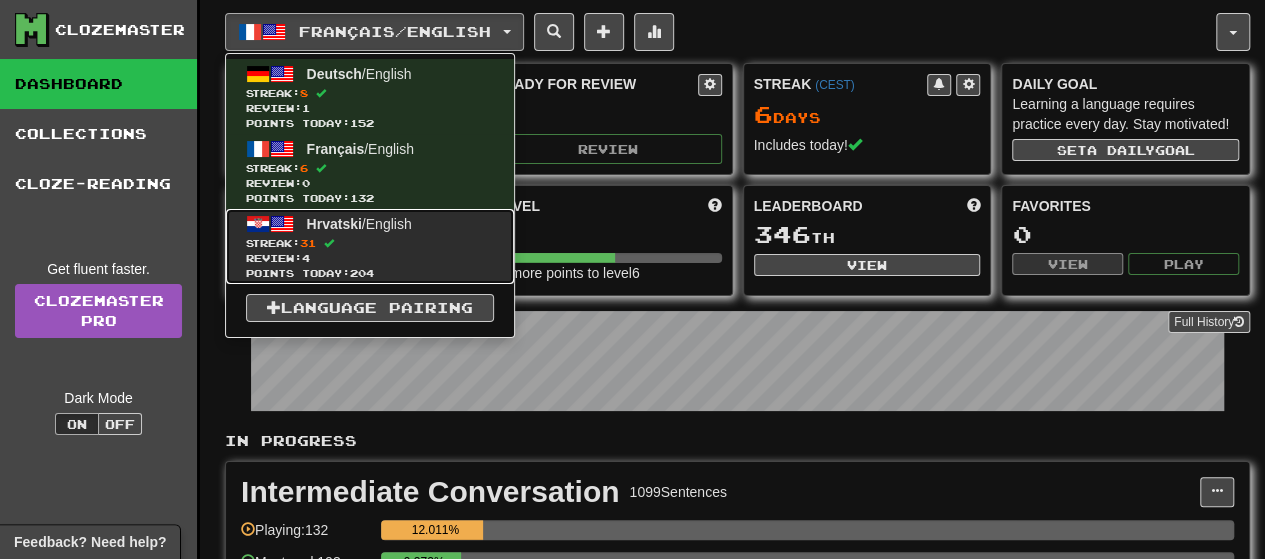 click on "Streak:  31" at bounding box center (370, 243) 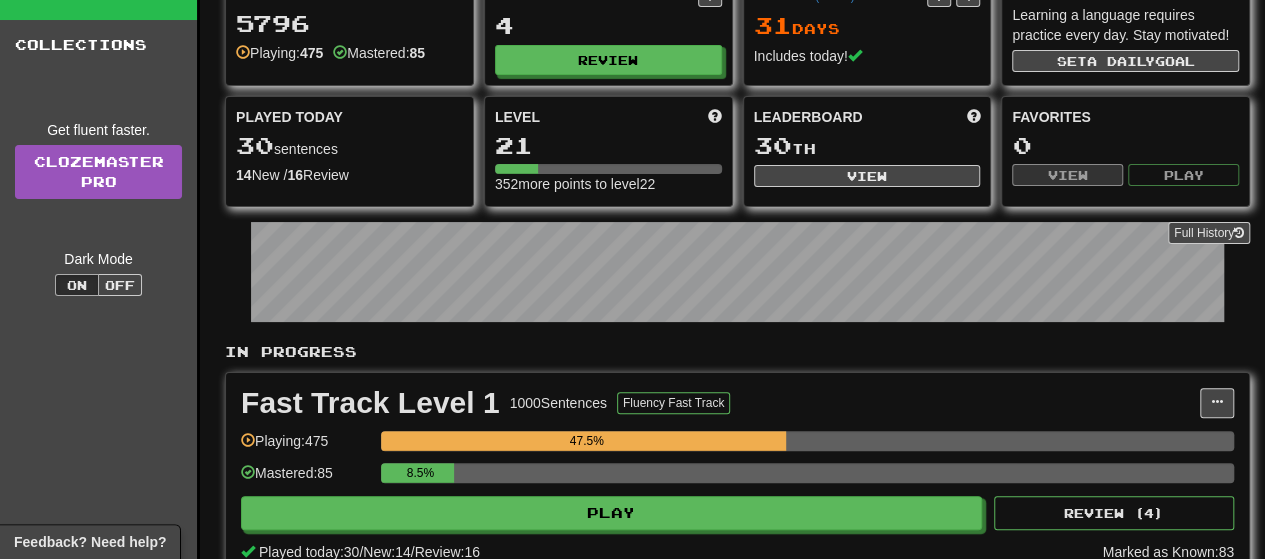 scroll, scrollTop: 83, scrollLeft: 0, axis: vertical 